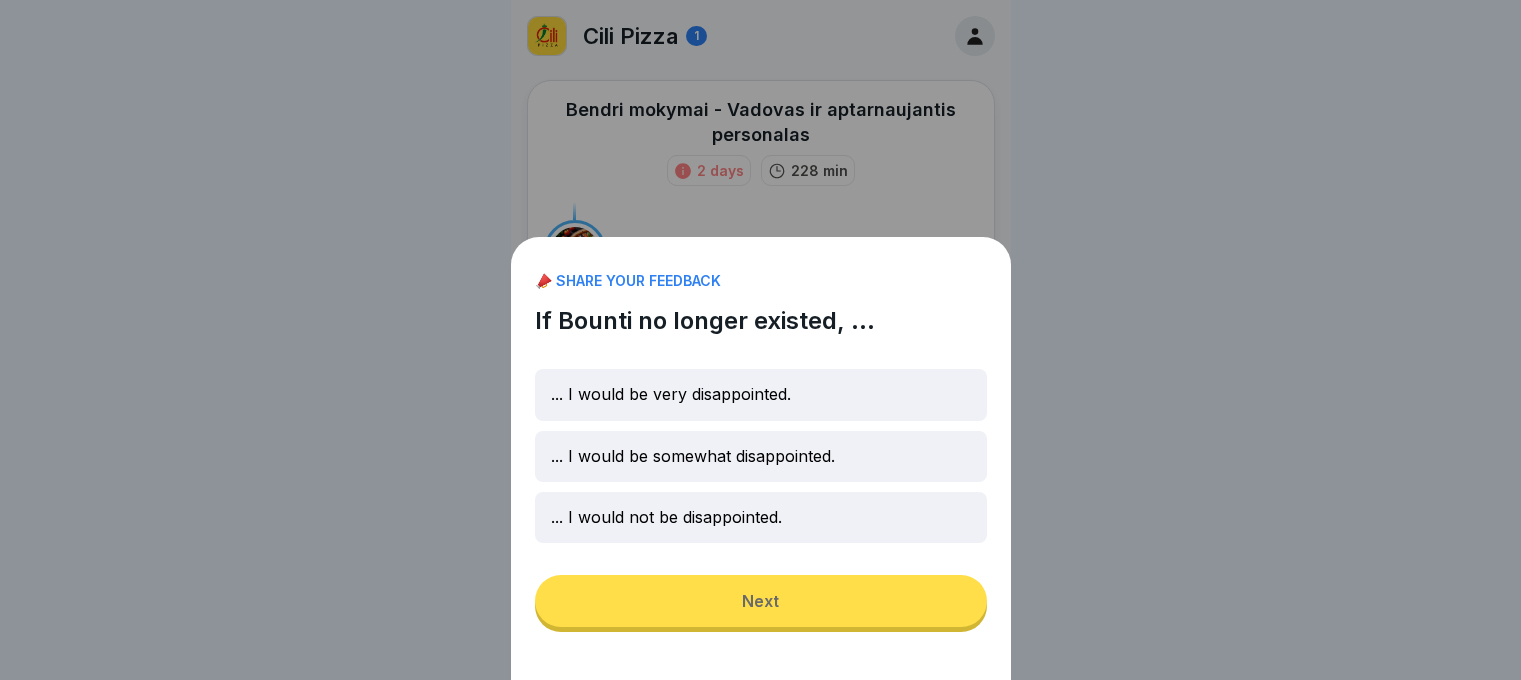 scroll, scrollTop: 0, scrollLeft: 0, axis: both 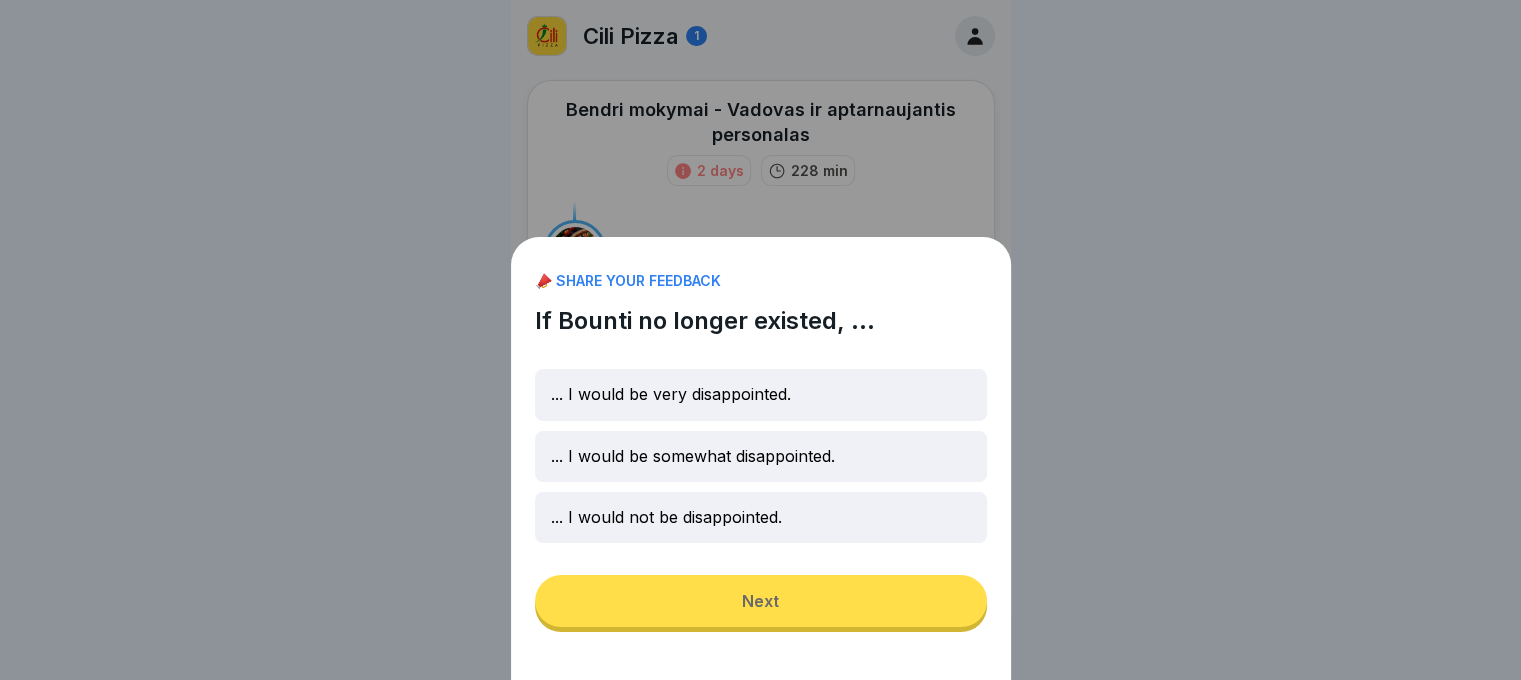 click on "📣 SHARE YOUR FEEDBACK If Bounti no longer existed, ... ... I would be very disappointed. ... I would be somewhat disappointed. ... I would not be disappointed. Next" at bounding box center (761, 458) 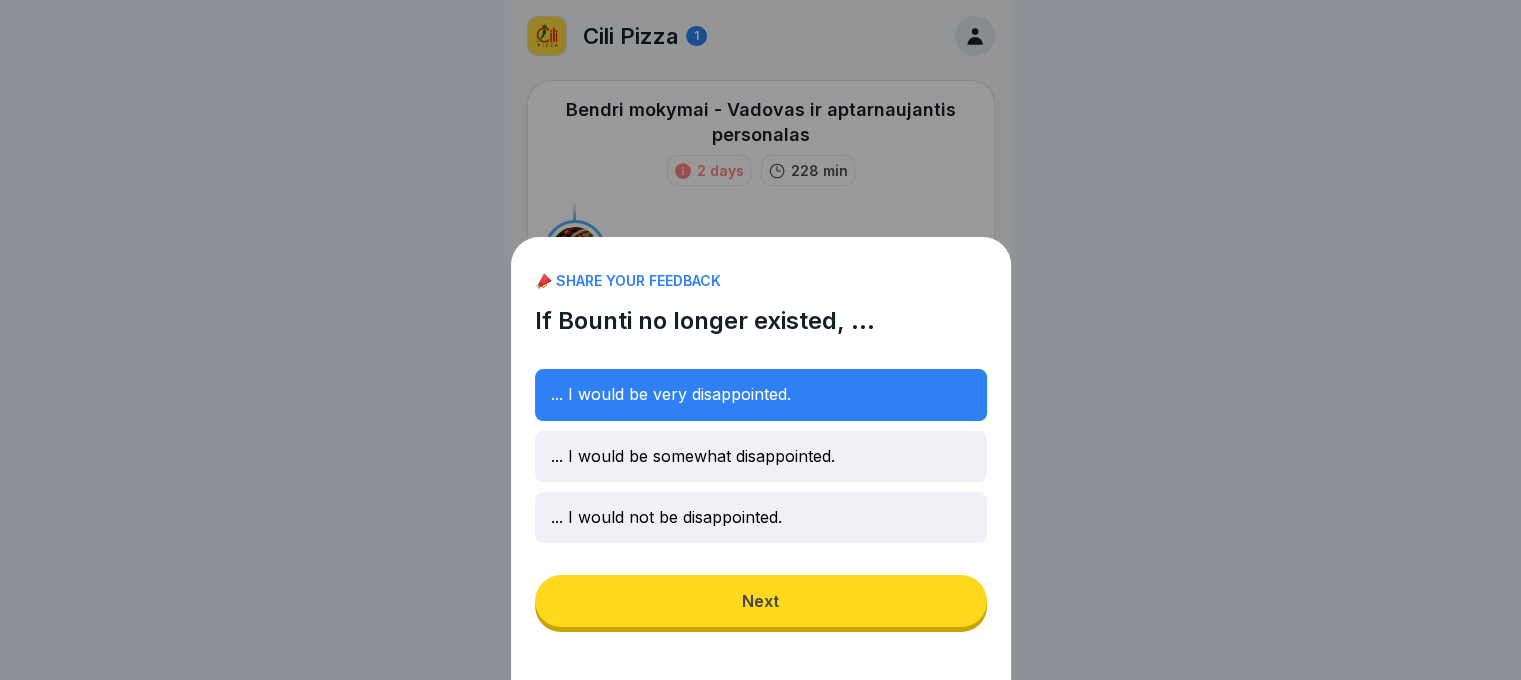 click on "Next" at bounding box center [761, 601] 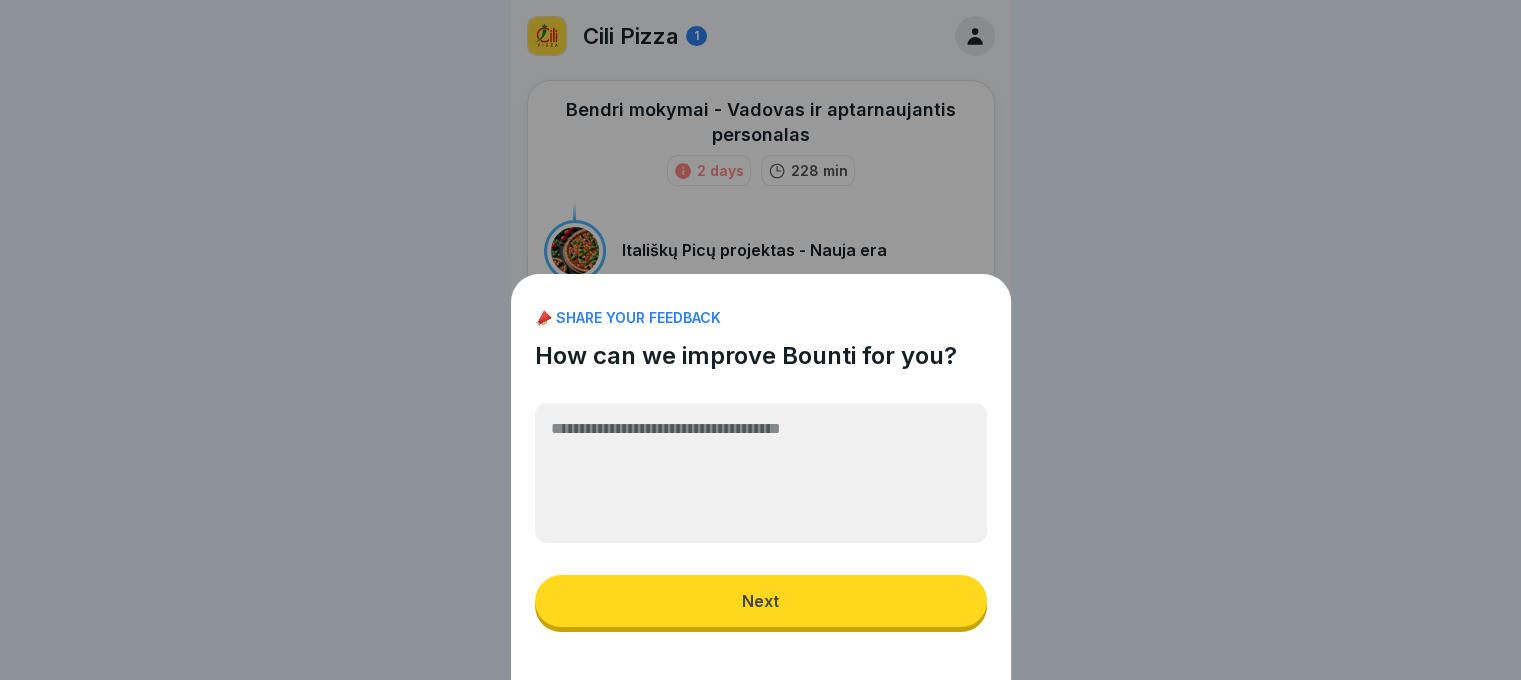click on "Next" at bounding box center [761, 601] 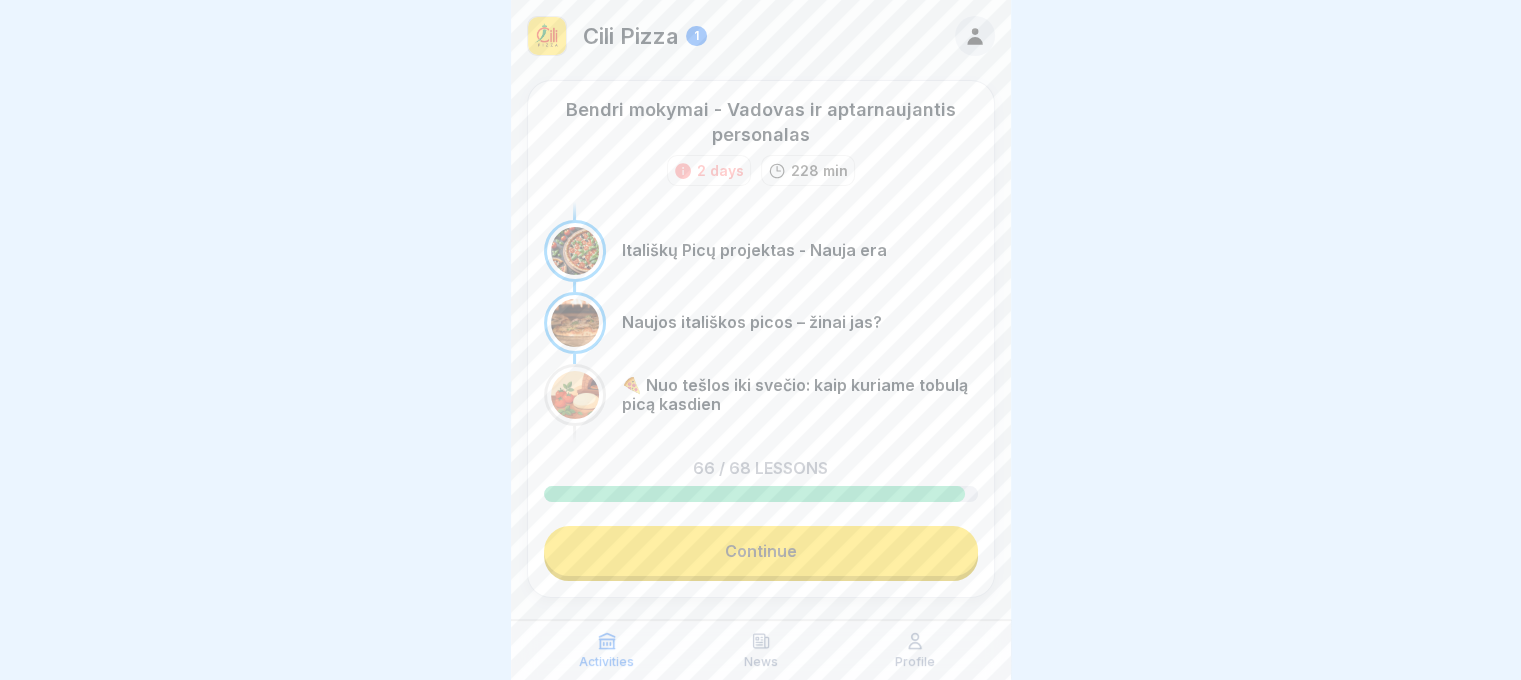 click at bounding box center [760, 340] 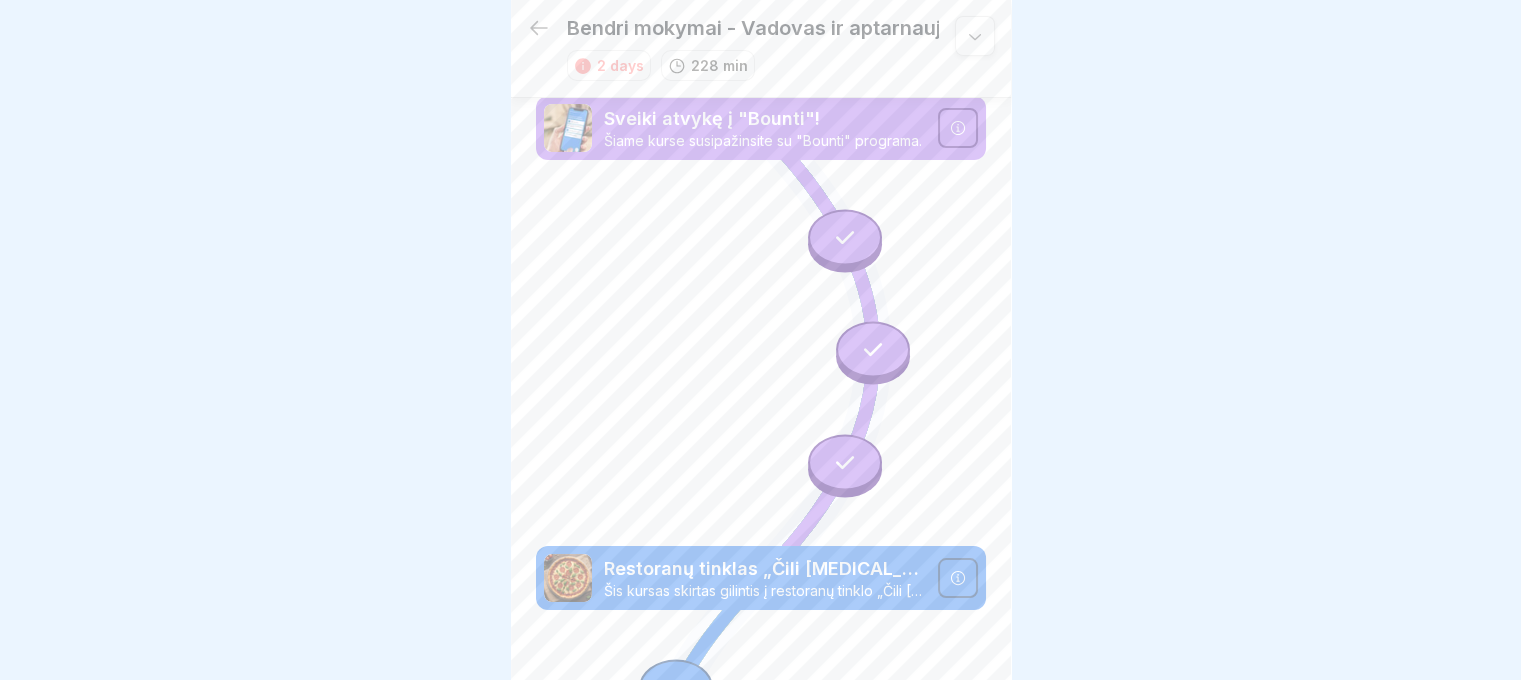 scroll, scrollTop: 7, scrollLeft: 0, axis: vertical 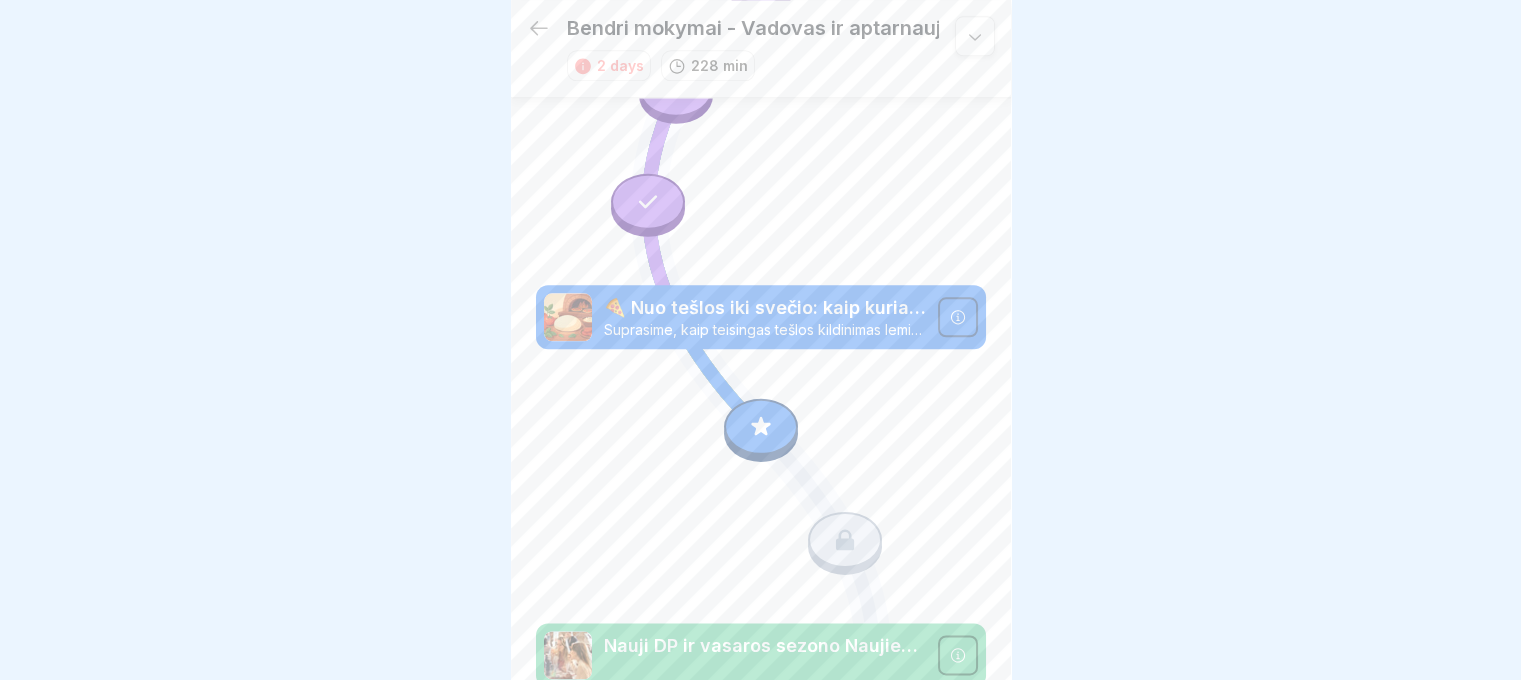 click at bounding box center [761, 427] 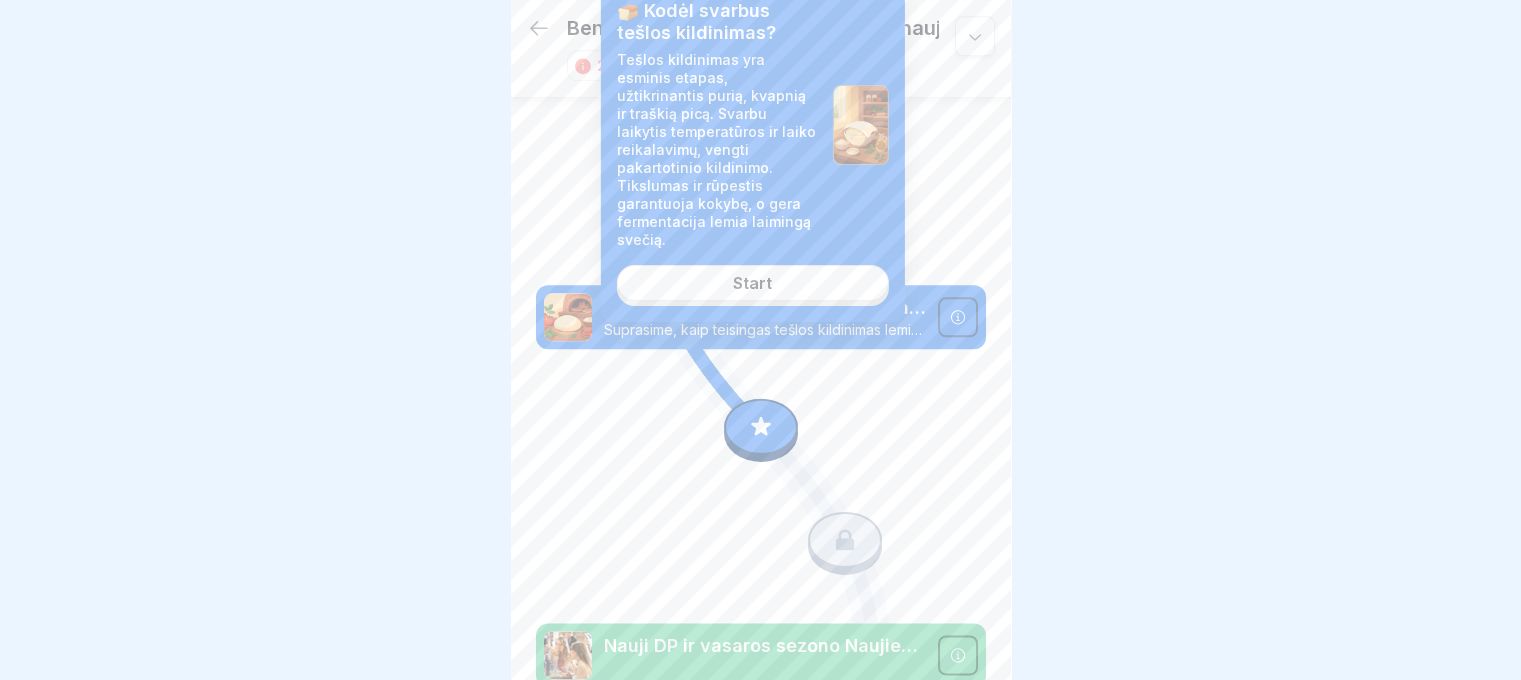 click on "Start" at bounding box center (753, 283) 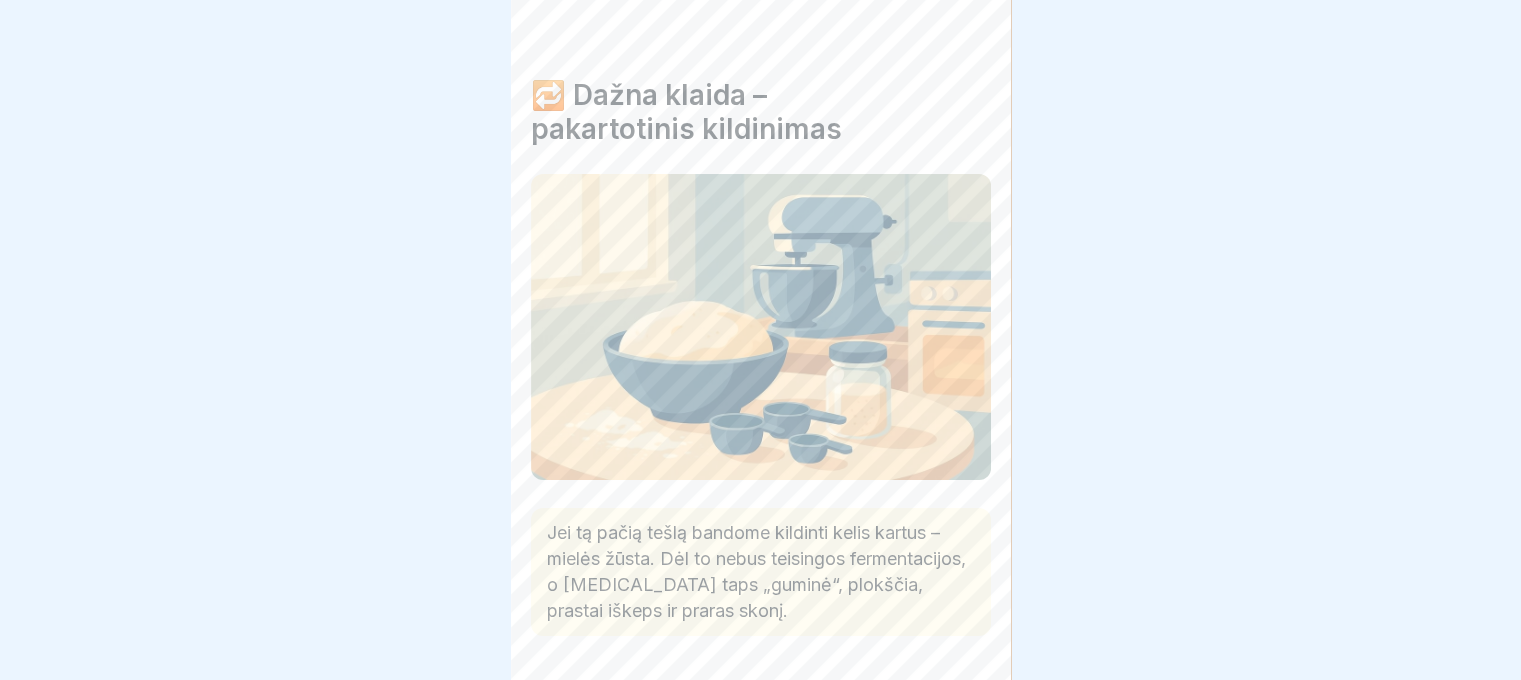 scroll, scrollTop: 0, scrollLeft: 0, axis: both 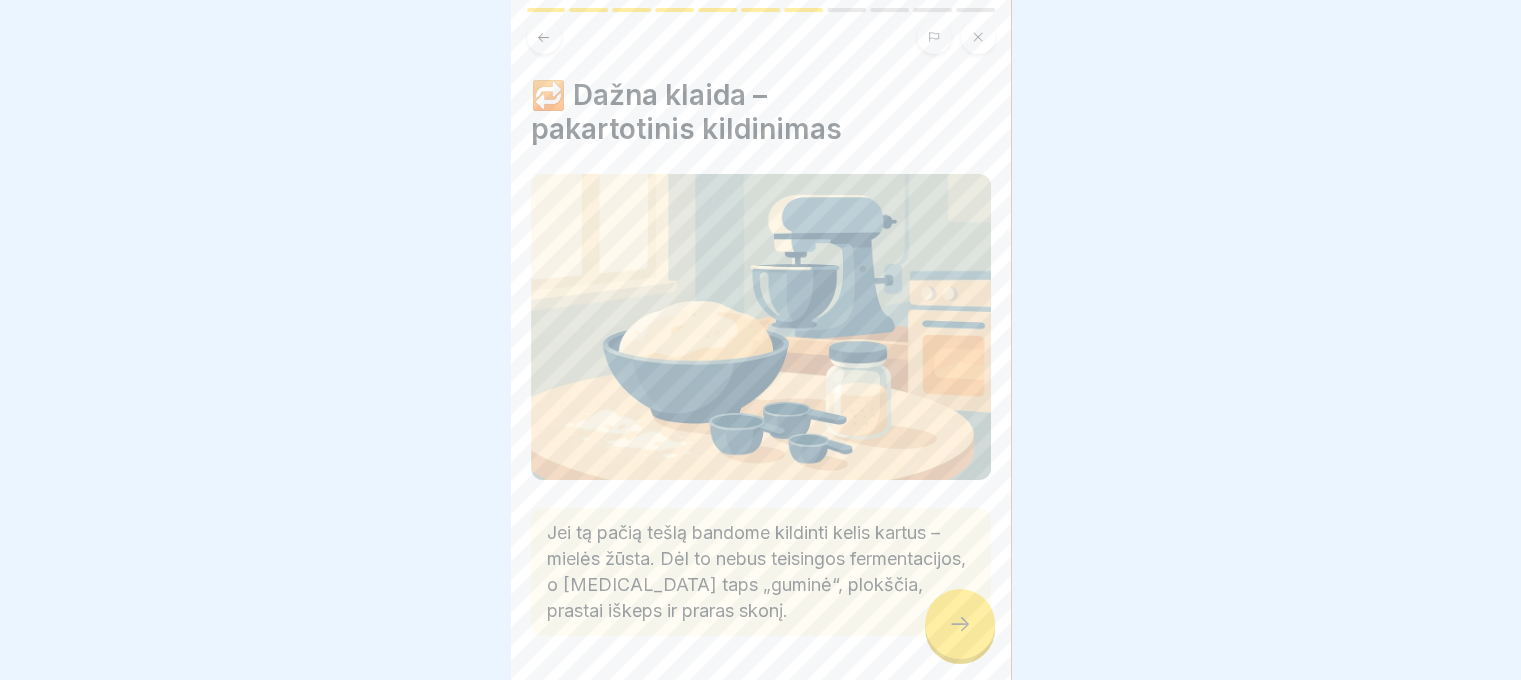click 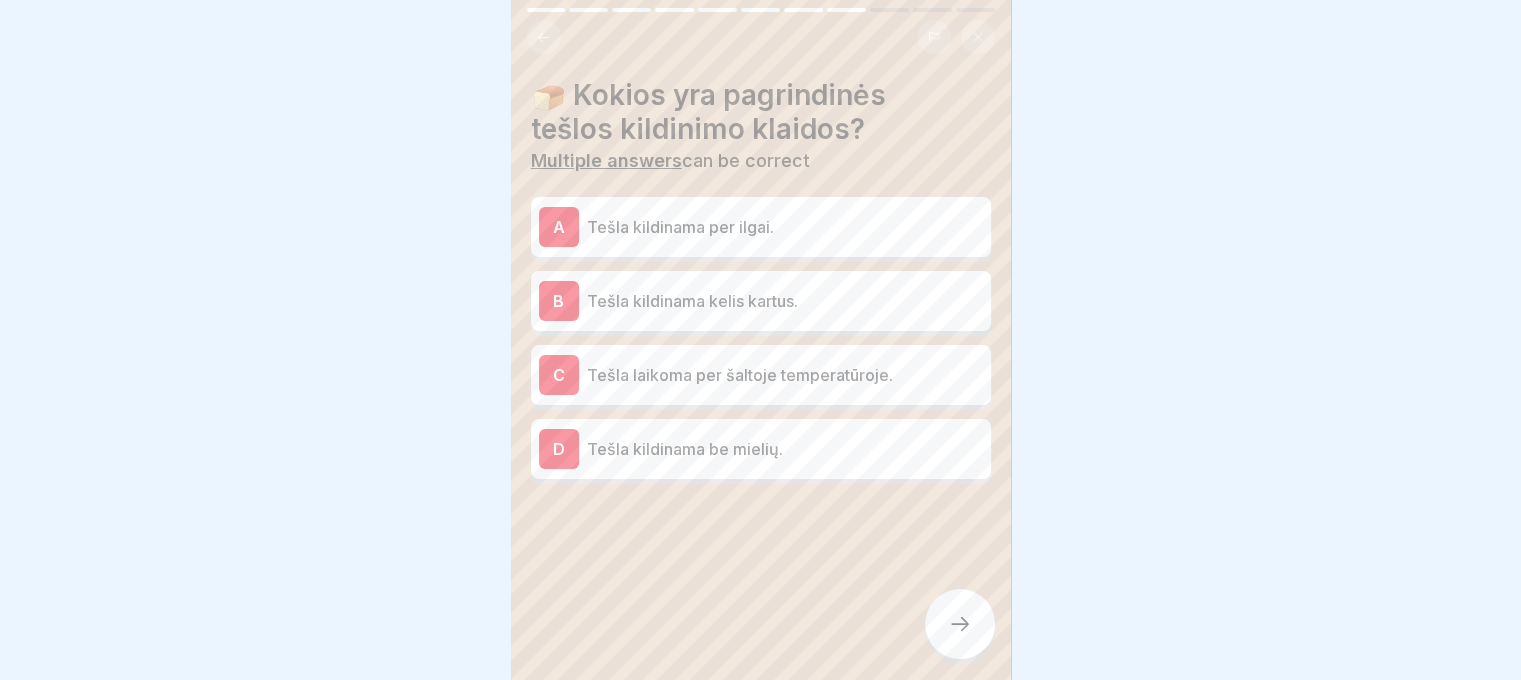 click 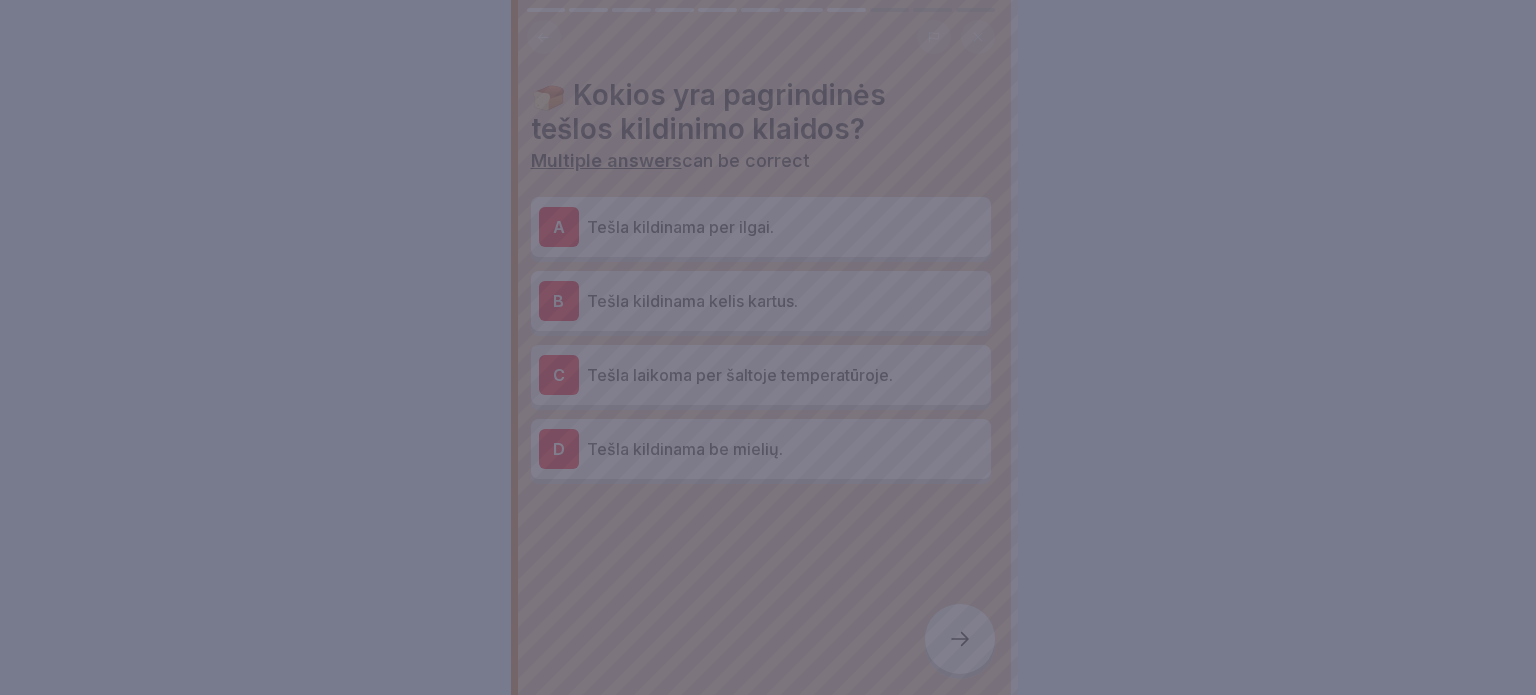 click at bounding box center (768, 347) 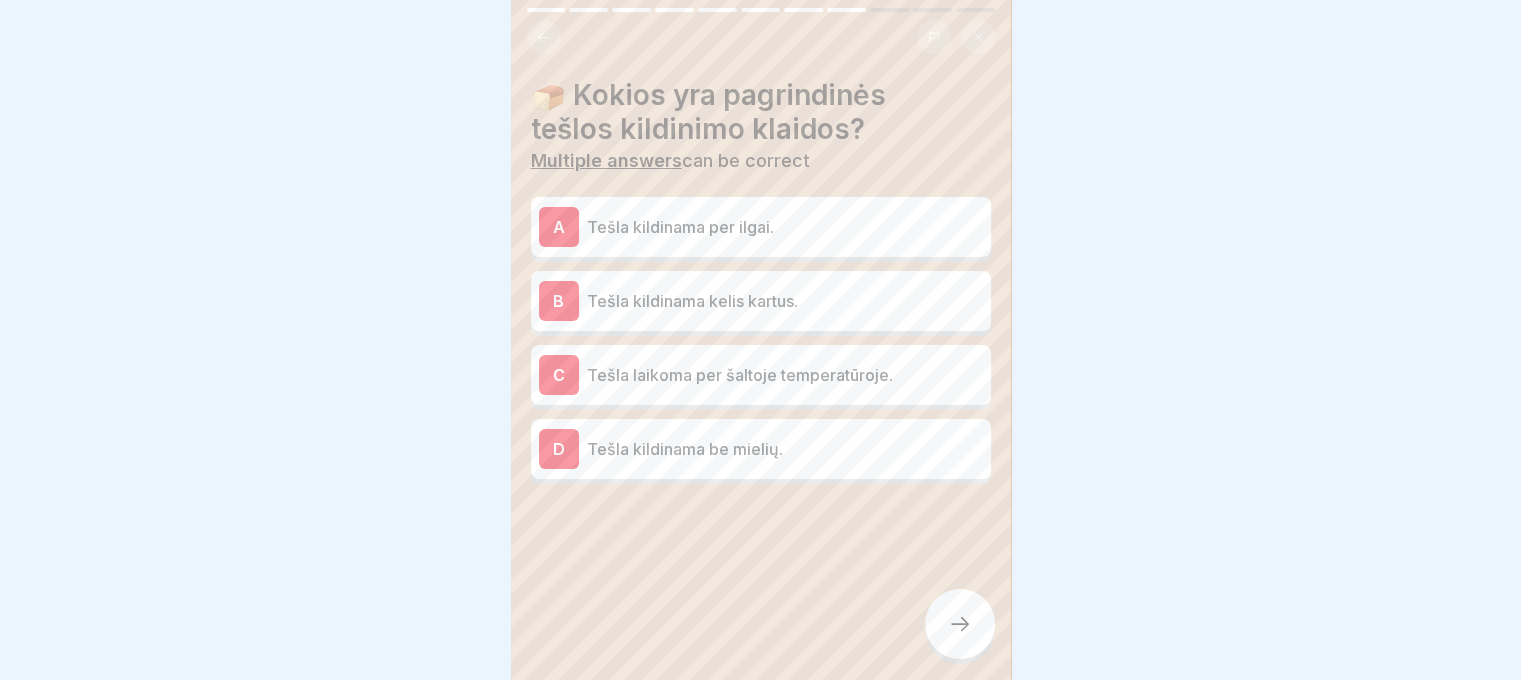 click 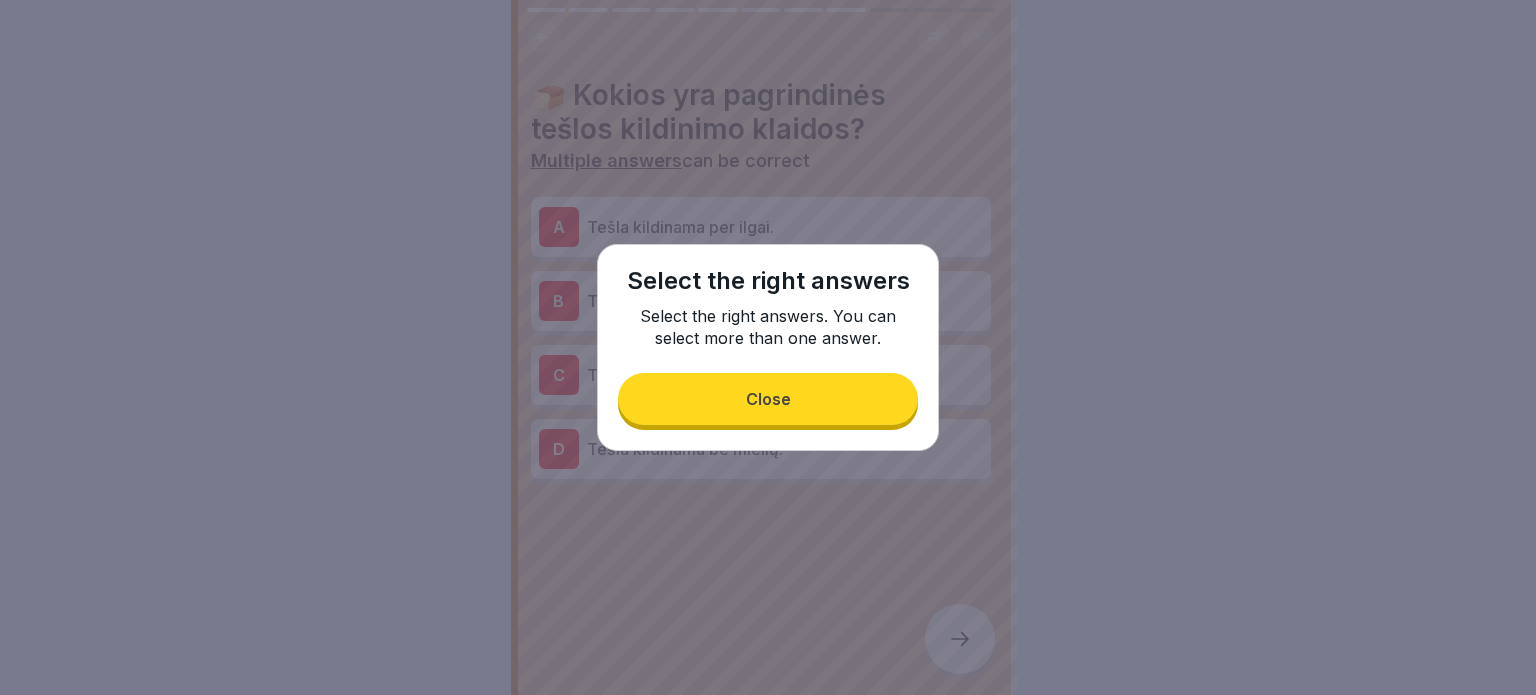 click on "Close" at bounding box center [768, 399] 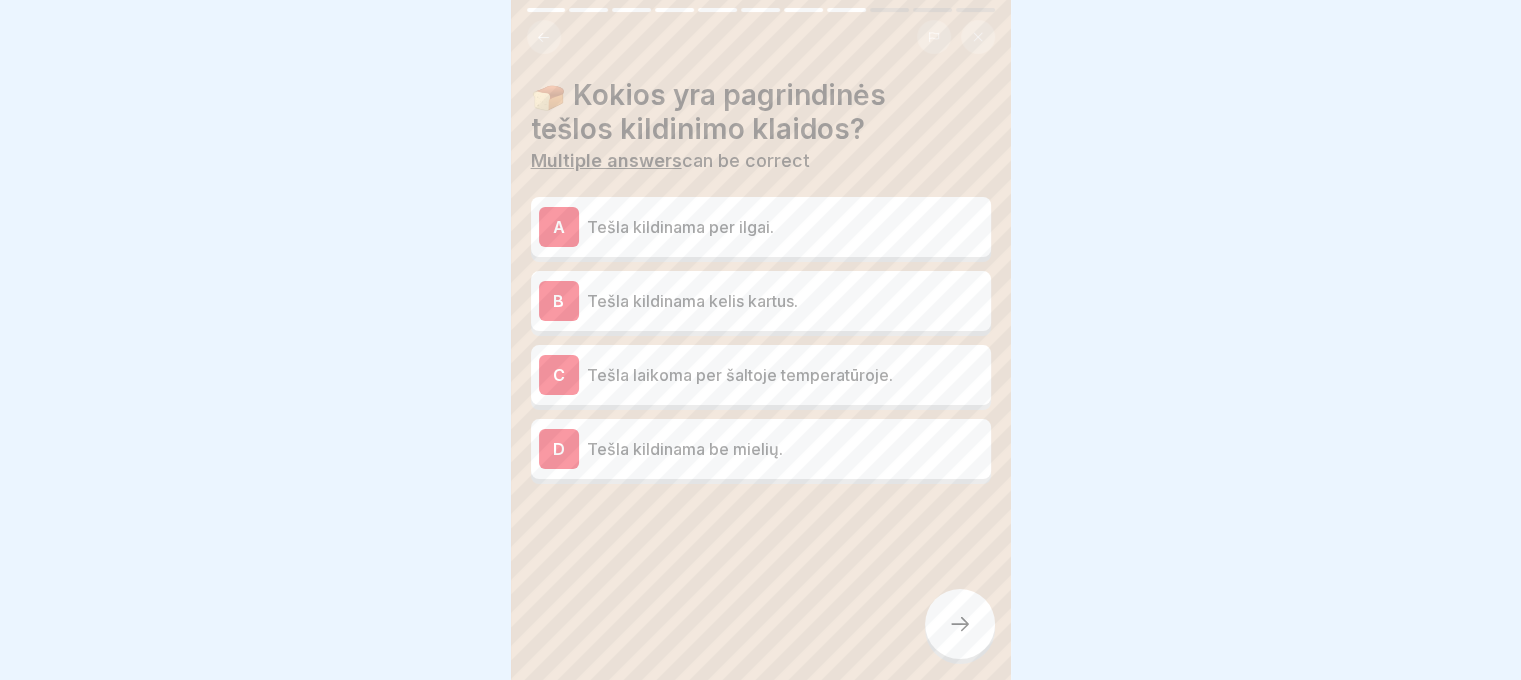 click on "Tešla laikoma per šaltoje temperatūroje." at bounding box center [785, 375] 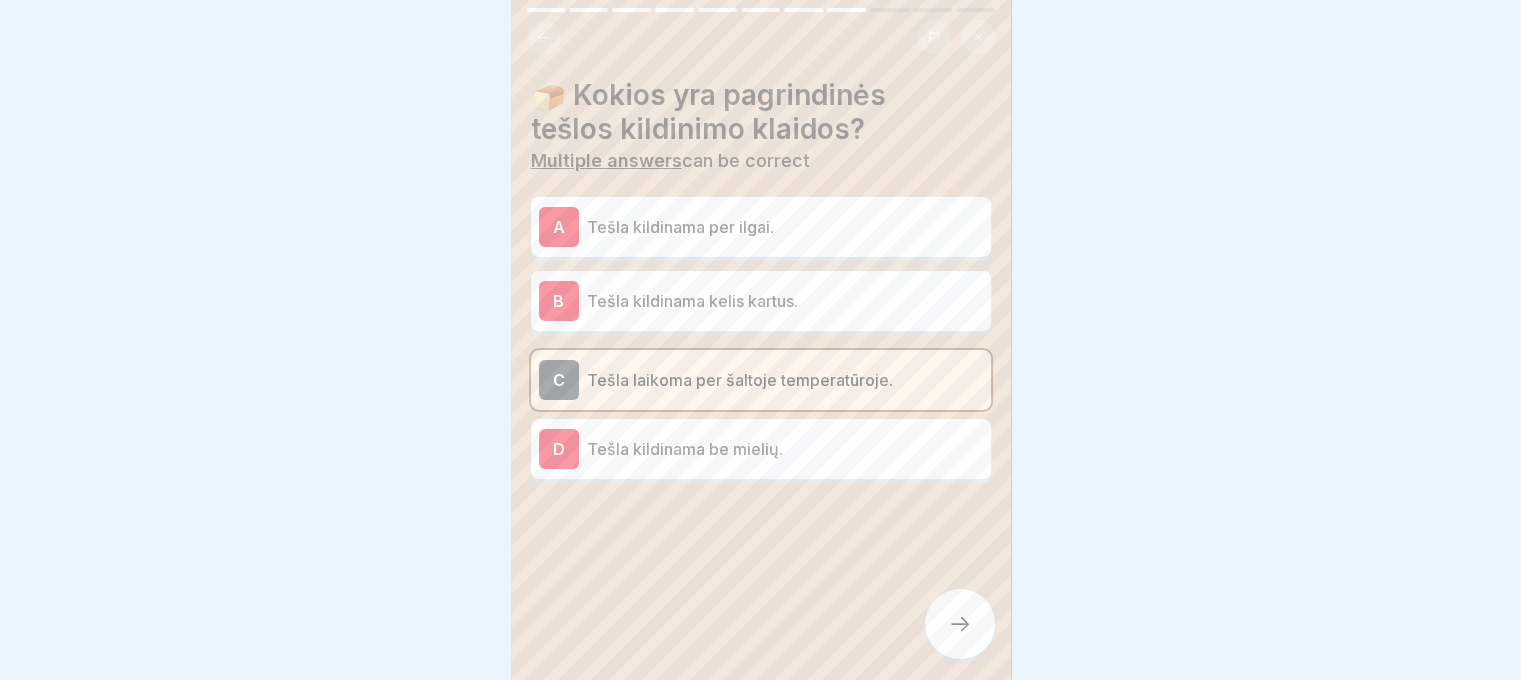 click at bounding box center [960, 624] 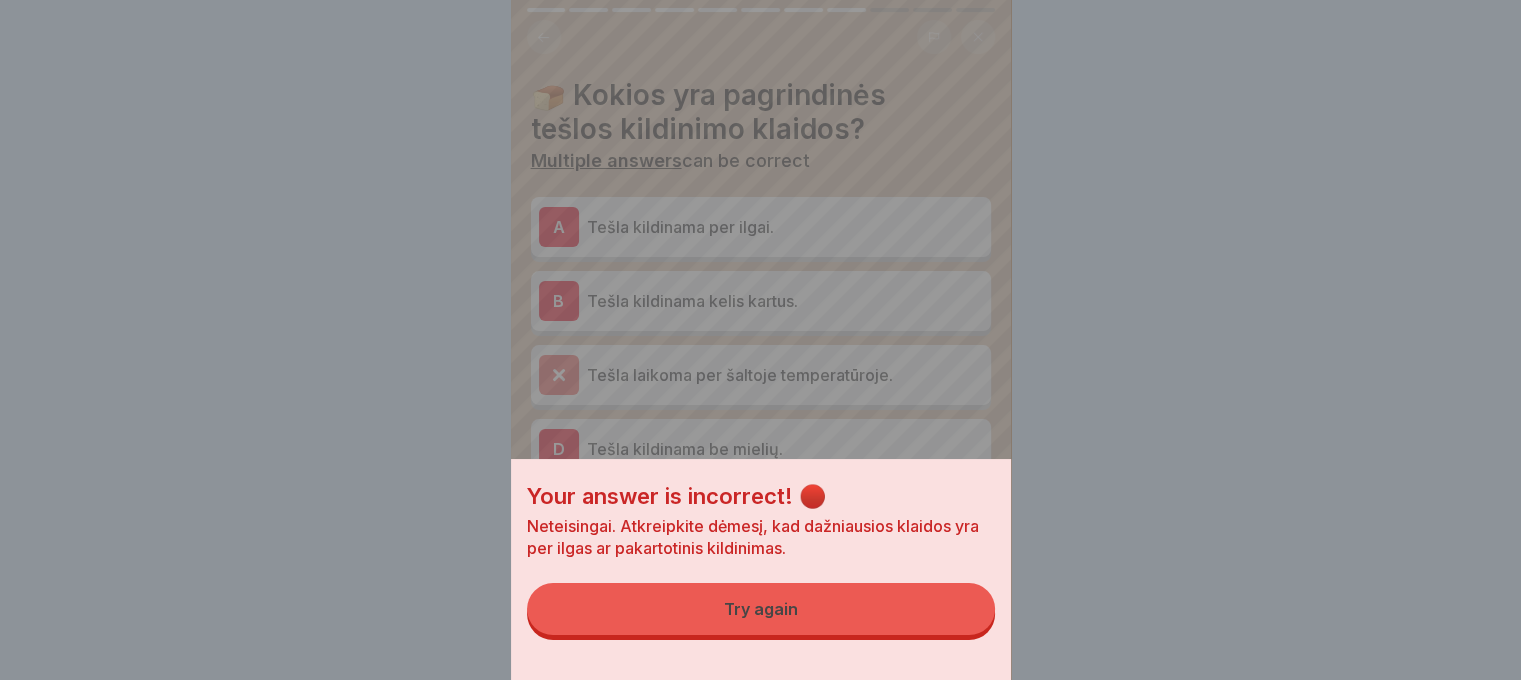 click on "Try again" at bounding box center (761, 609) 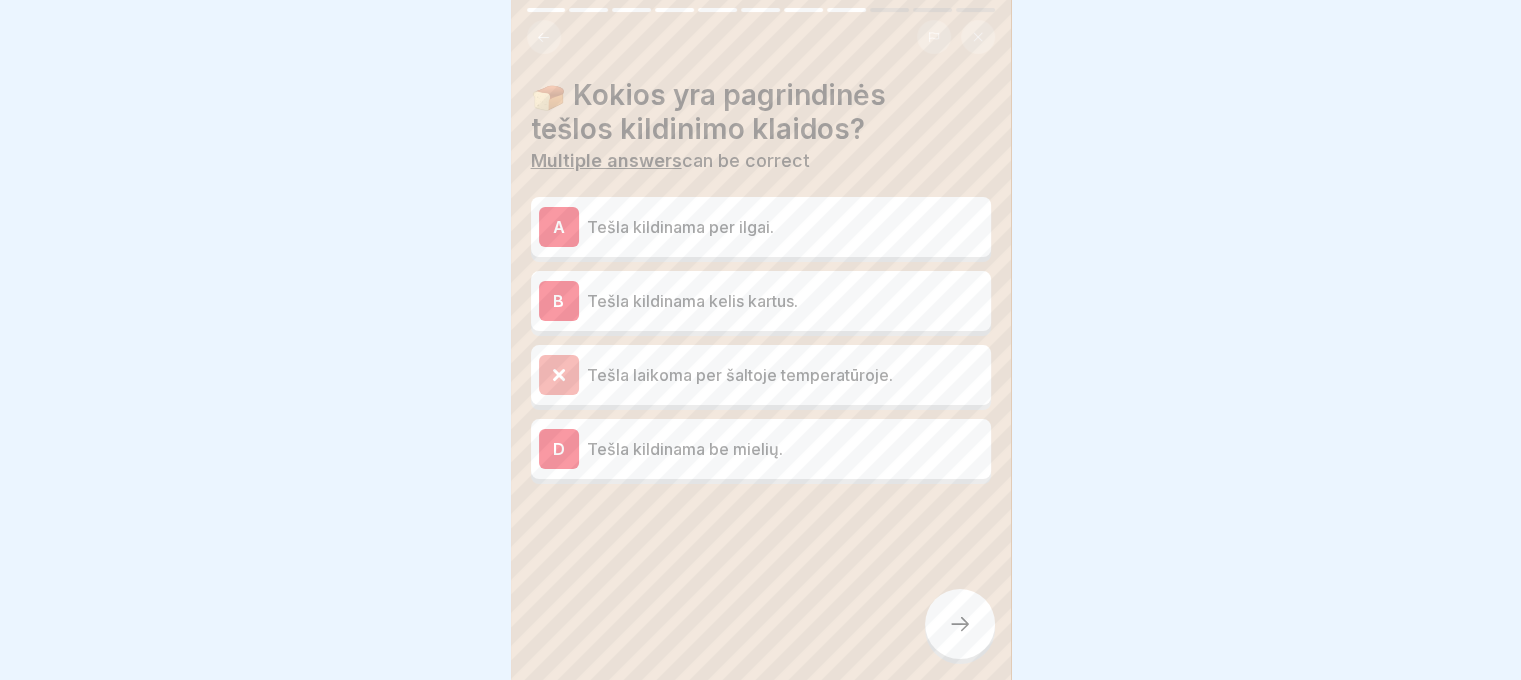 click on "B Tešla kildinama kelis kartus." at bounding box center [761, 301] 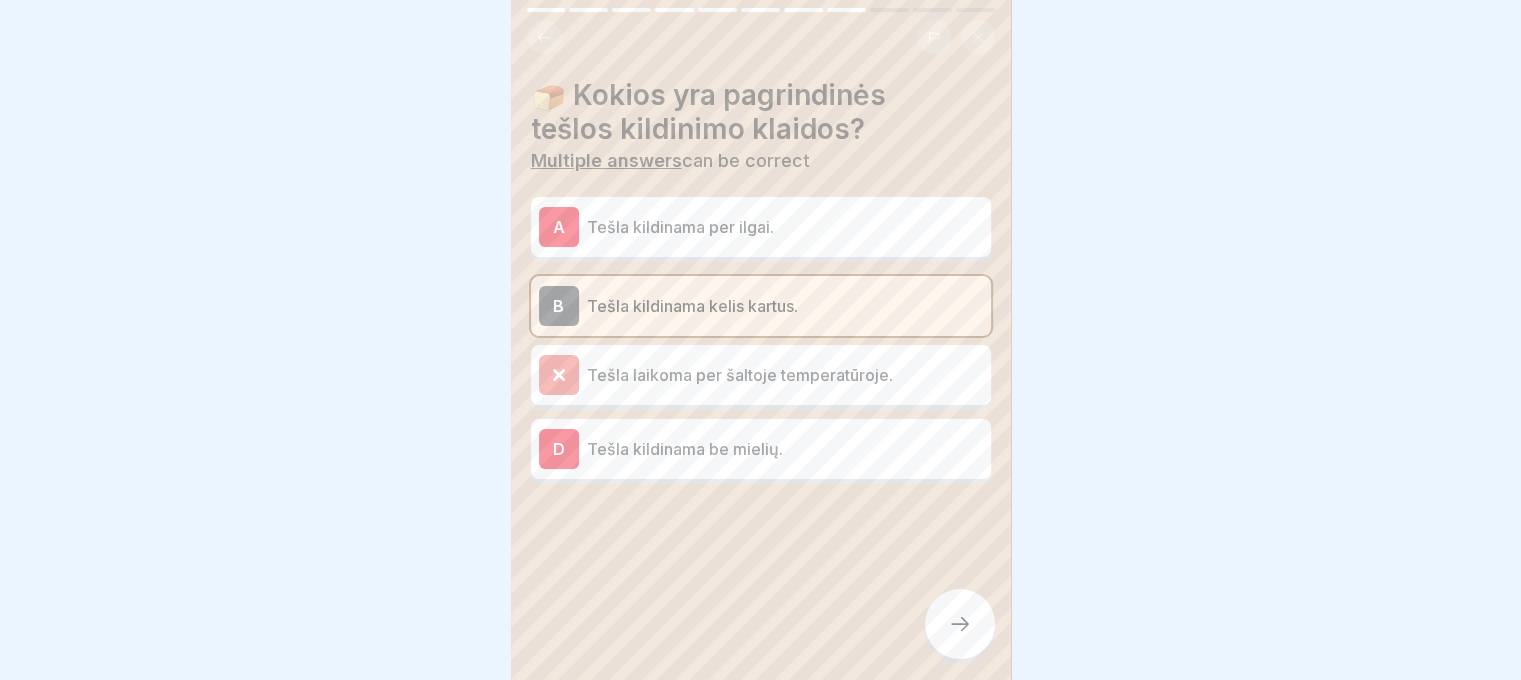 click at bounding box center [960, 624] 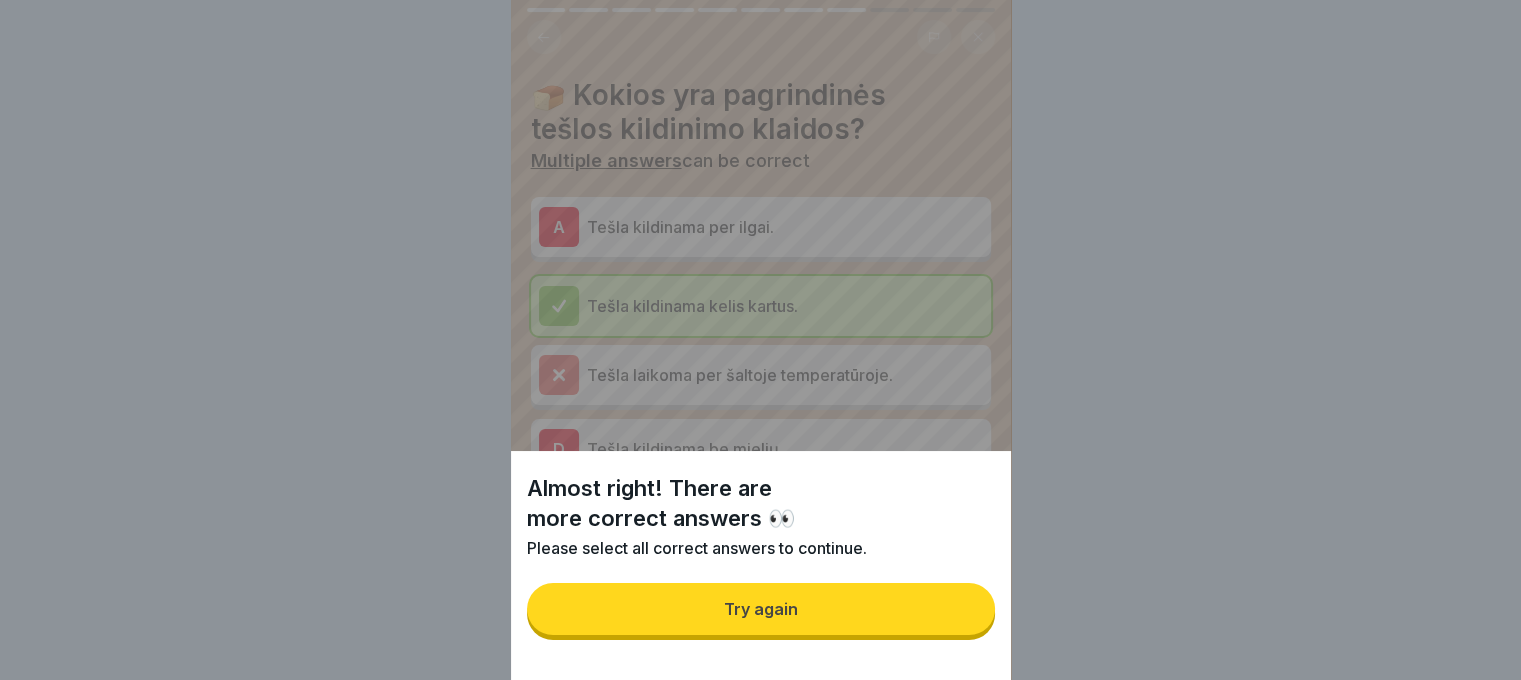 click on "Try again" at bounding box center [761, 609] 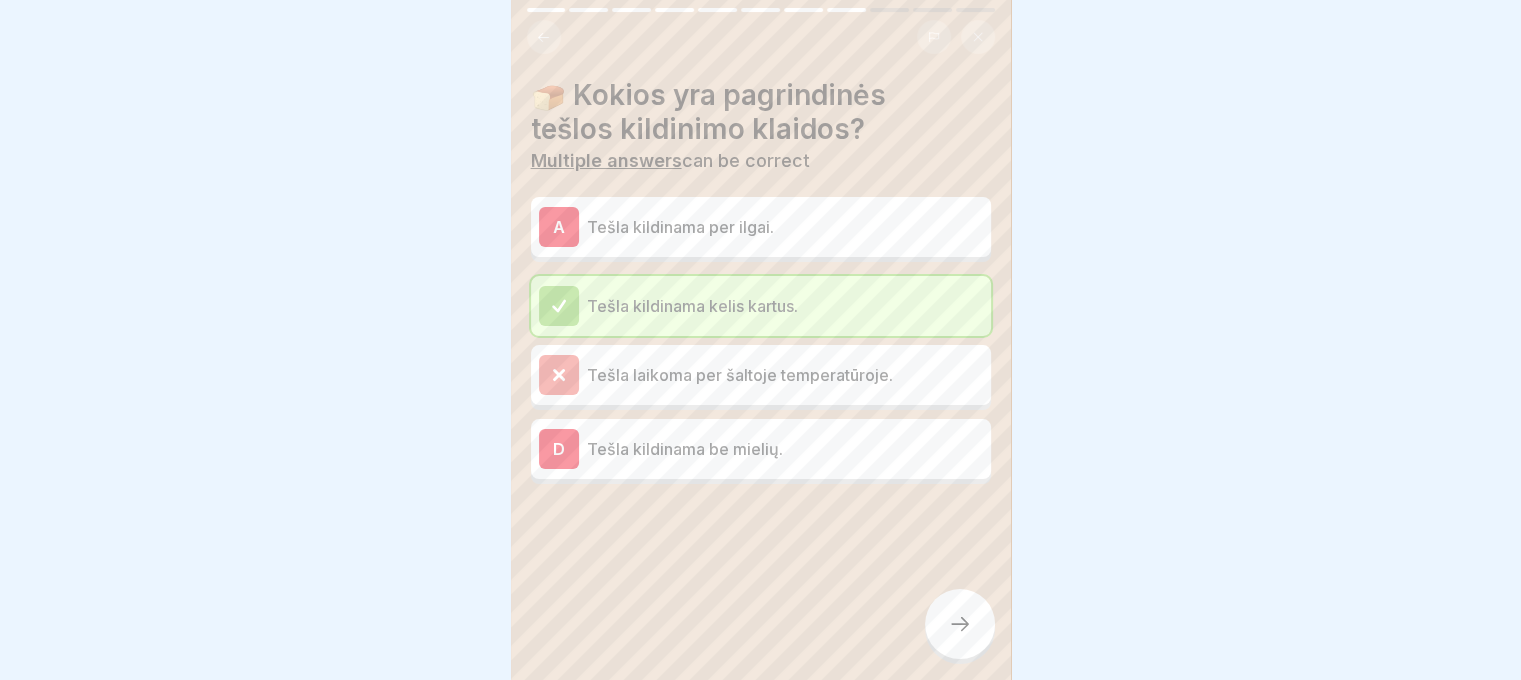 click on "Tešla kildinama per ilgai." at bounding box center (785, 227) 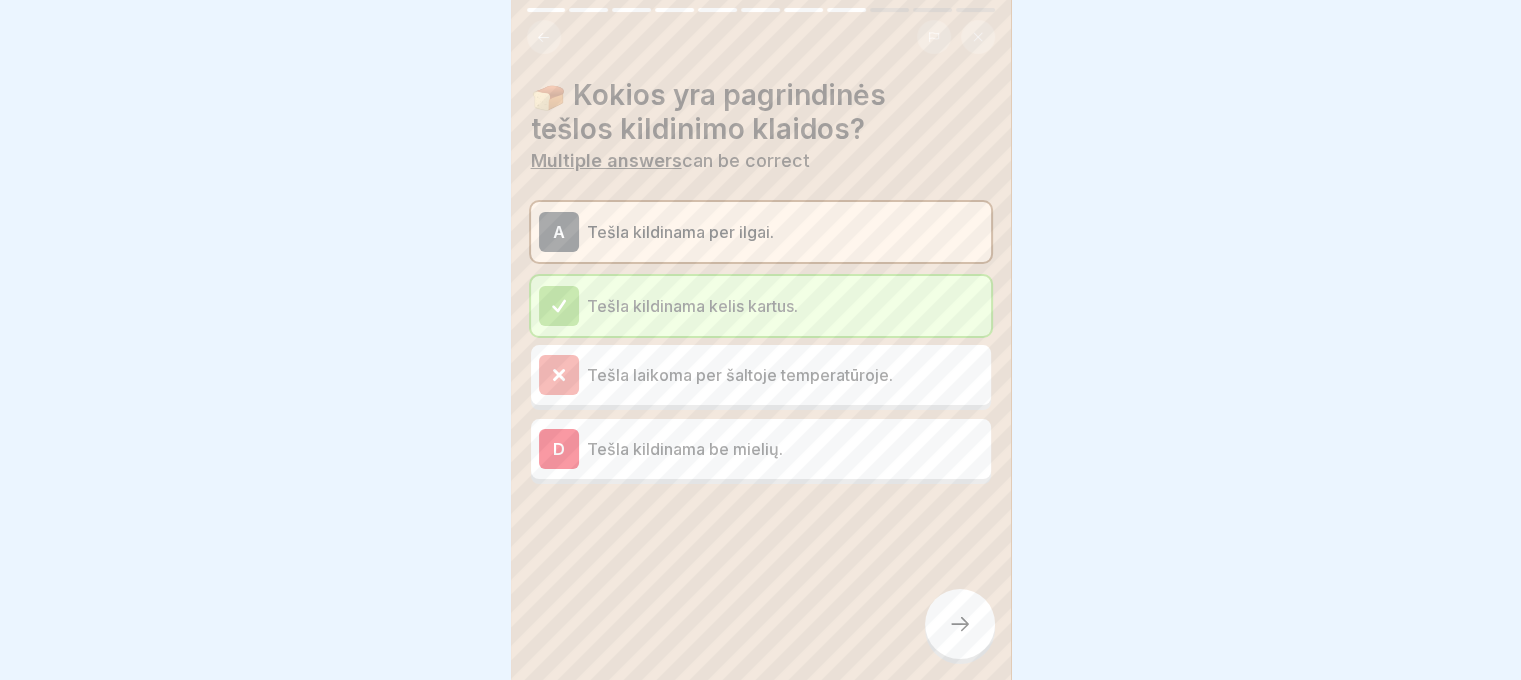 click at bounding box center [960, 624] 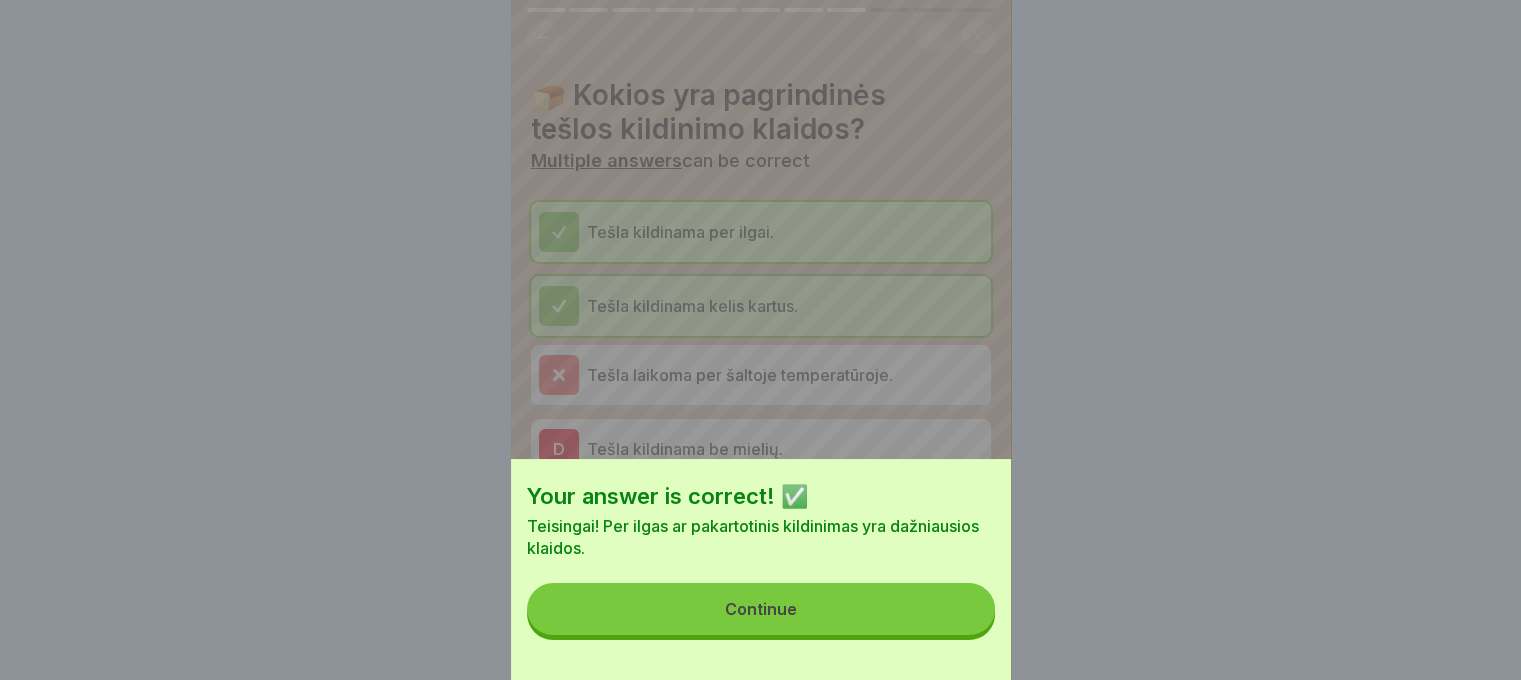 click on "Continue" at bounding box center [761, 609] 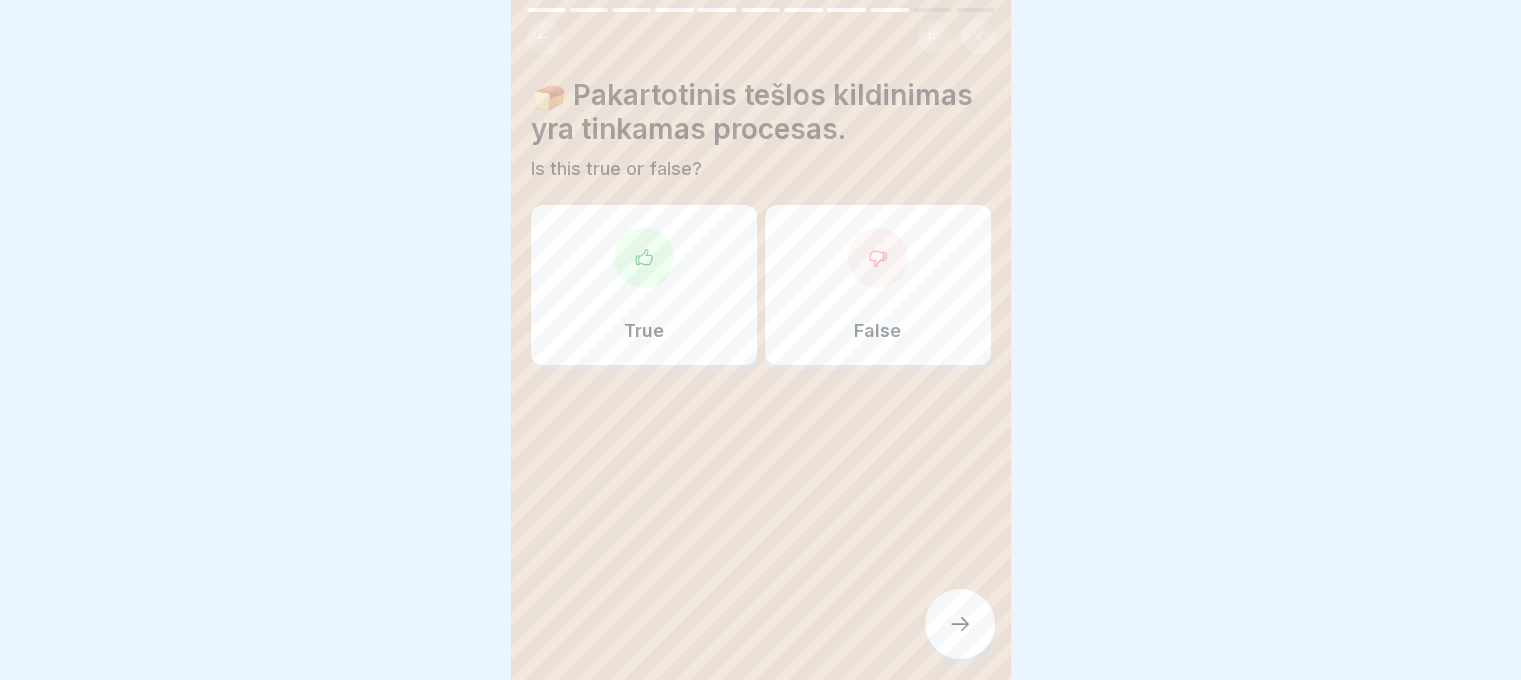 click on "True" at bounding box center (644, 285) 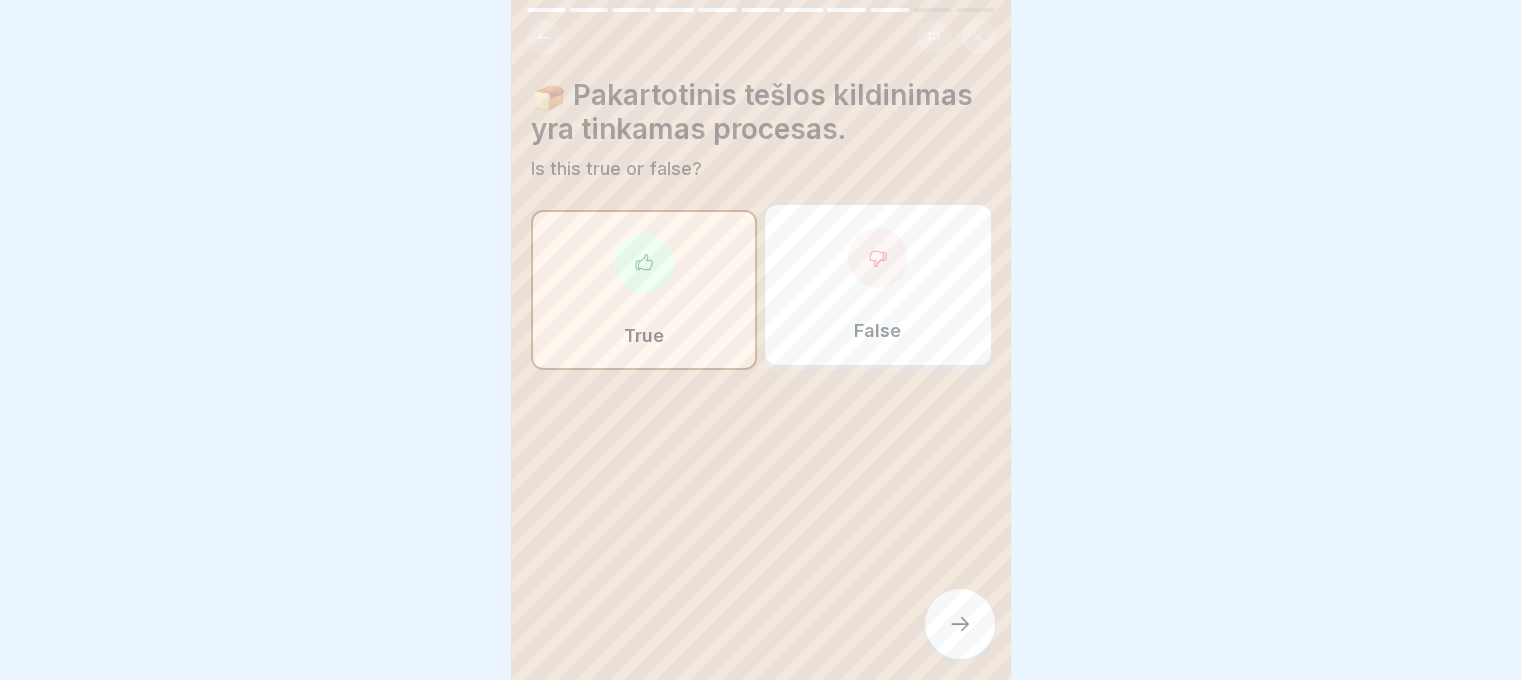 click on "🍞 Pakartotinis tešlos kildinimas yra tinkamas procesas. Is this true or false? True False" at bounding box center (761, 340) 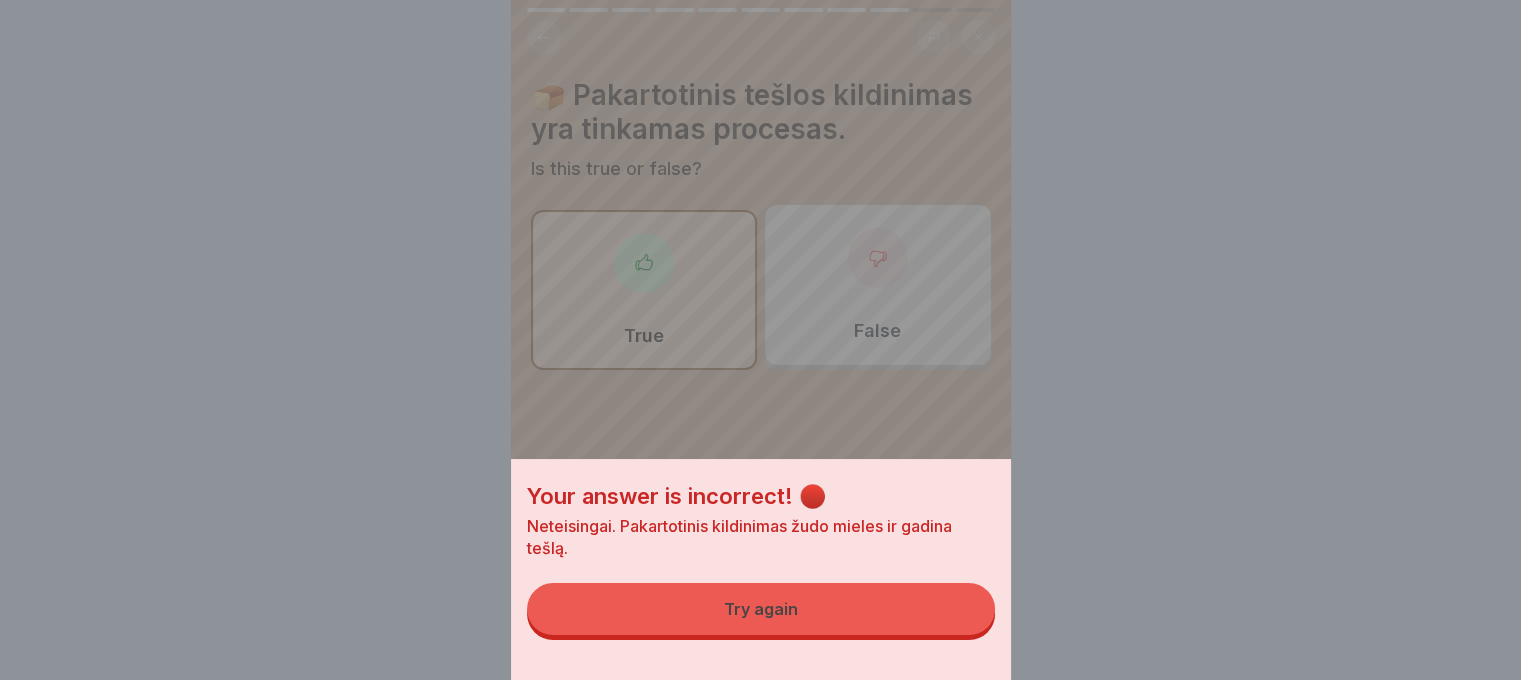click on "Try again" at bounding box center (761, 609) 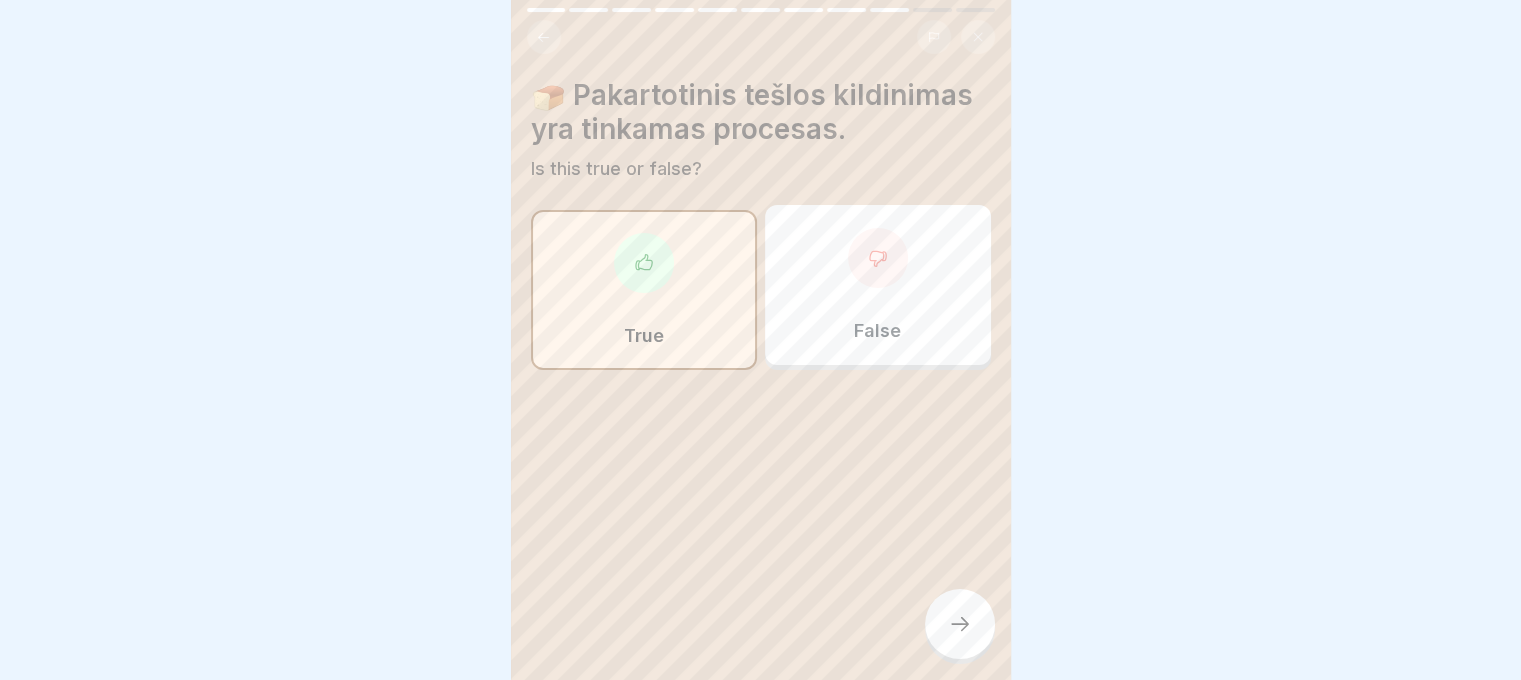 click 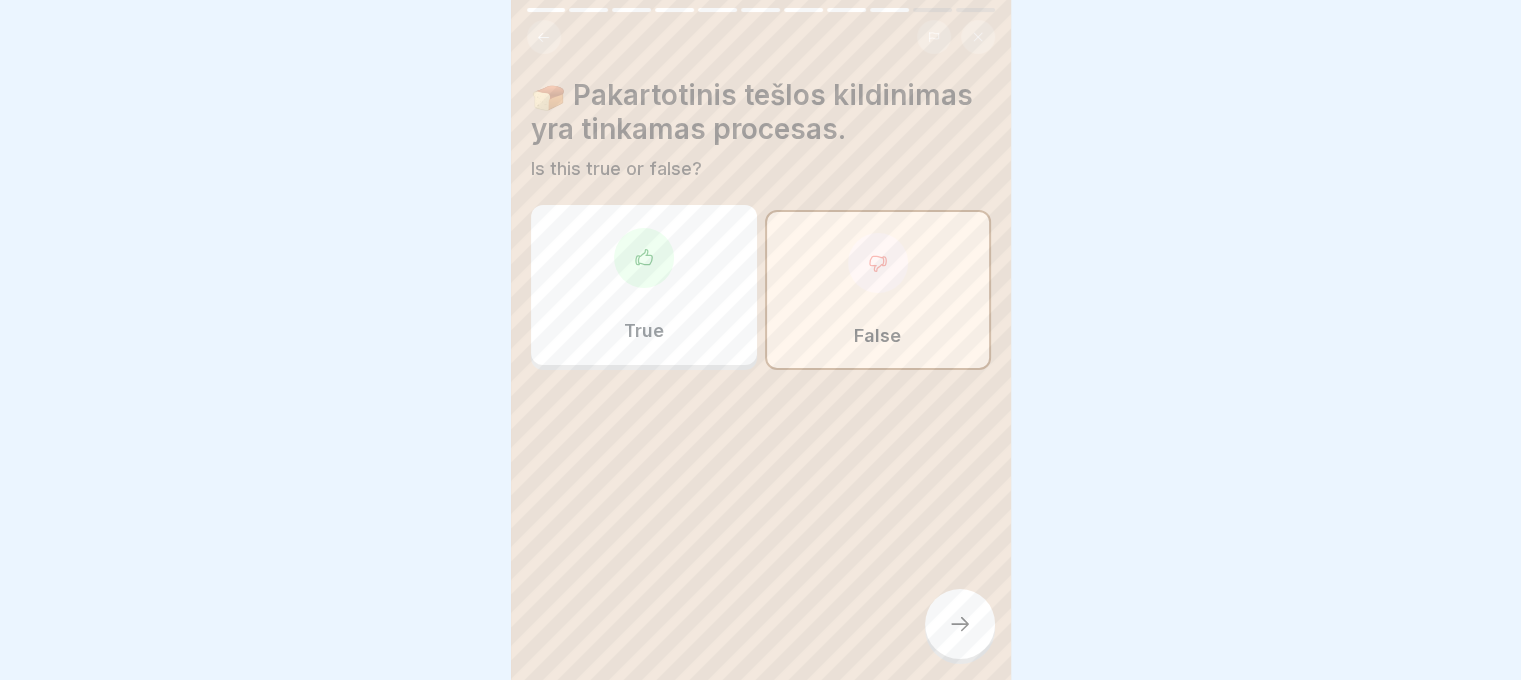 click 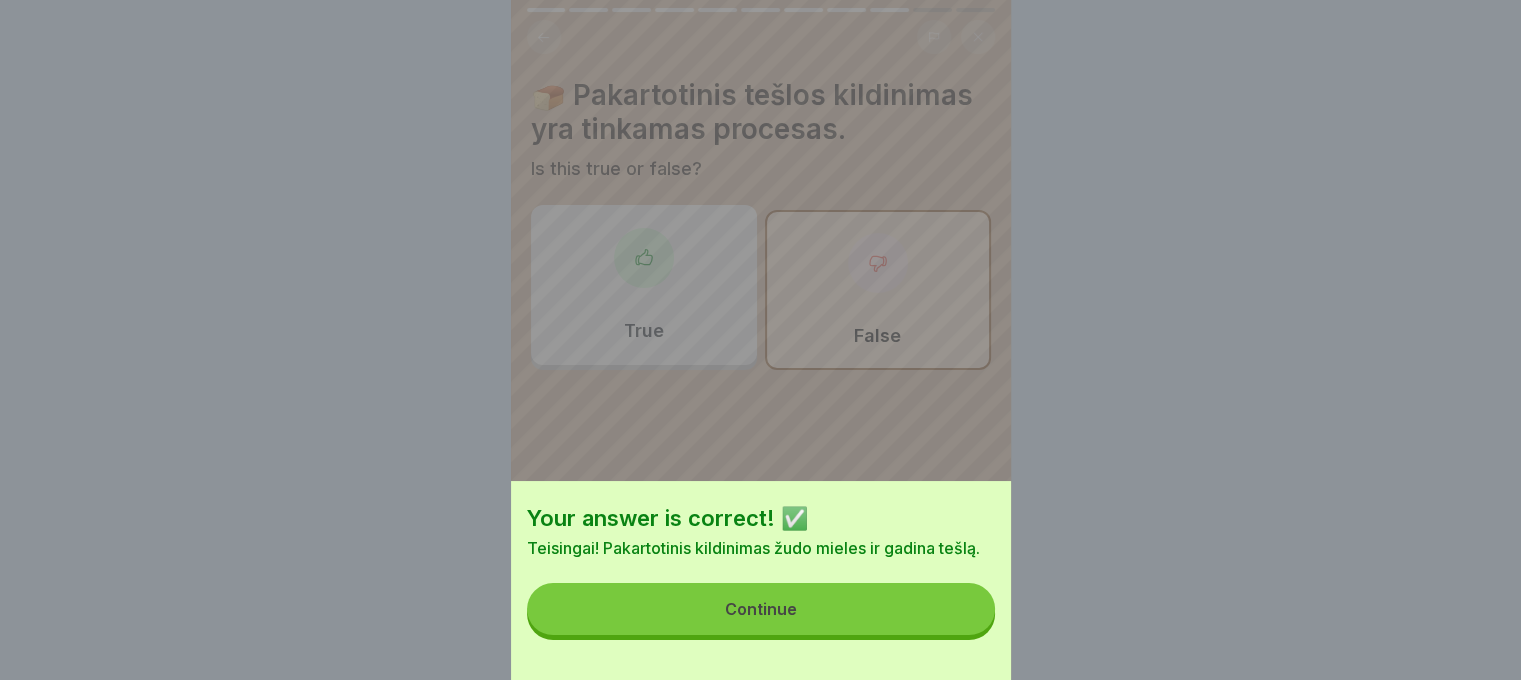 click on "Continue" at bounding box center (761, 609) 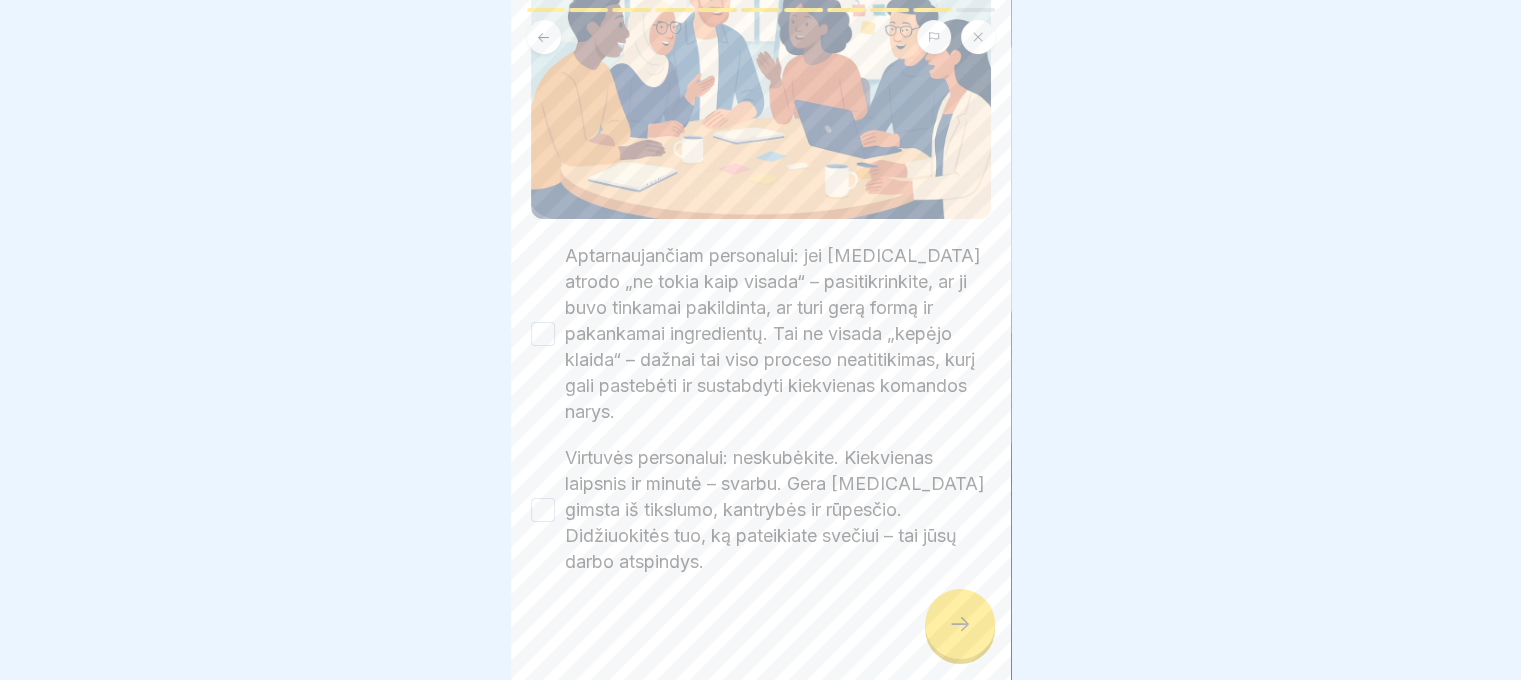 scroll, scrollTop: 327, scrollLeft: 0, axis: vertical 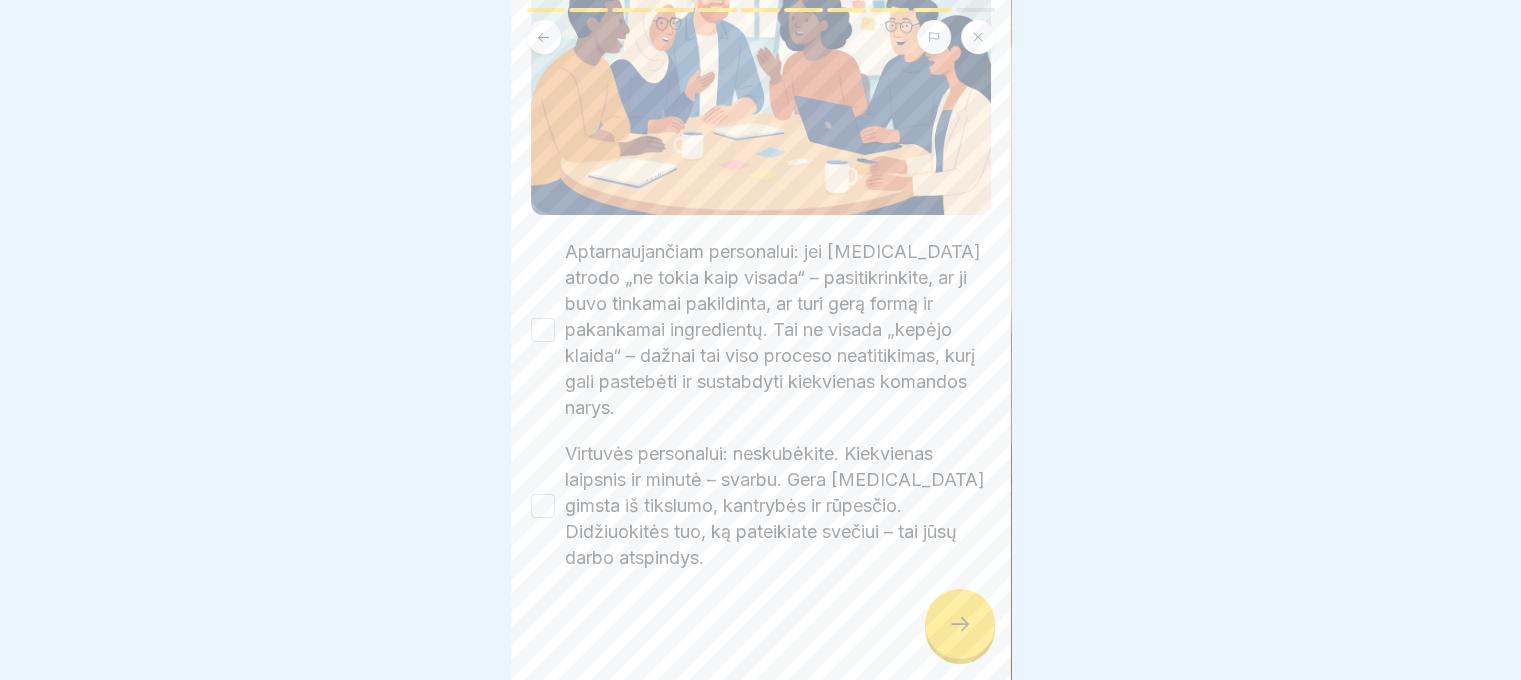 click on "Aptarnaujančiam personalui: jei [MEDICAL_DATA] atrodo „ne tokia kaip visada“ – pasitikrinkite, ar ji buvo tinkamai pakildinta, ar turi gerą formą ir pakankamai ingredientų. Tai ne visada „kepėjo klaida“ – dažnai tai viso proceso neatitikimas, kurį gali pastebėti ir sustabdyti kiekvienas komandos narys." at bounding box center (543, 330) 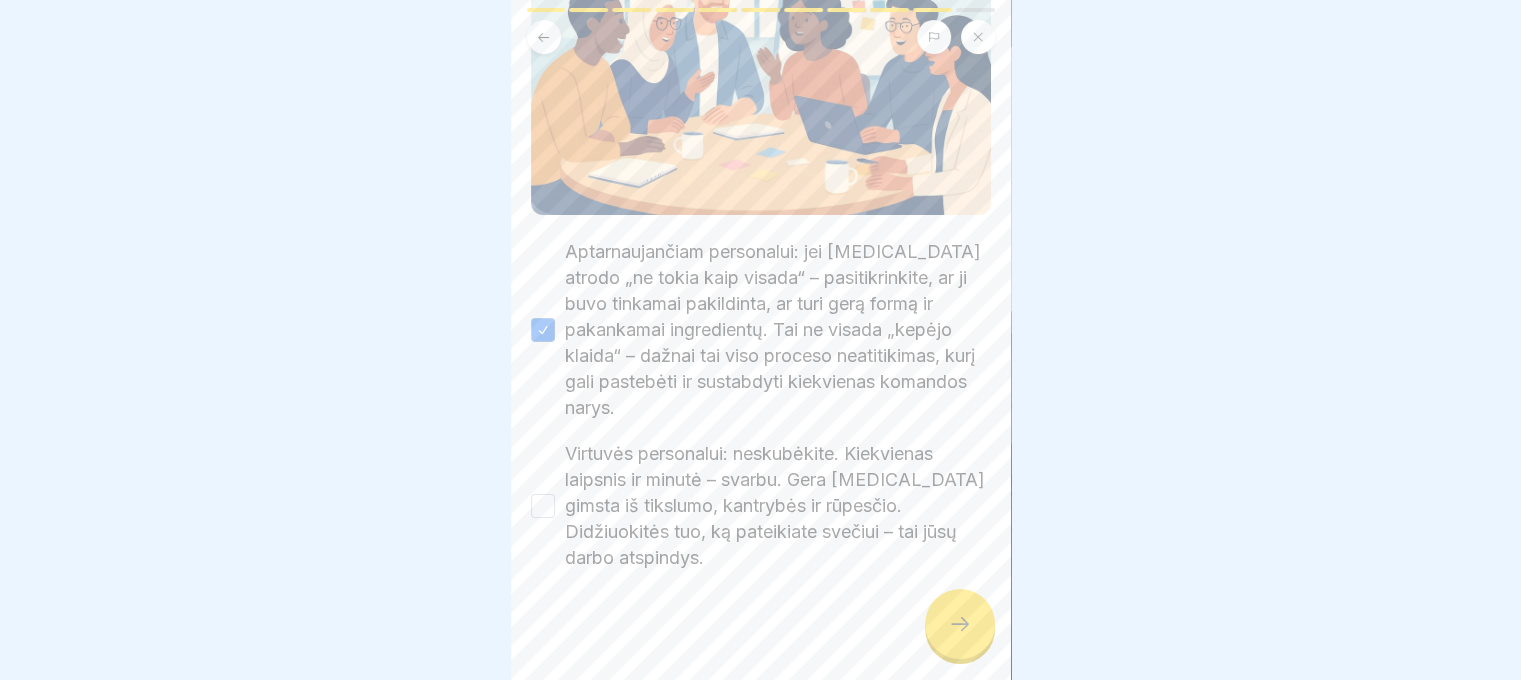 click on "Virtuvės personalui: neskubėkite. Kiekvienas laipsnis ir minutė – svarbu. Gera [MEDICAL_DATA] gimsta iš tikslumo, kantrybės ir rūpesčio. Didžiuokitės tuo, ką pateikiate svečiui – tai jūsų darbo atspindys." at bounding box center (543, 506) 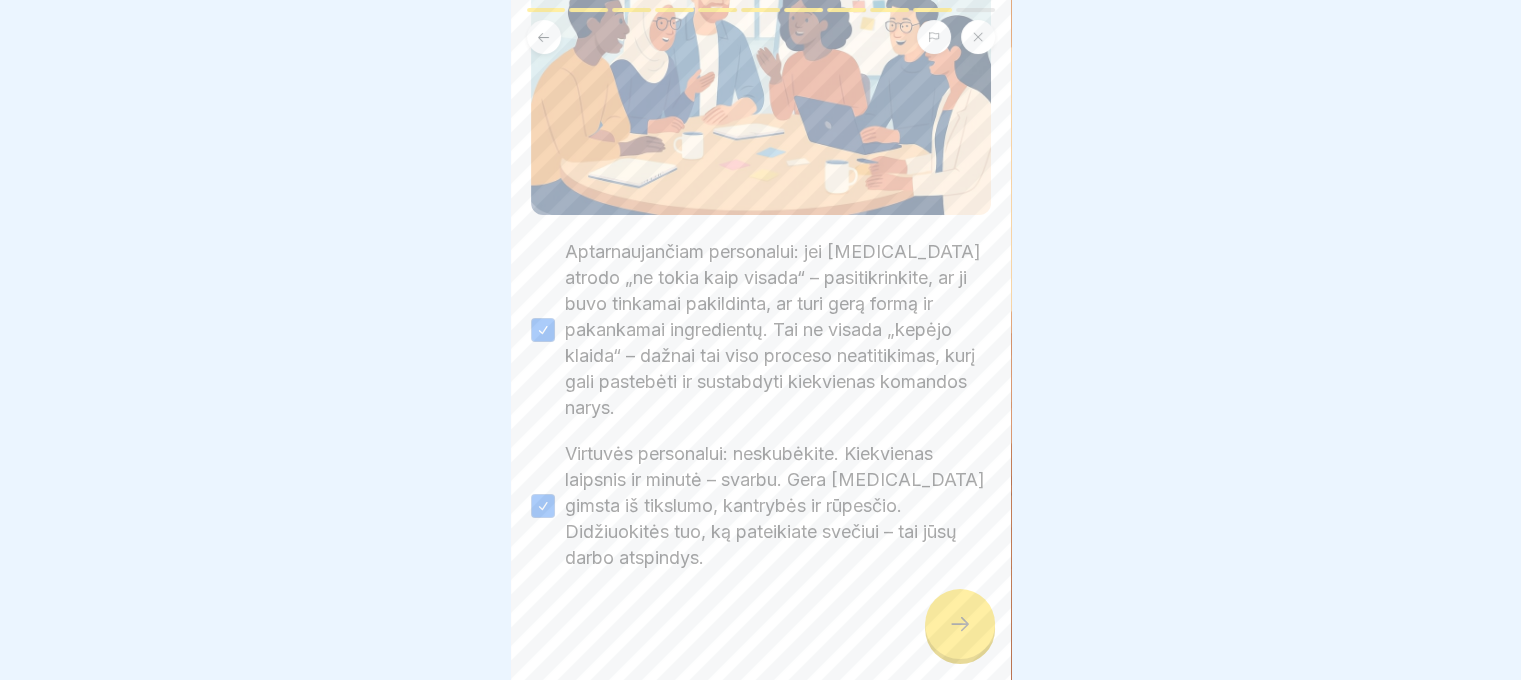 click 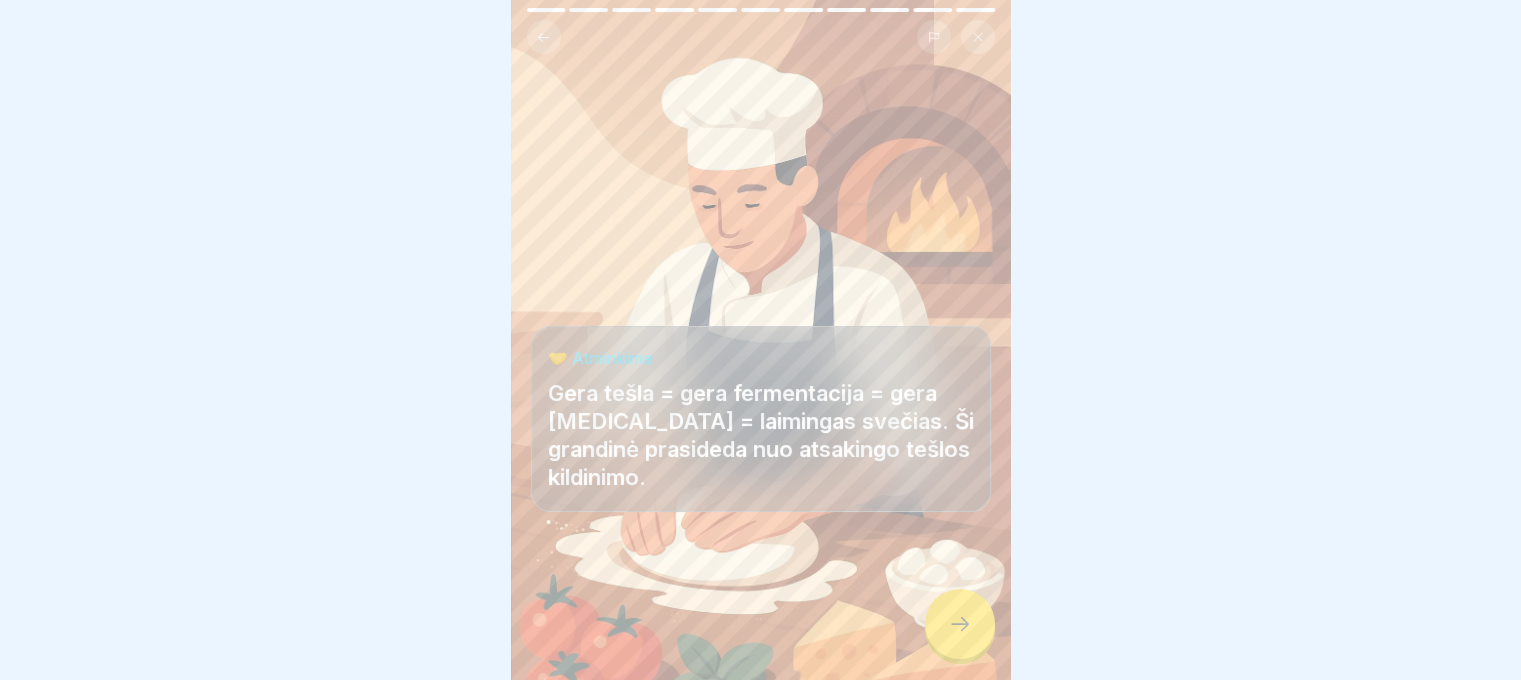 click 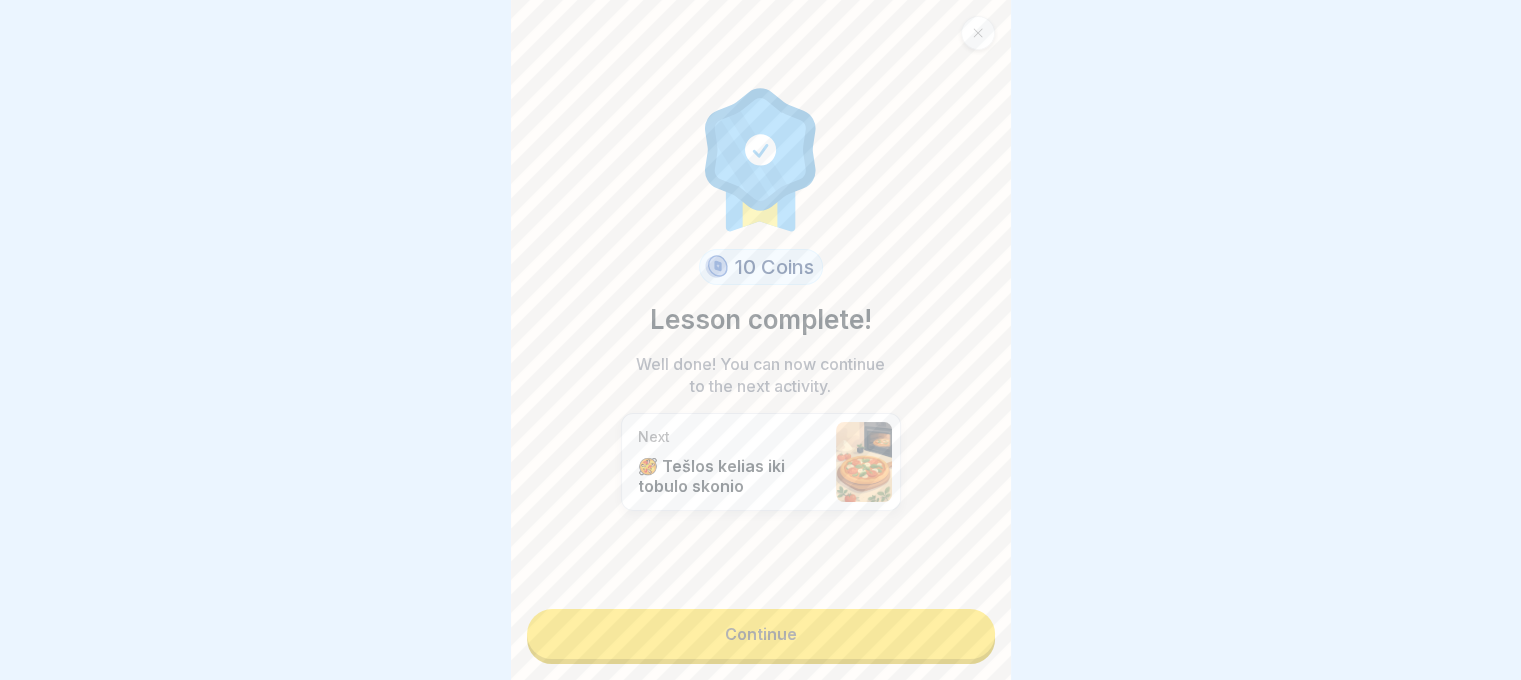click on "Continue" at bounding box center [761, 634] 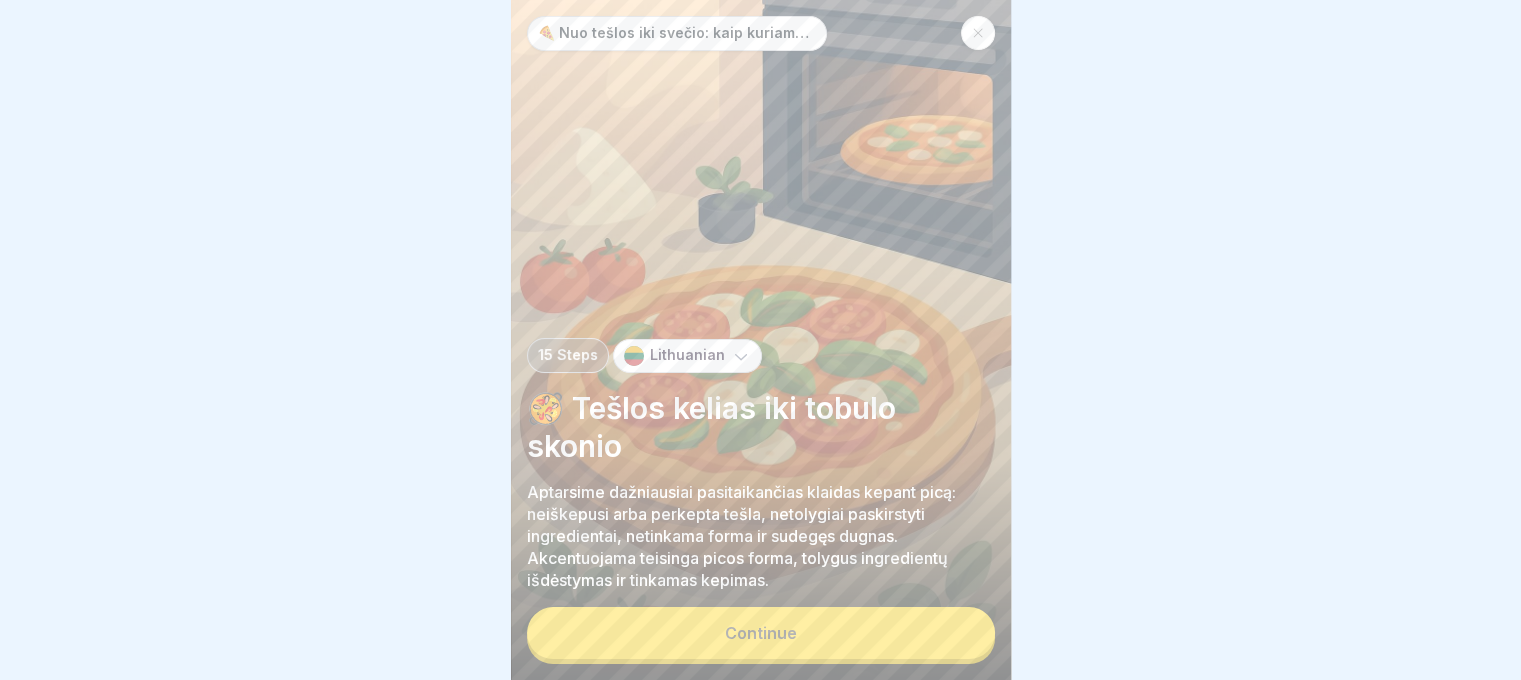 click on "Continue" at bounding box center (761, 633) 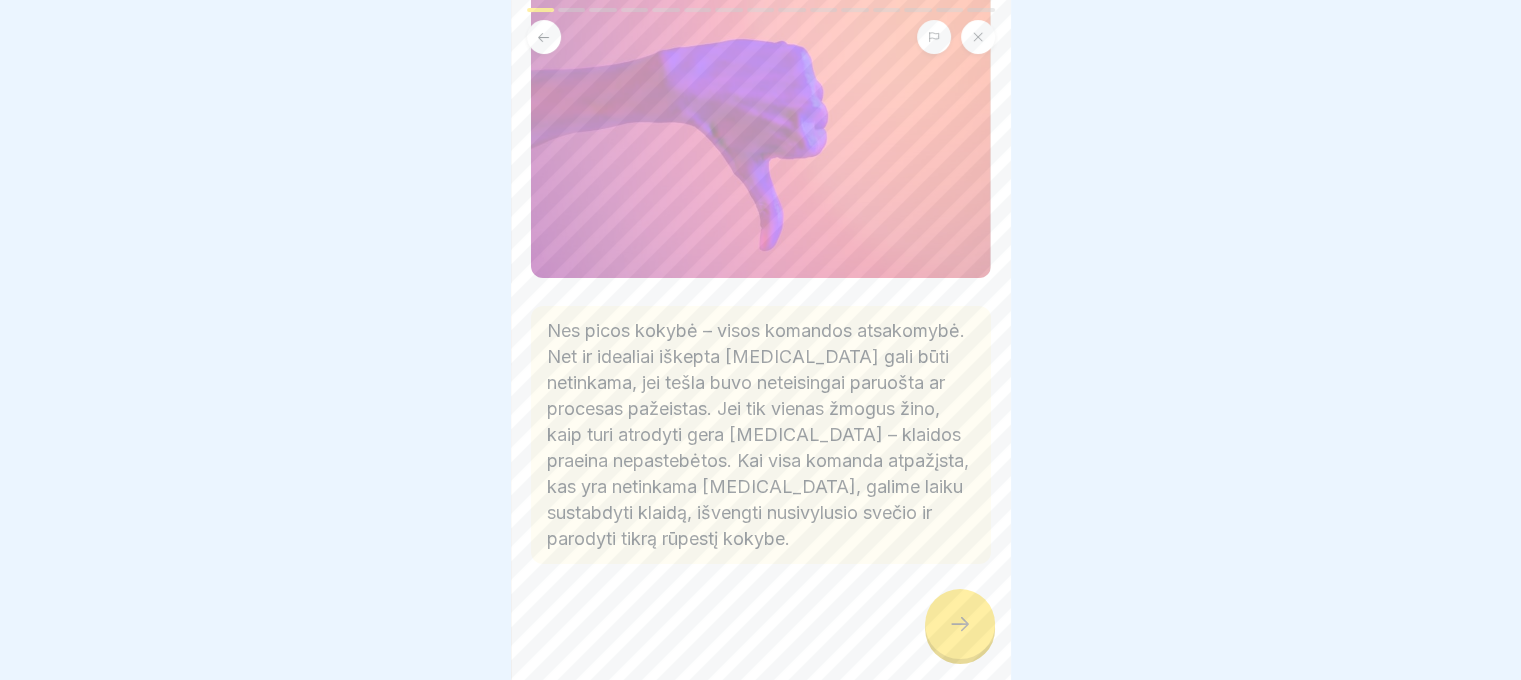 scroll, scrollTop: 212, scrollLeft: 0, axis: vertical 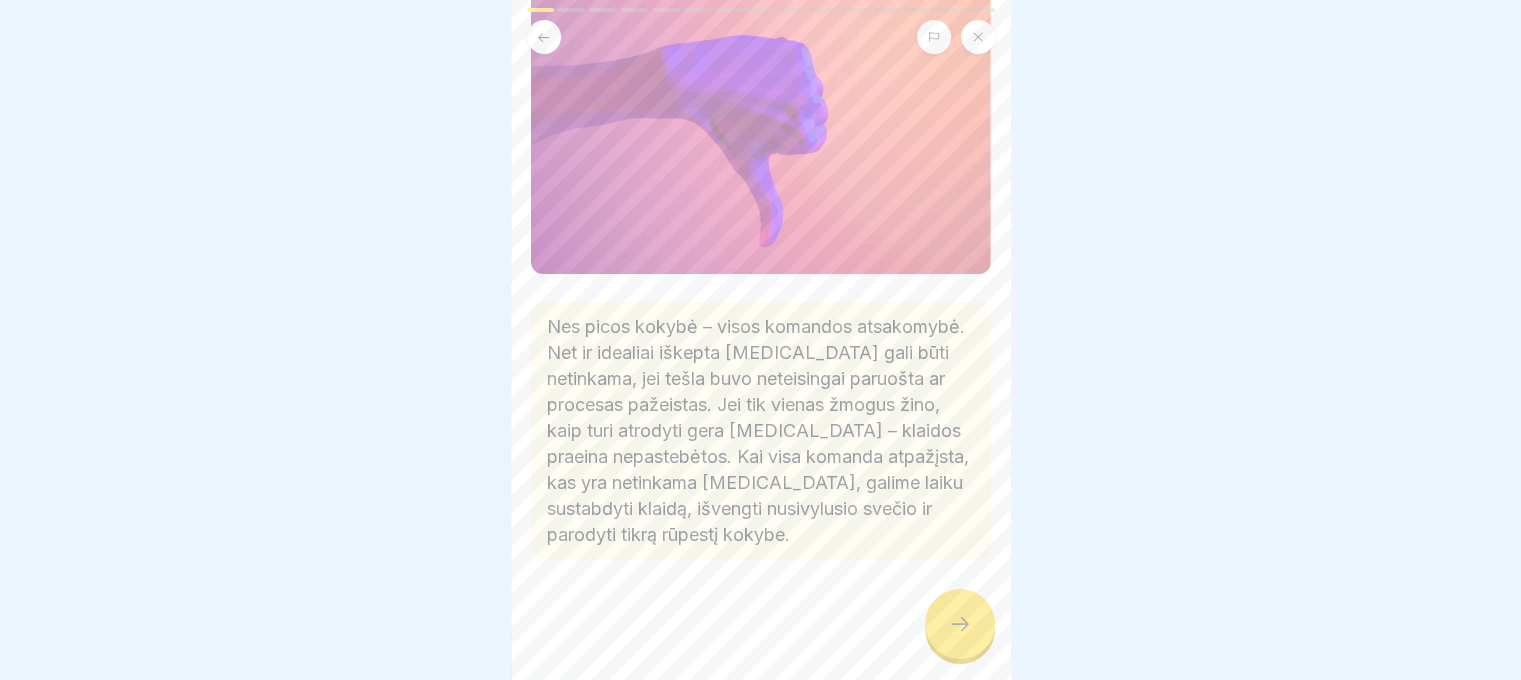 click 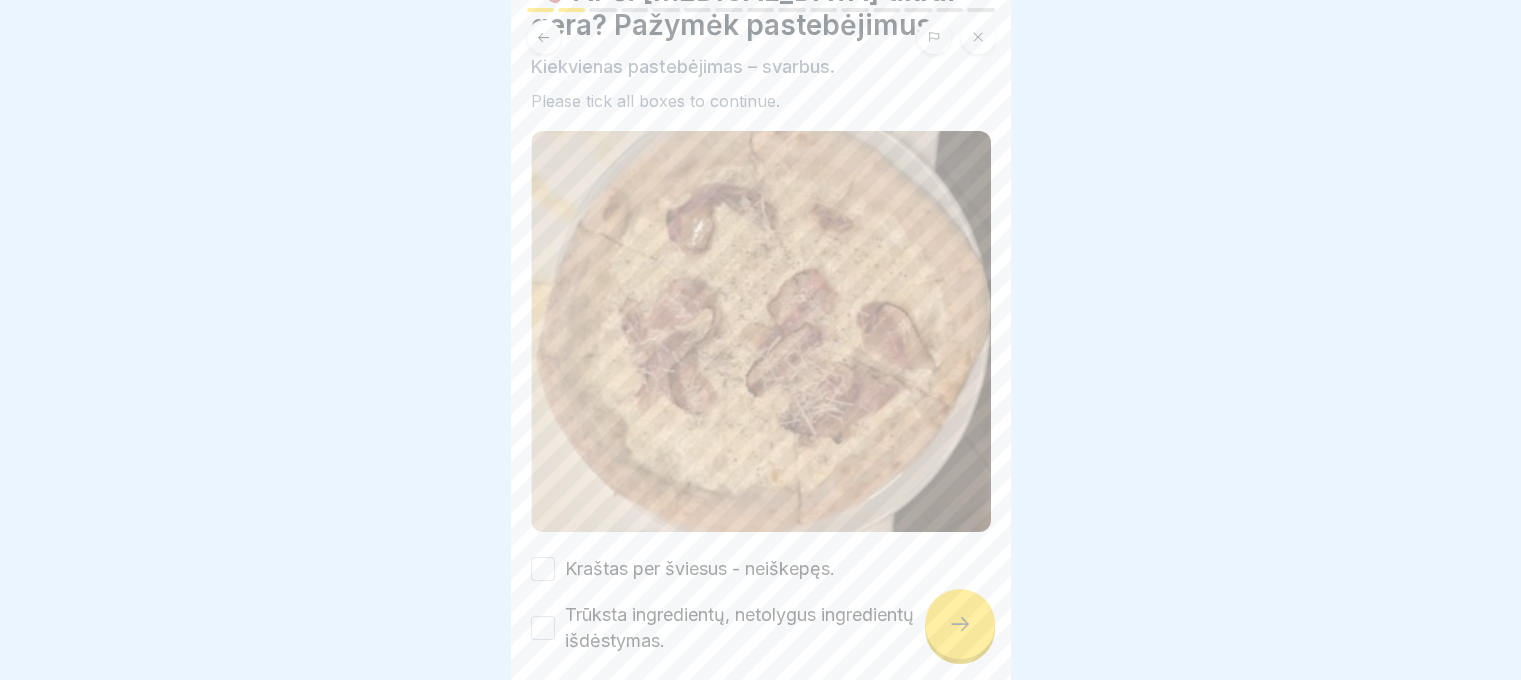 scroll, scrollTop: 184, scrollLeft: 0, axis: vertical 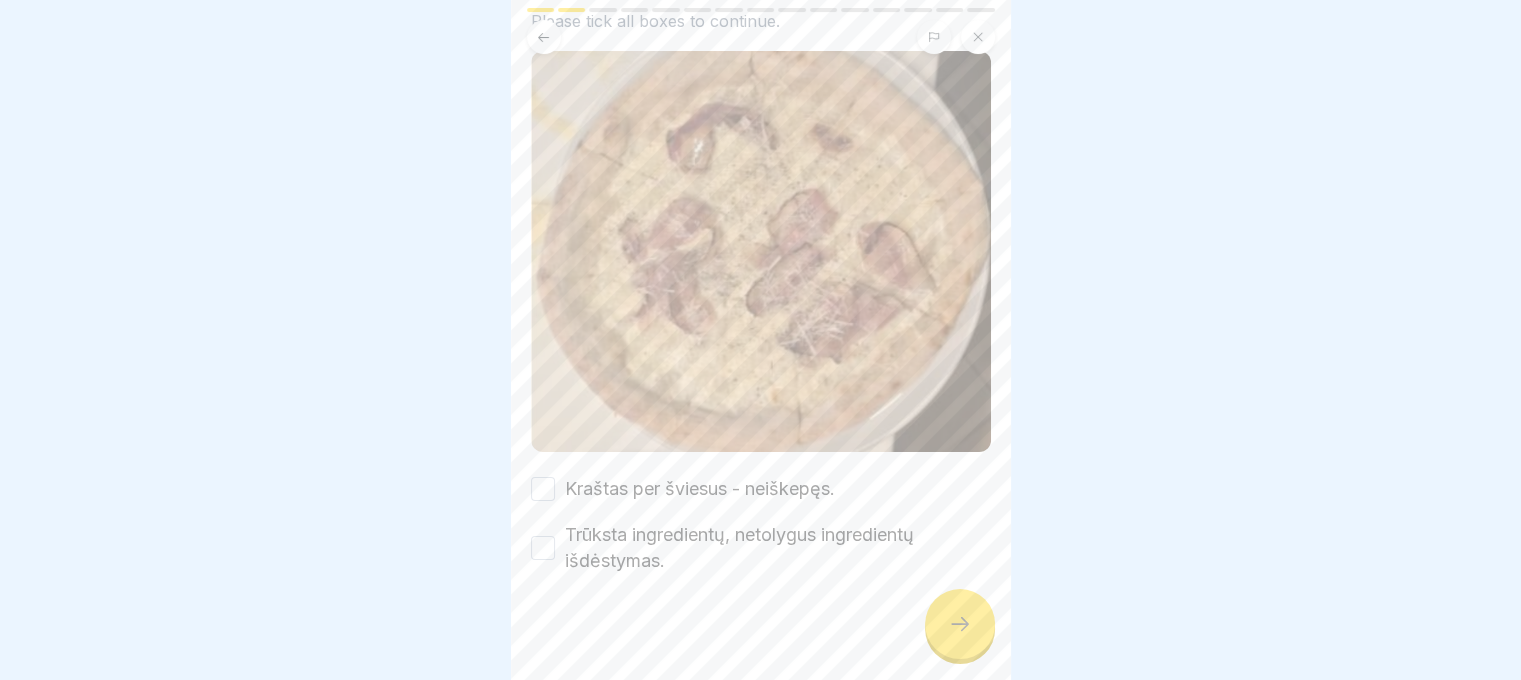 click on "Kraštas per šviesus - neiškepęs." at bounding box center (543, 489) 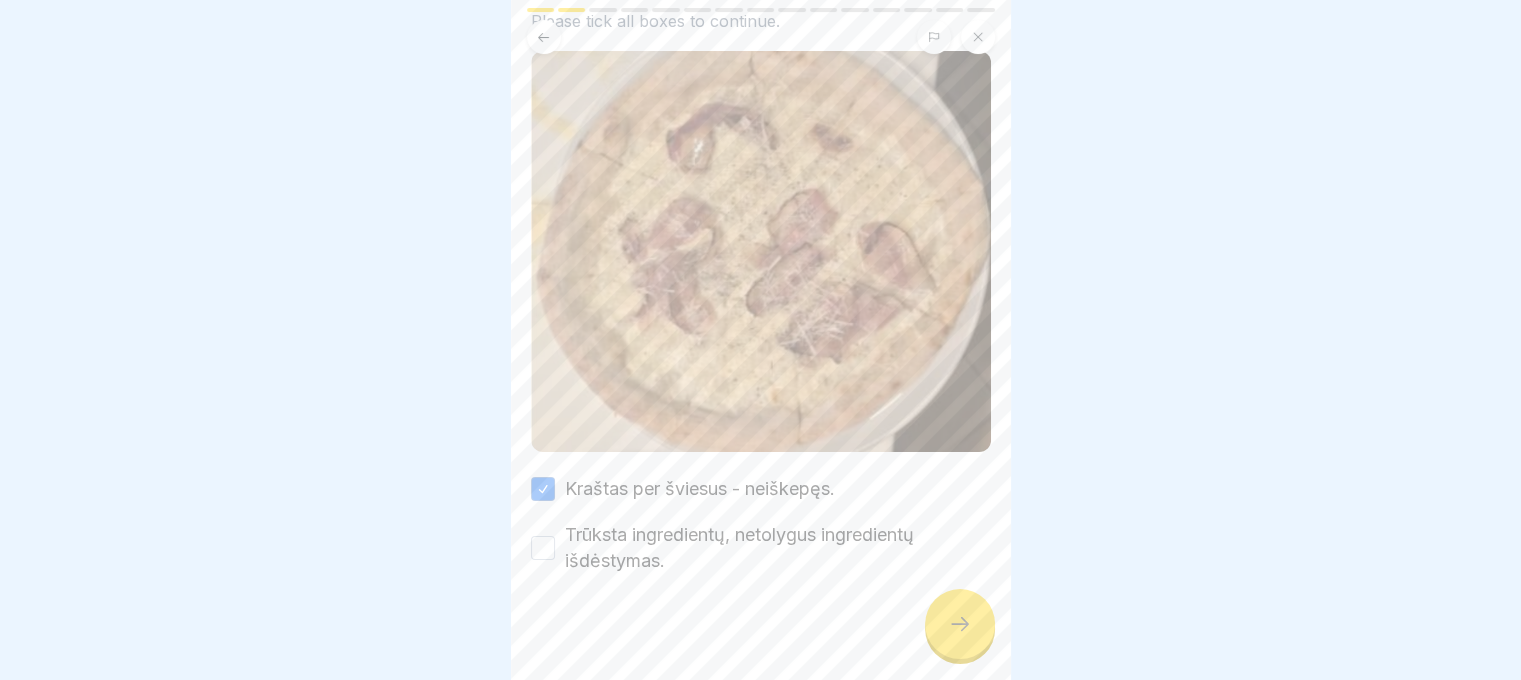 click on "Trūksta ingredientų, netolygus ingredientų išdėstymas." at bounding box center [543, 548] 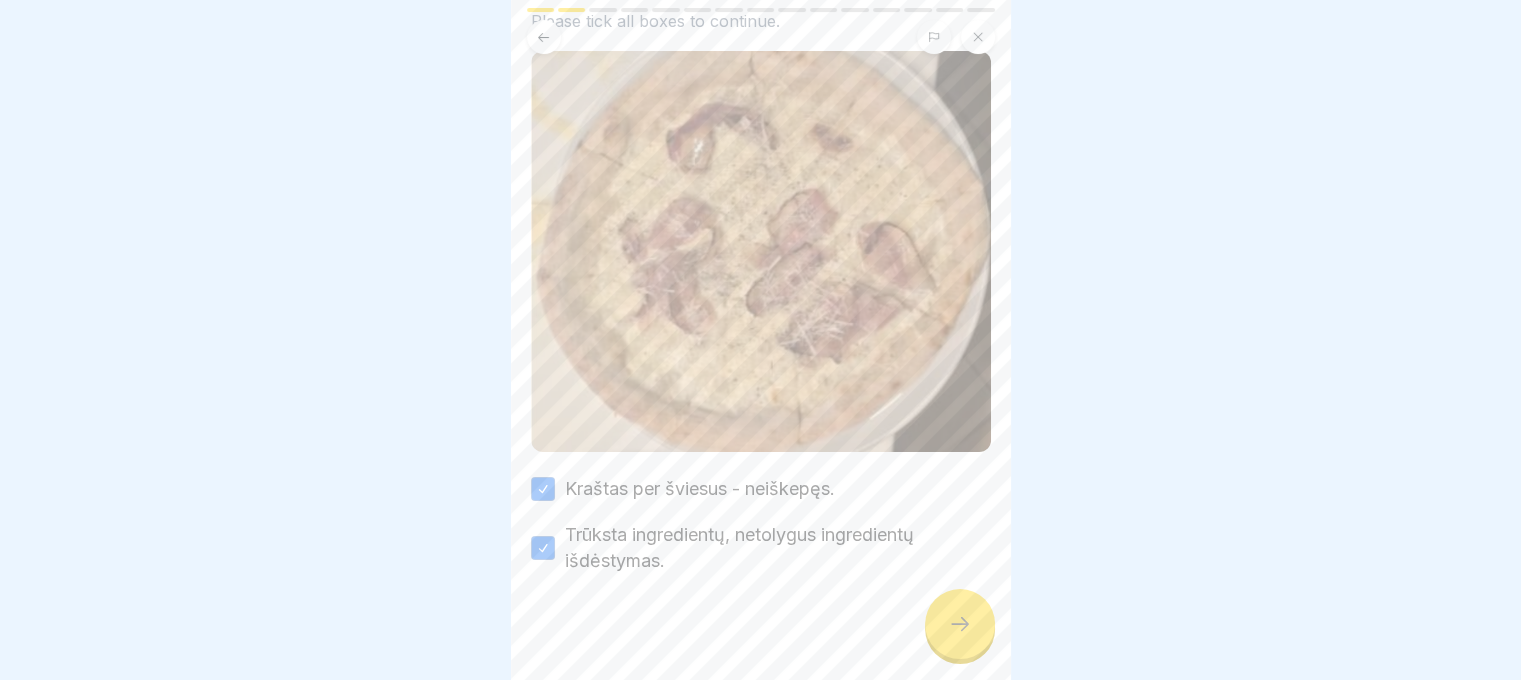 click 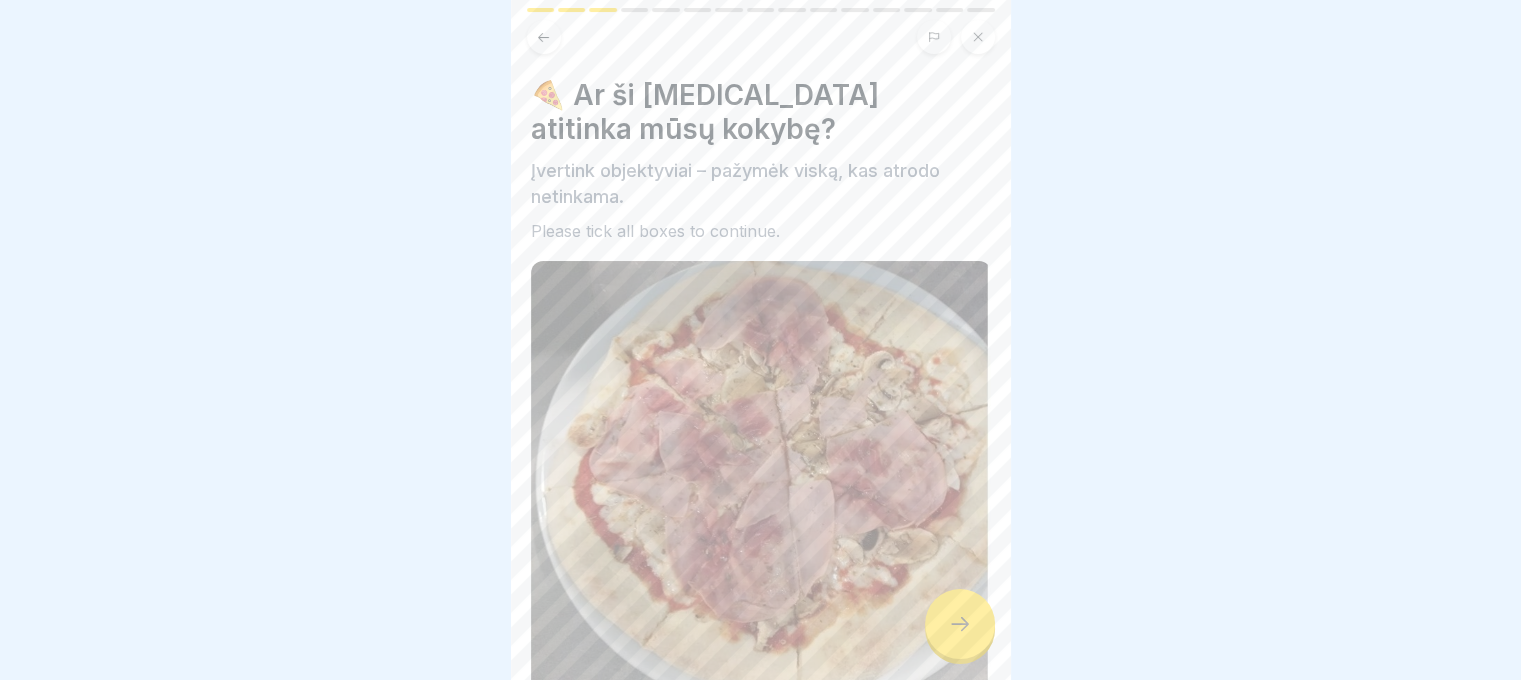 click 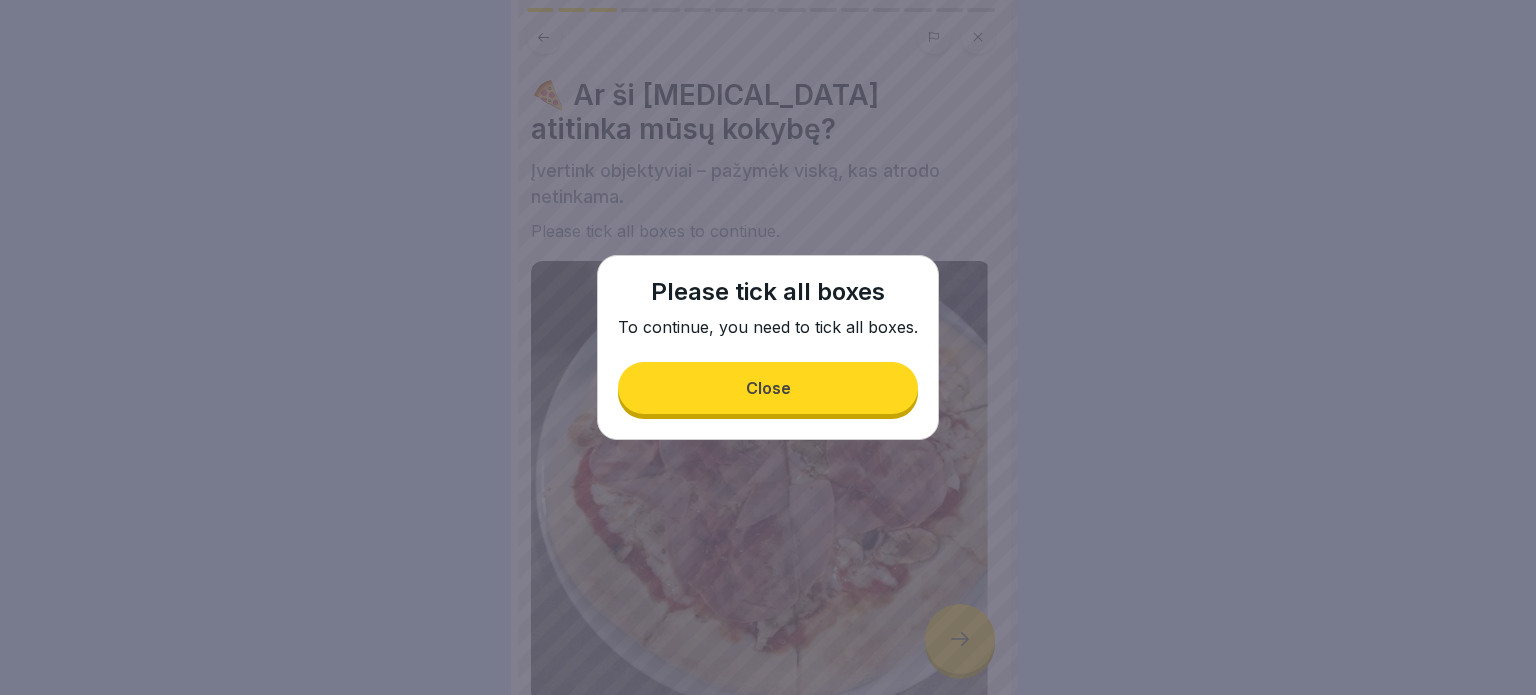 click on "Close" at bounding box center [768, 388] 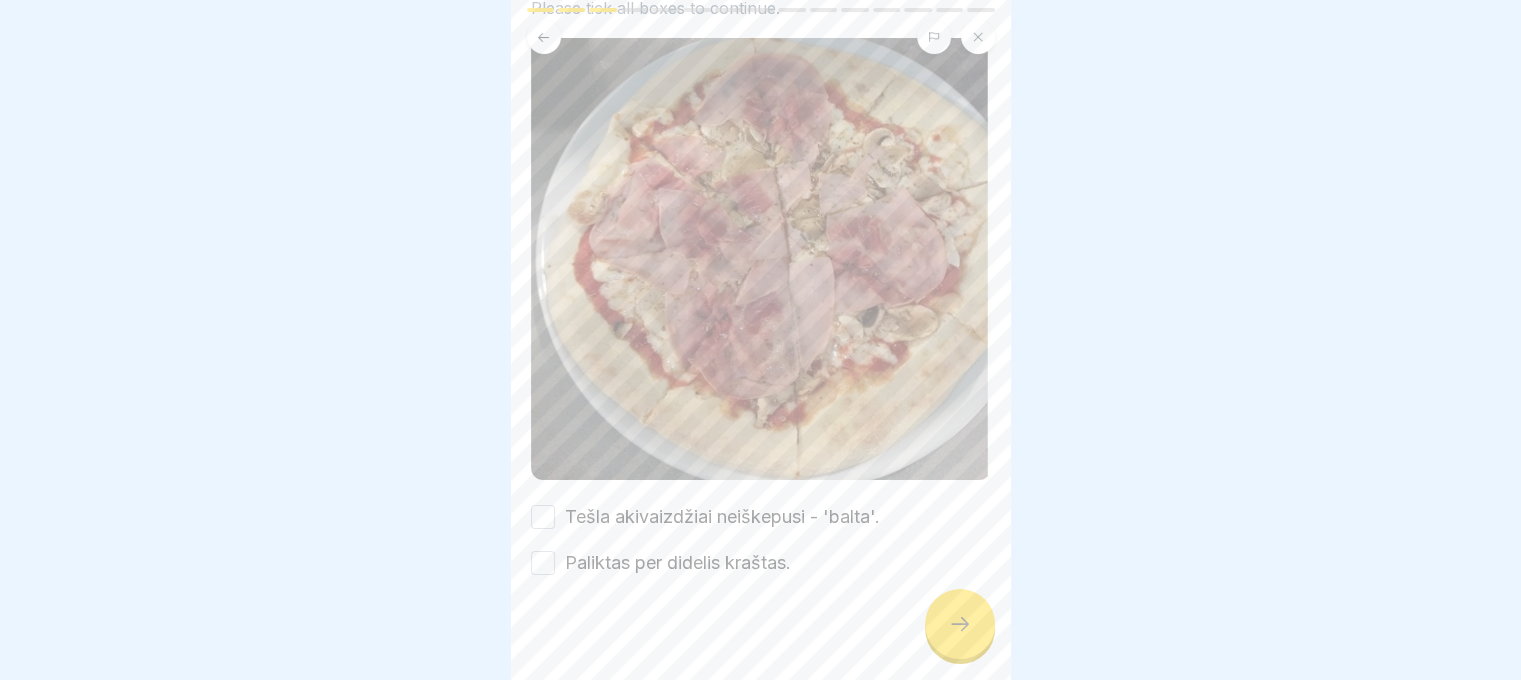 scroll, scrollTop: 224, scrollLeft: 0, axis: vertical 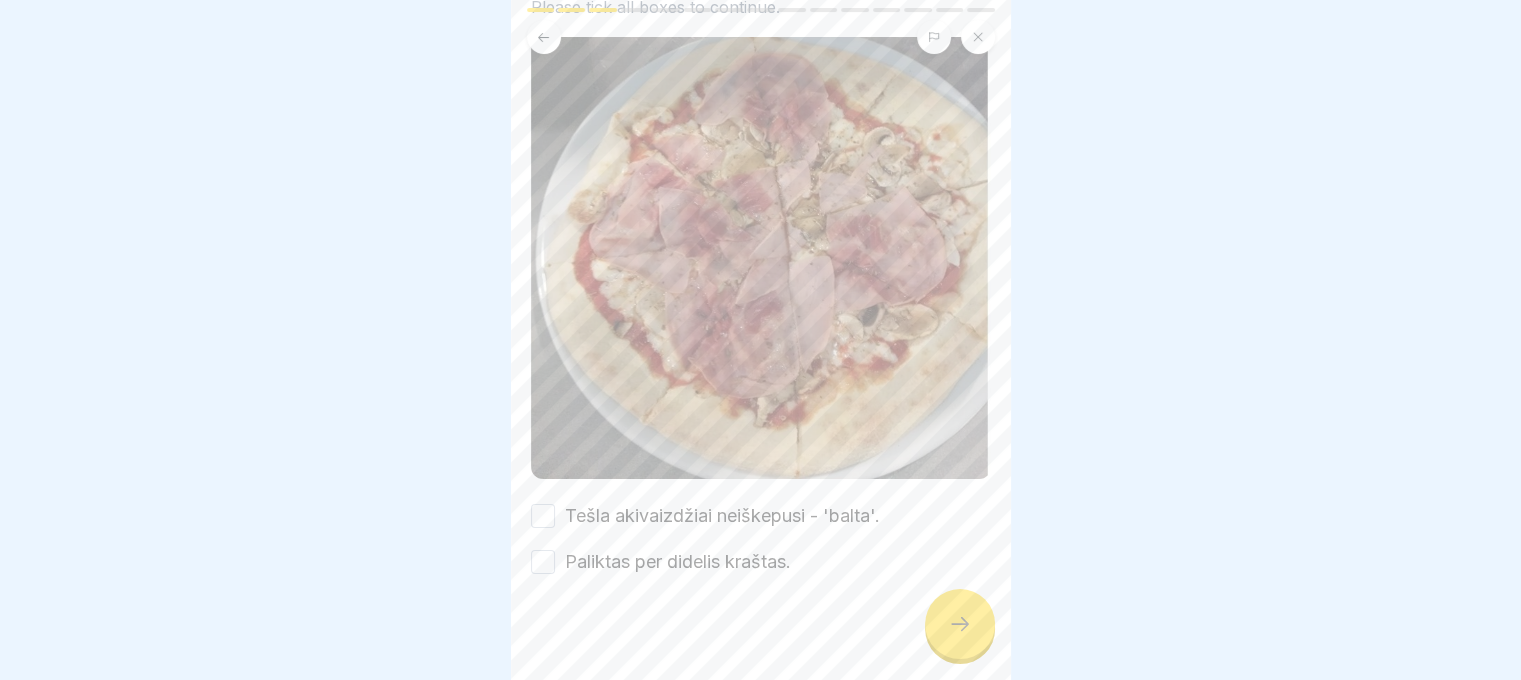 click on "Tešla akivaizdžiai neiškepusi - 'balta'." at bounding box center (543, 516) 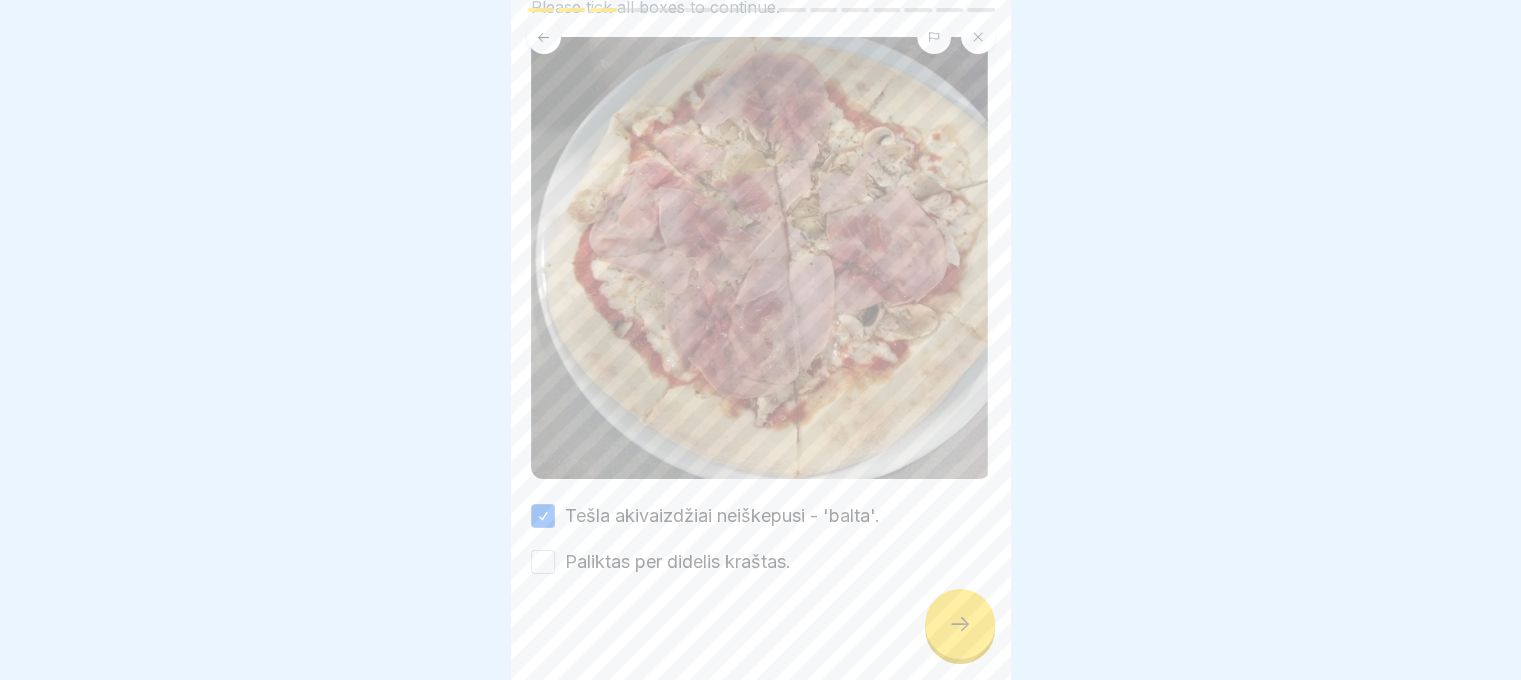 click on "Paliktas per didelis kraštas." at bounding box center [543, 562] 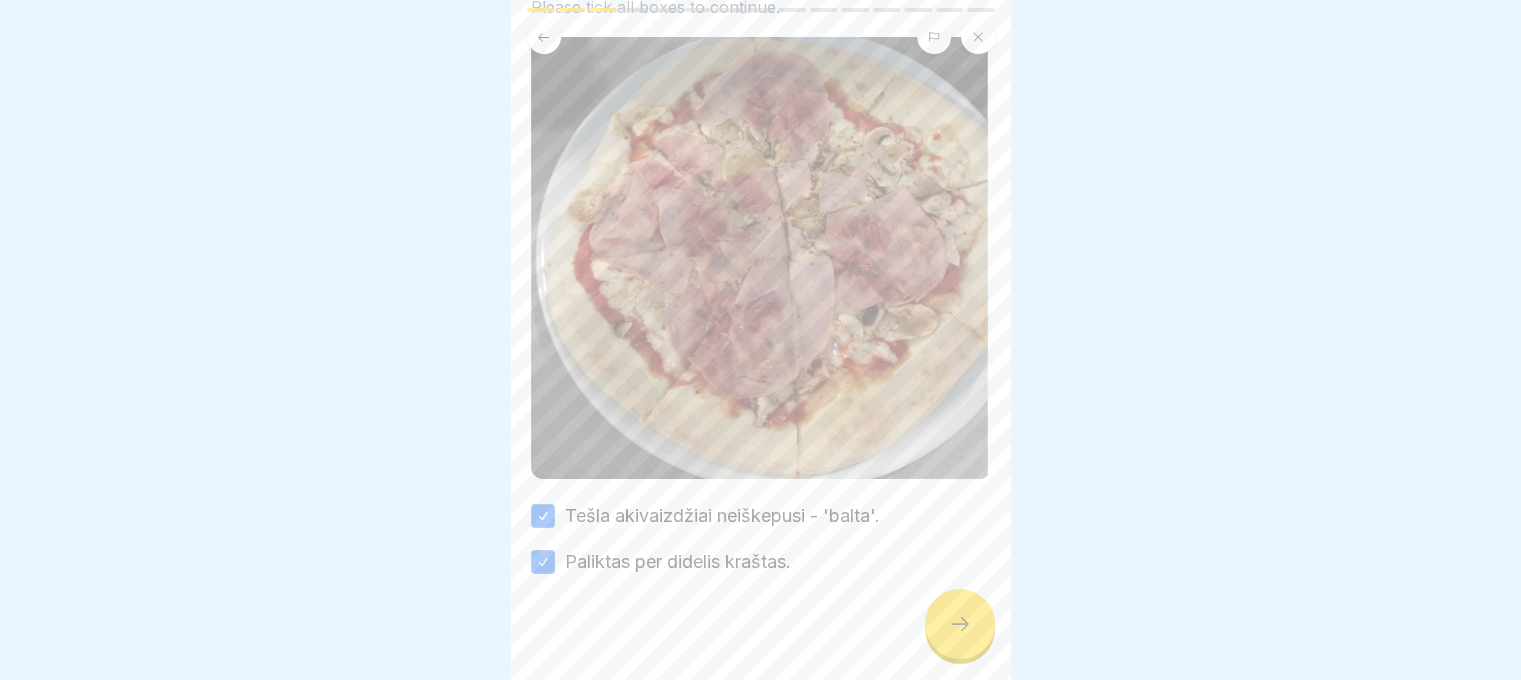 click 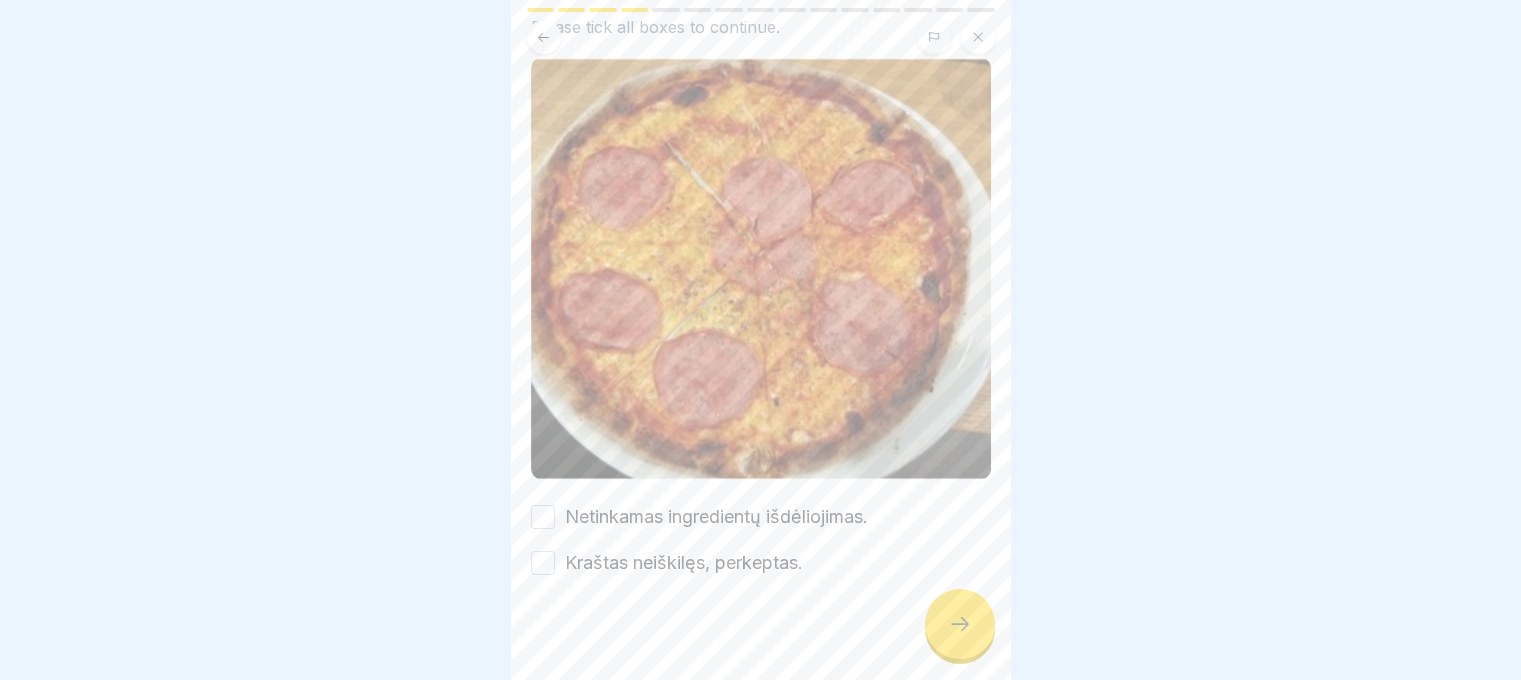 scroll, scrollTop: 205, scrollLeft: 0, axis: vertical 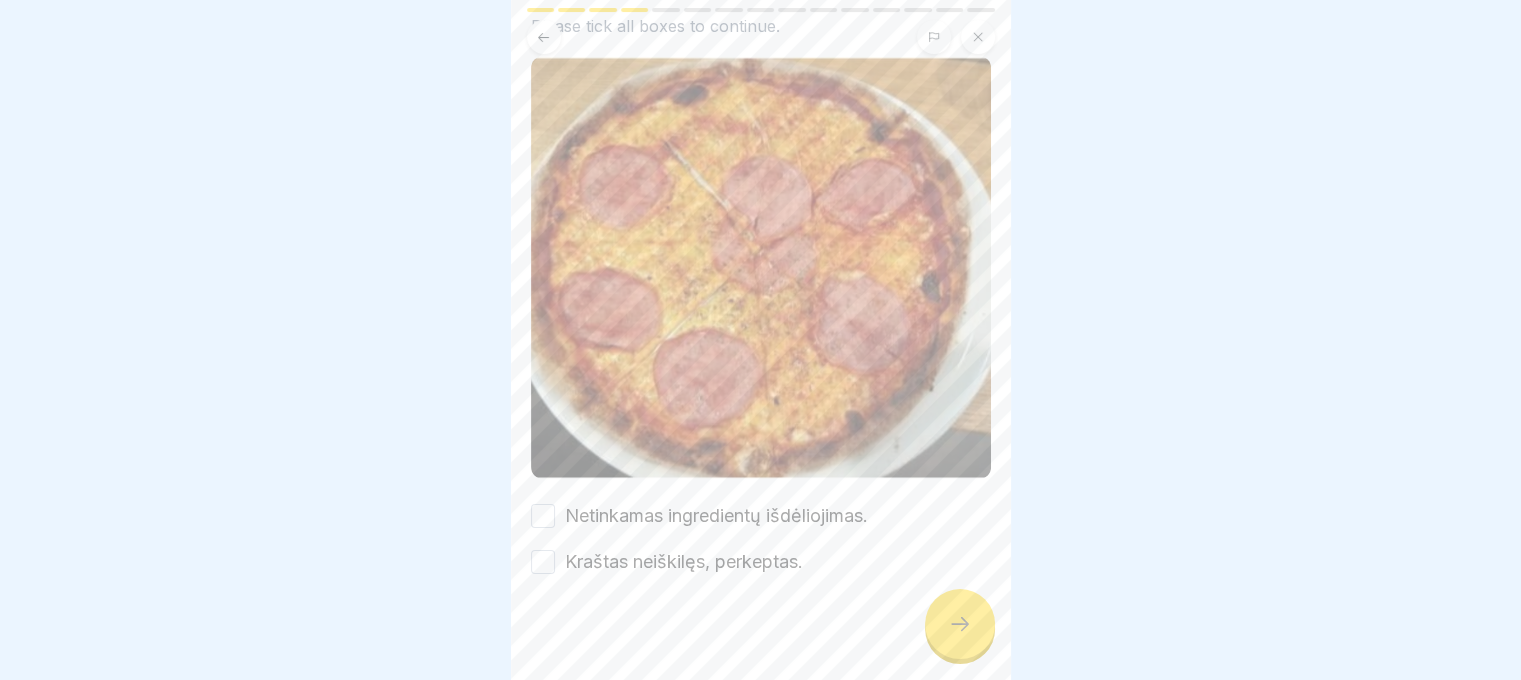click on "Netinkamas ingredientų išdėliojimas." at bounding box center (543, 516) 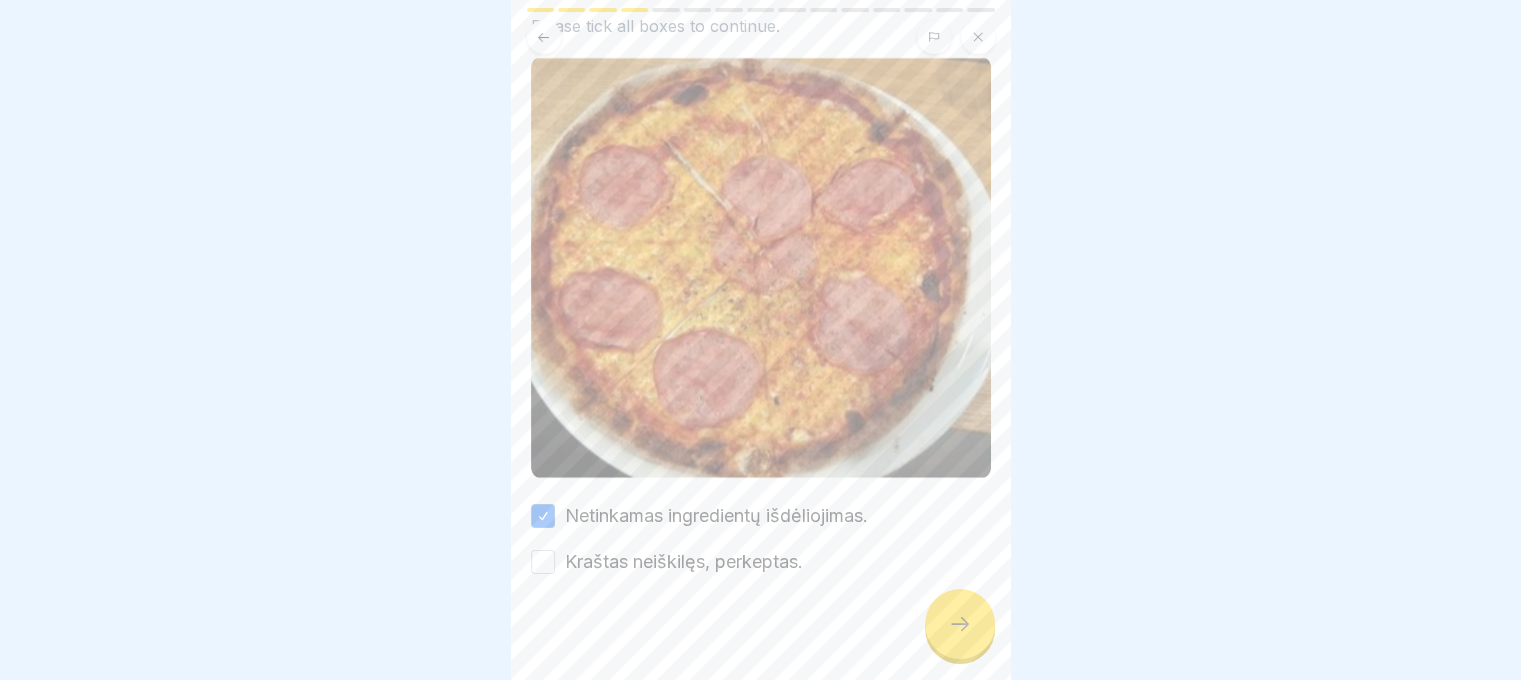 click on "Kraštas neiškilęs, perkeptas." at bounding box center [543, 562] 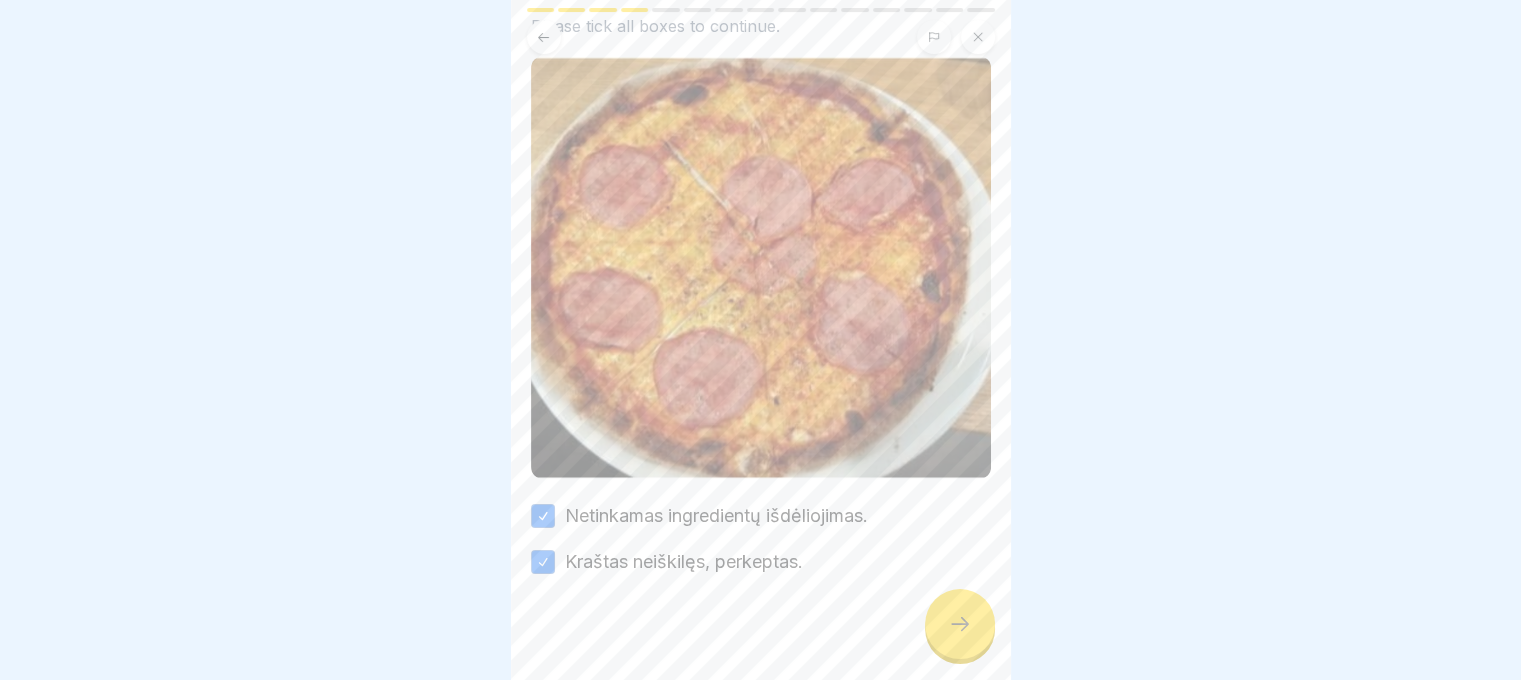 click at bounding box center [960, 624] 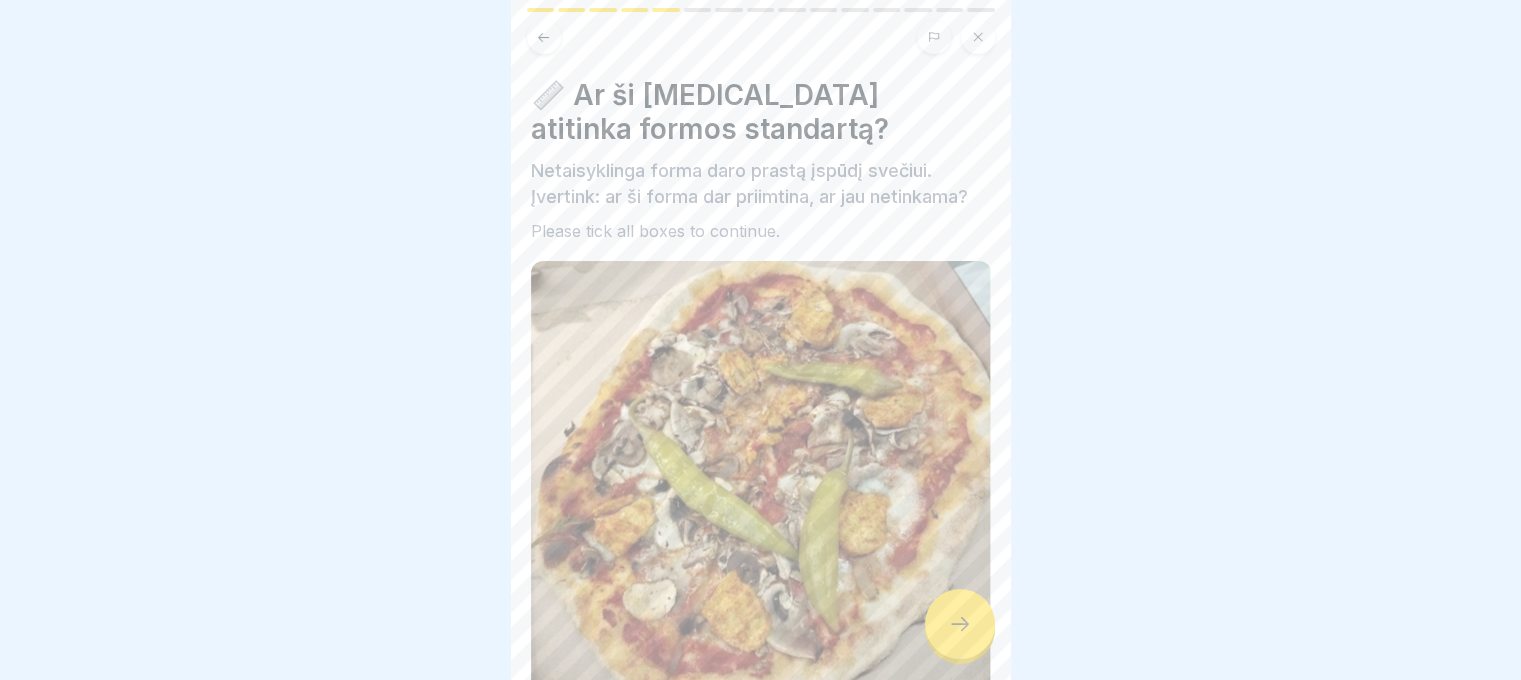 click at bounding box center [960, 624] 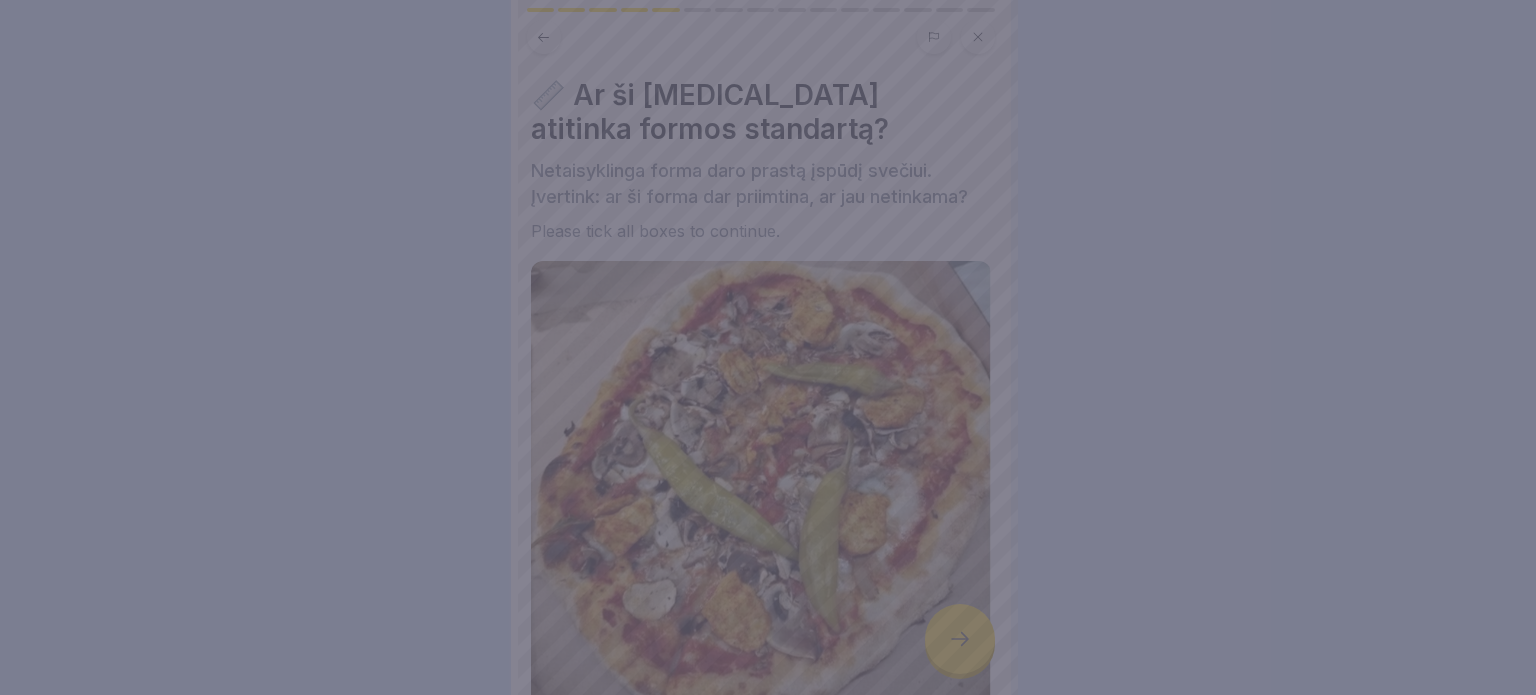 click at bounding box center (768, 347) 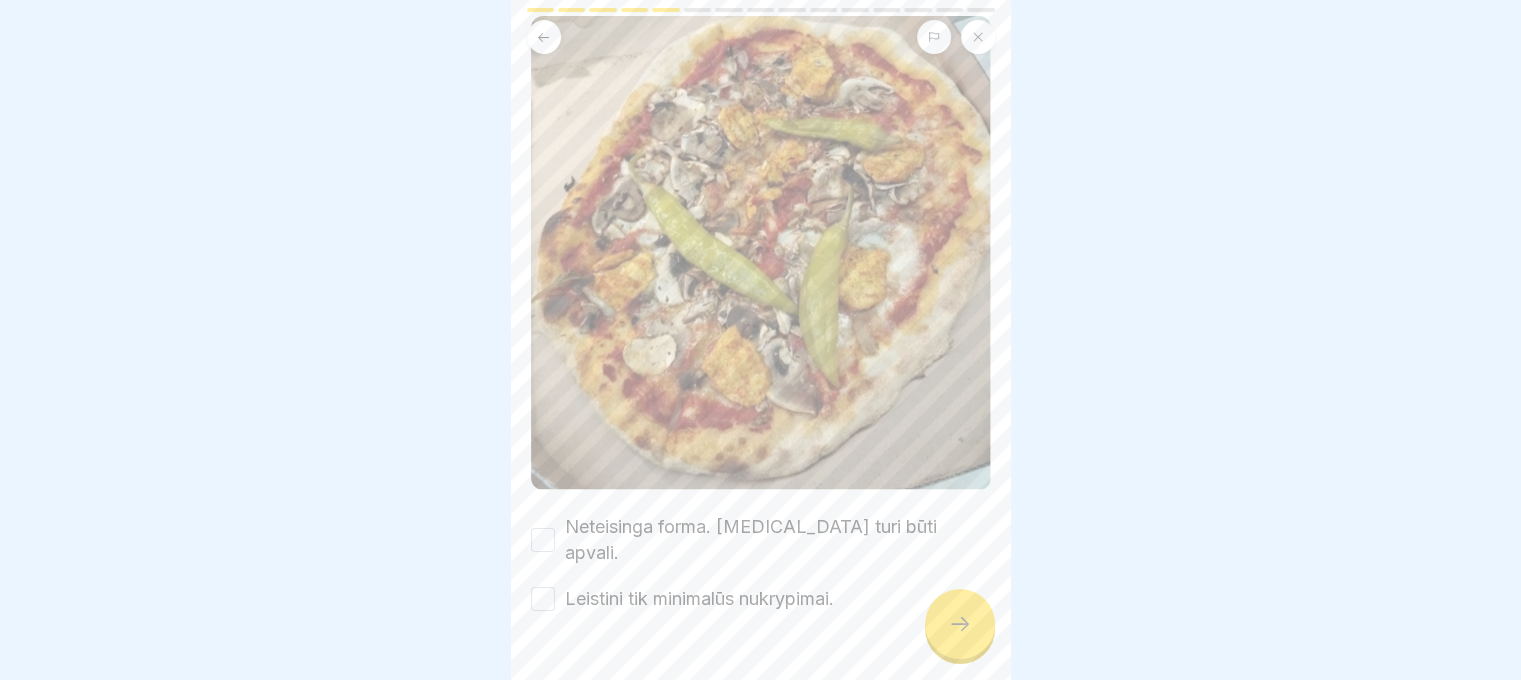 scroll, scrollTop: 255, scrollLeft: 0, axis: vertical 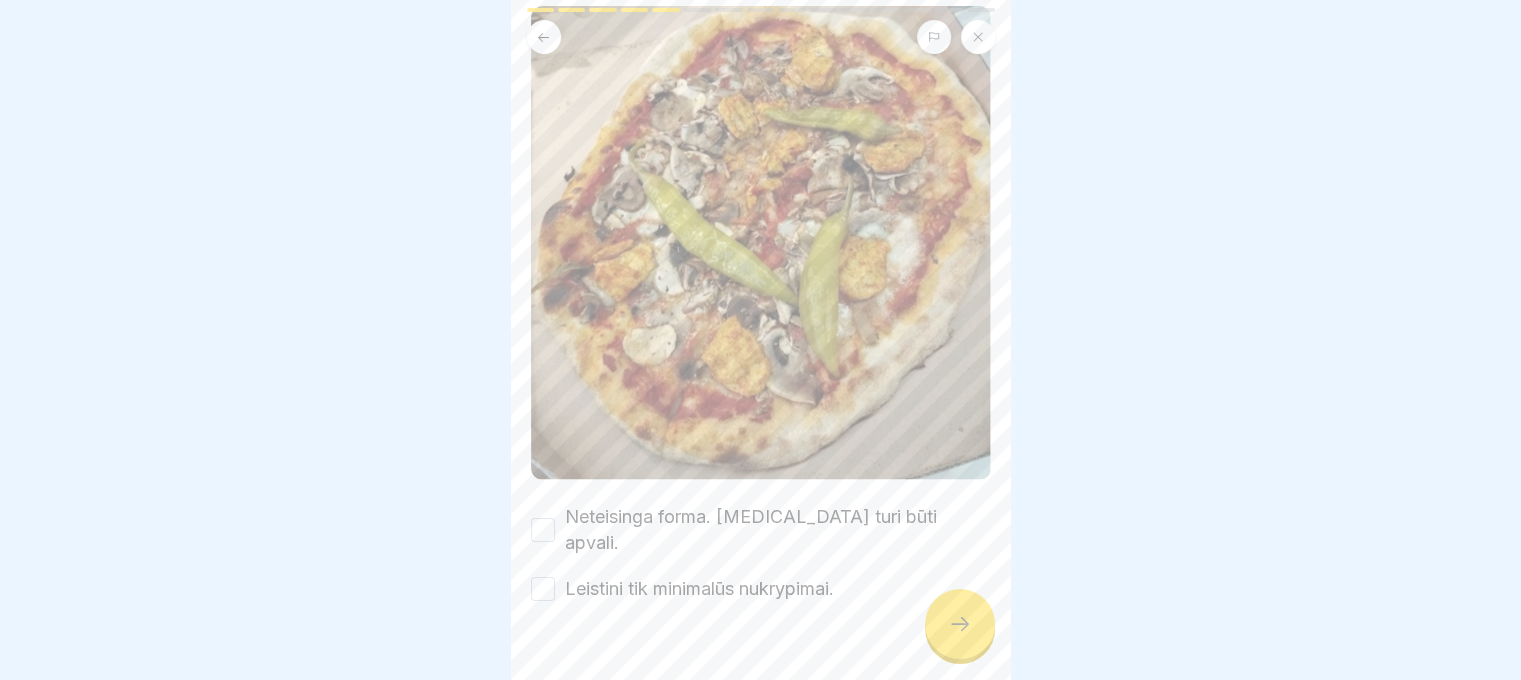 click on "Neteisinga forma. [MEDICAL_DATA] turi būti apvali." at bounding box center (543, 530) 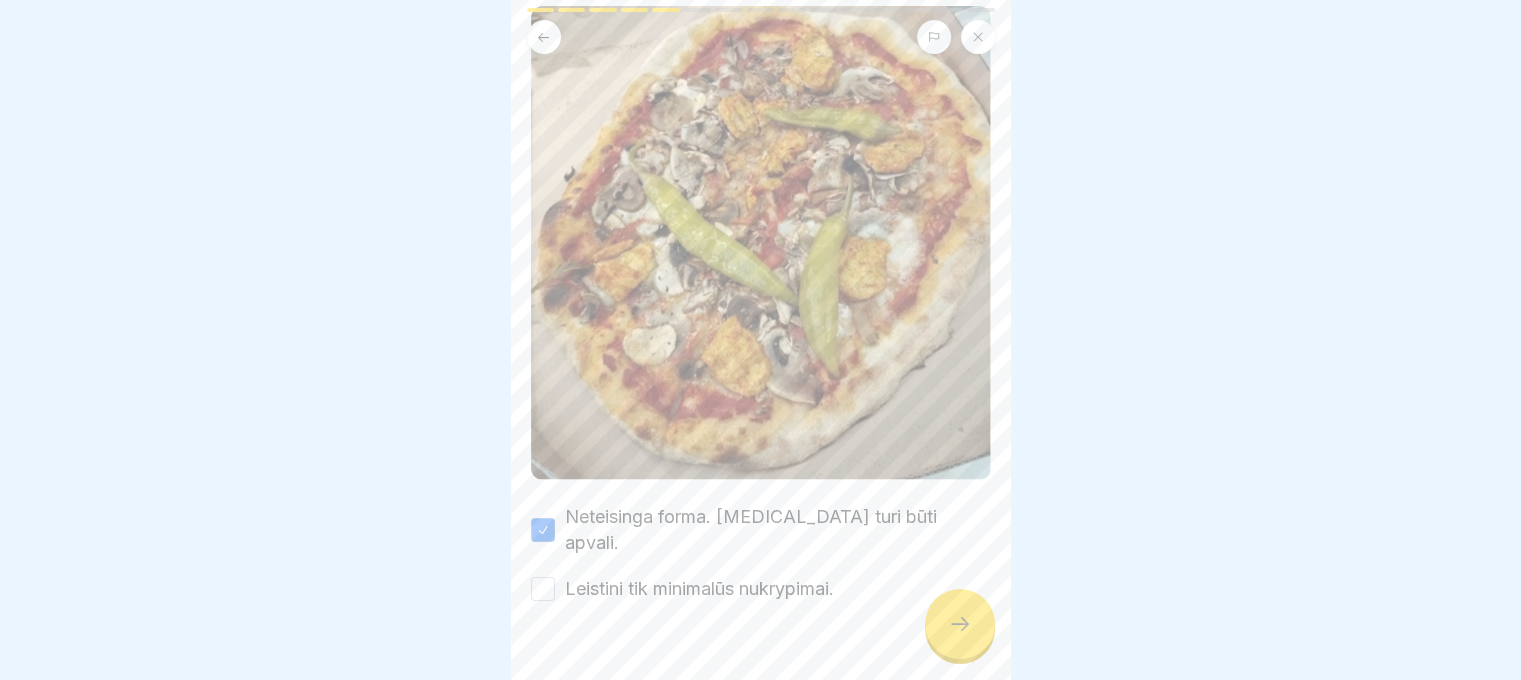 click on "Leistini tik minimalūs nukrypimai." at bounding box center [543, 589] 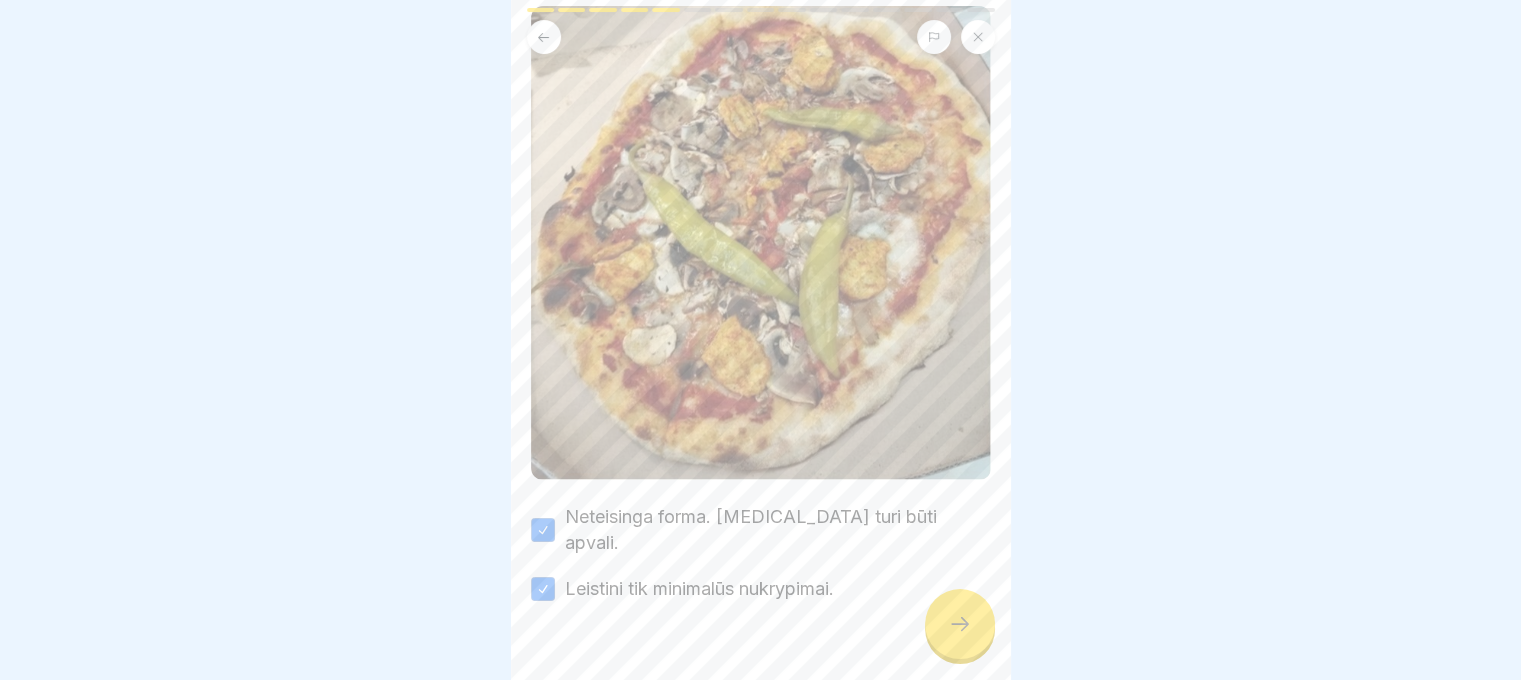 click at bounding box center (960, 624) 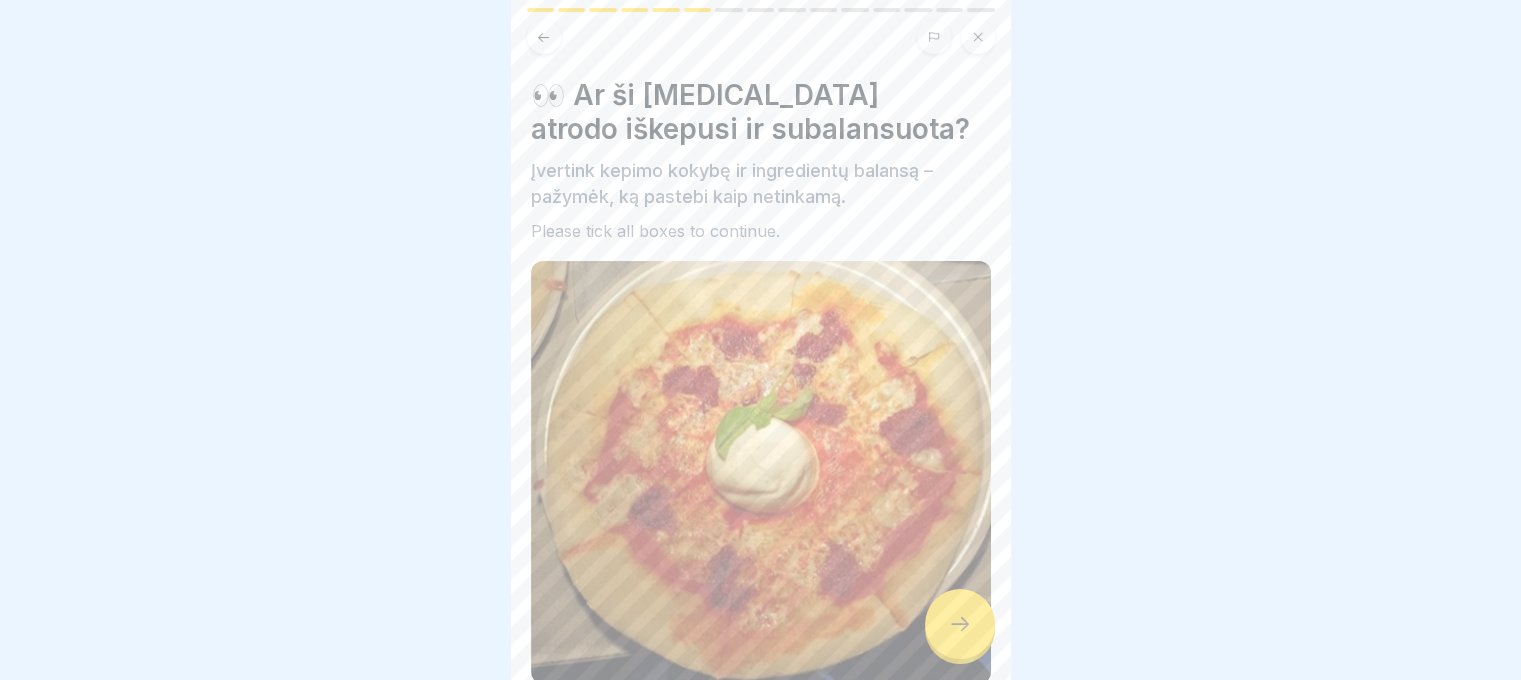 click at bounding box center [960, 624] 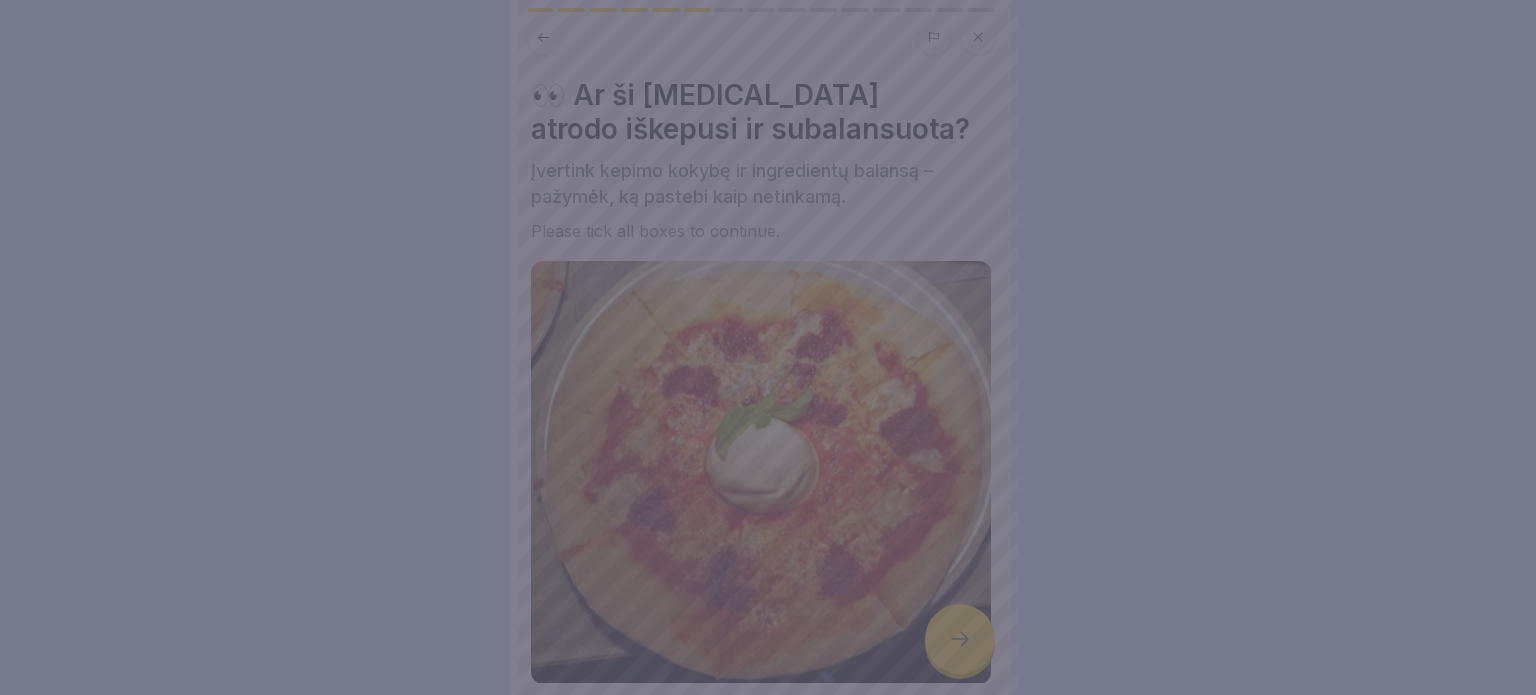 click at bounding box center (768, 347) 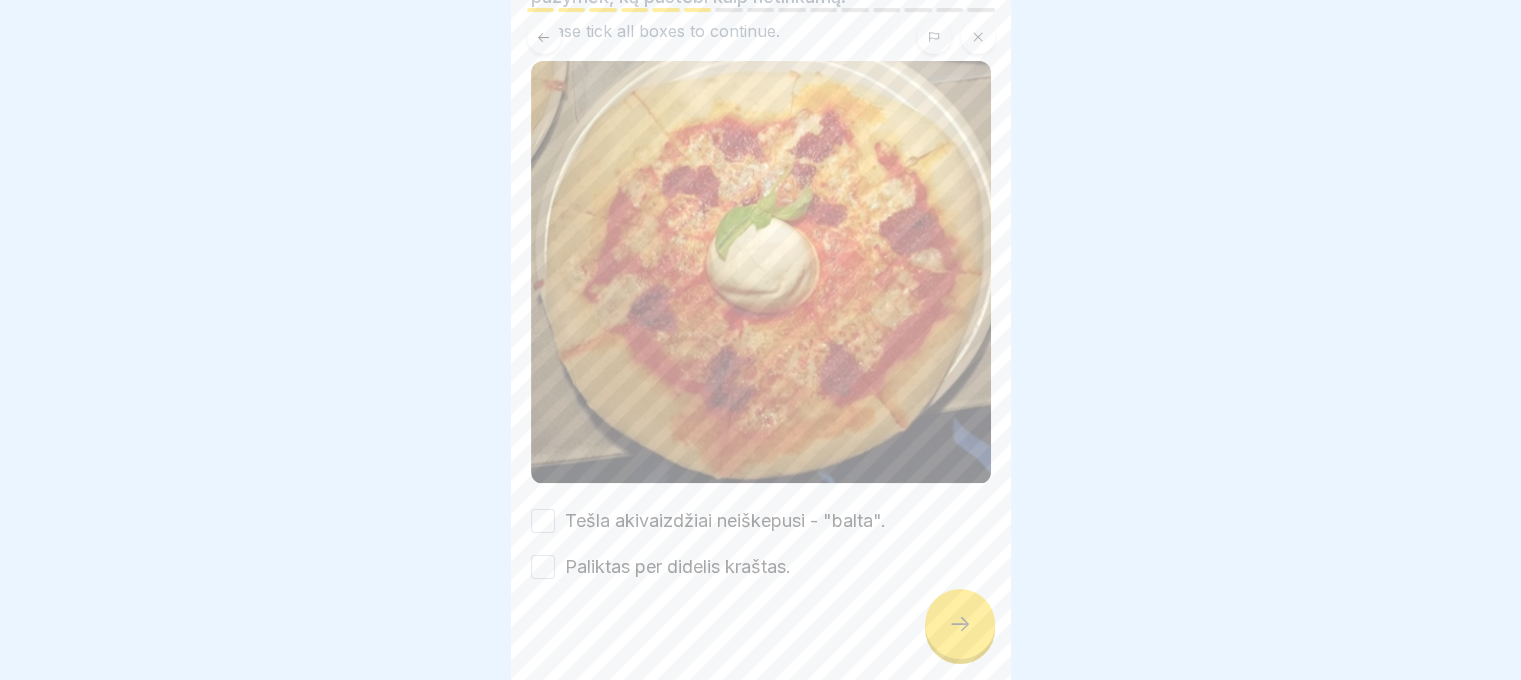 scroll, scrollTop: 205, scrollLeft: 0, axis: vertical 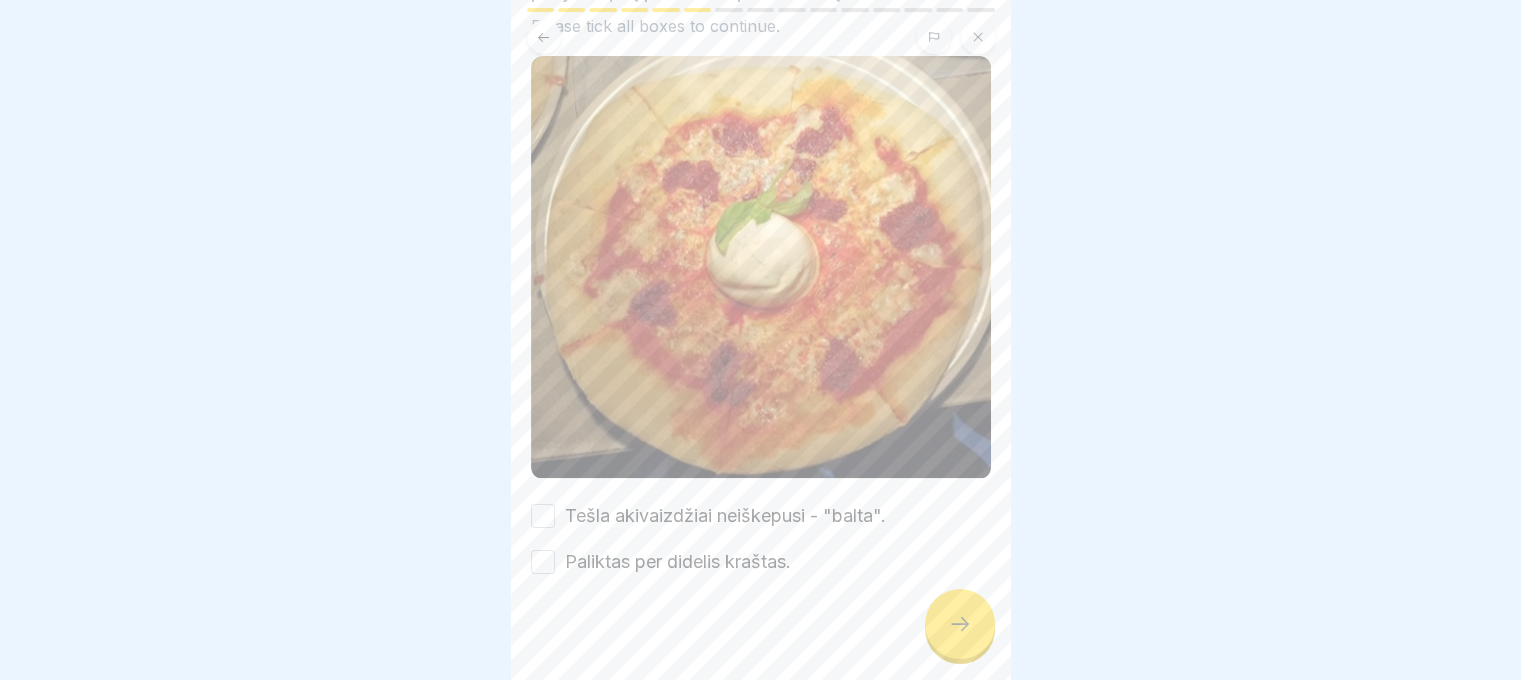 drag, startPoint x: 540, startPoint y: 503, endPoint x: 539, endPoint y: 525, distance: 22.022715 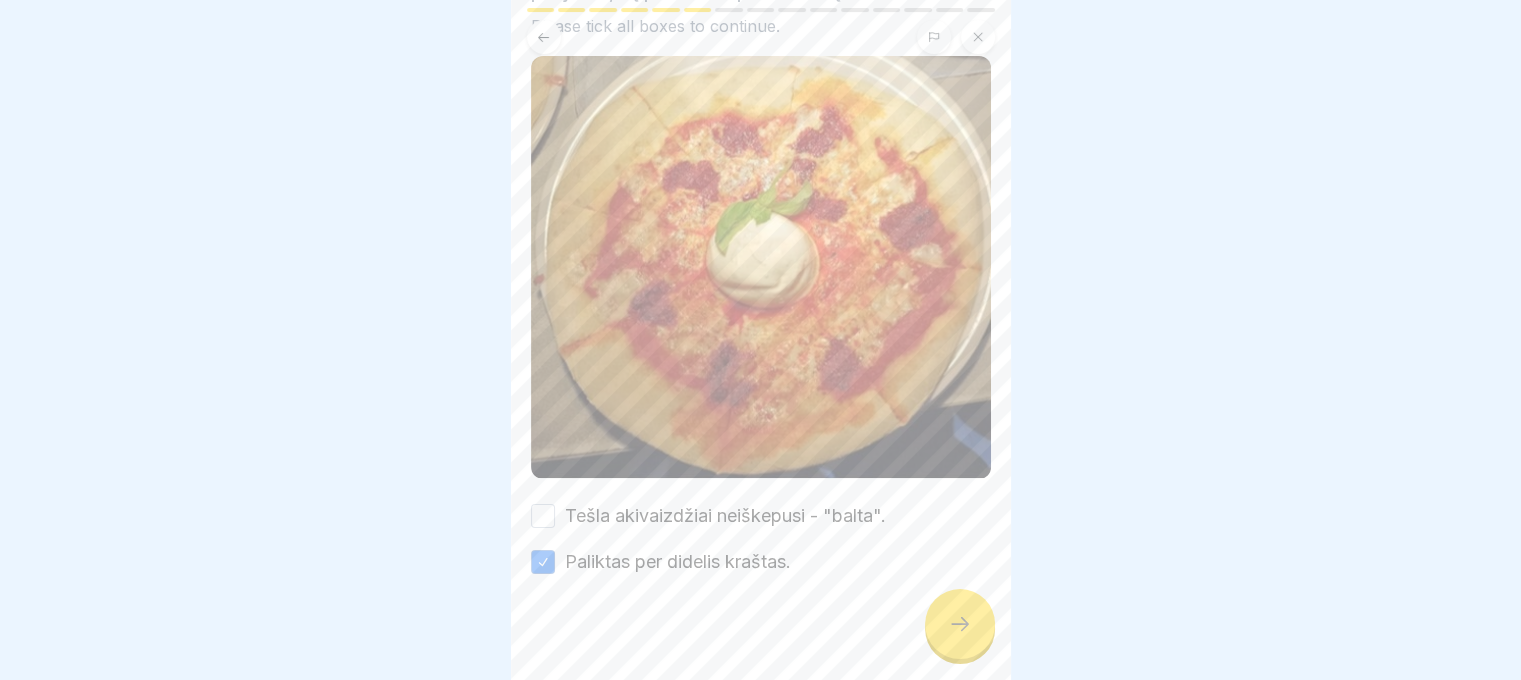 click on "Tešla akivaizdžiai neiškepusi - "balta"." at bounding box center (543, 516) 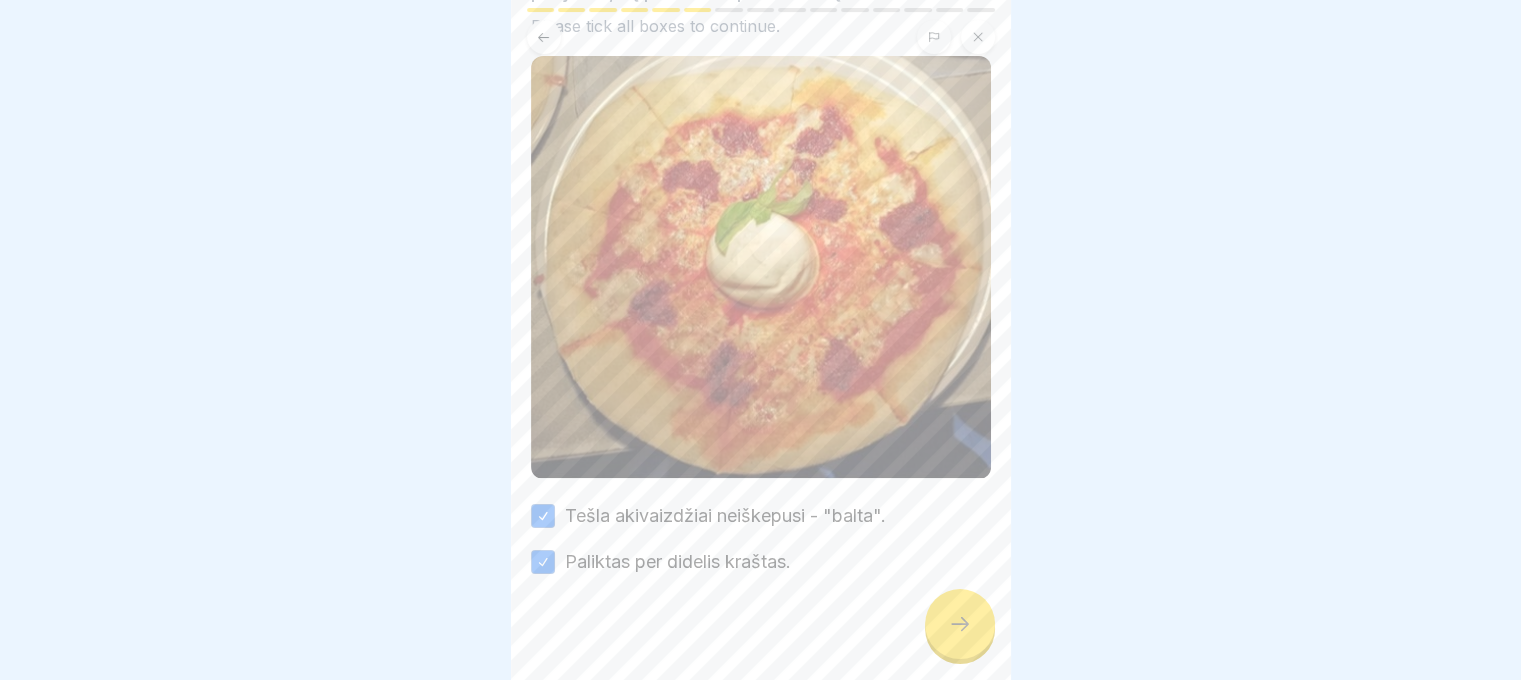 click 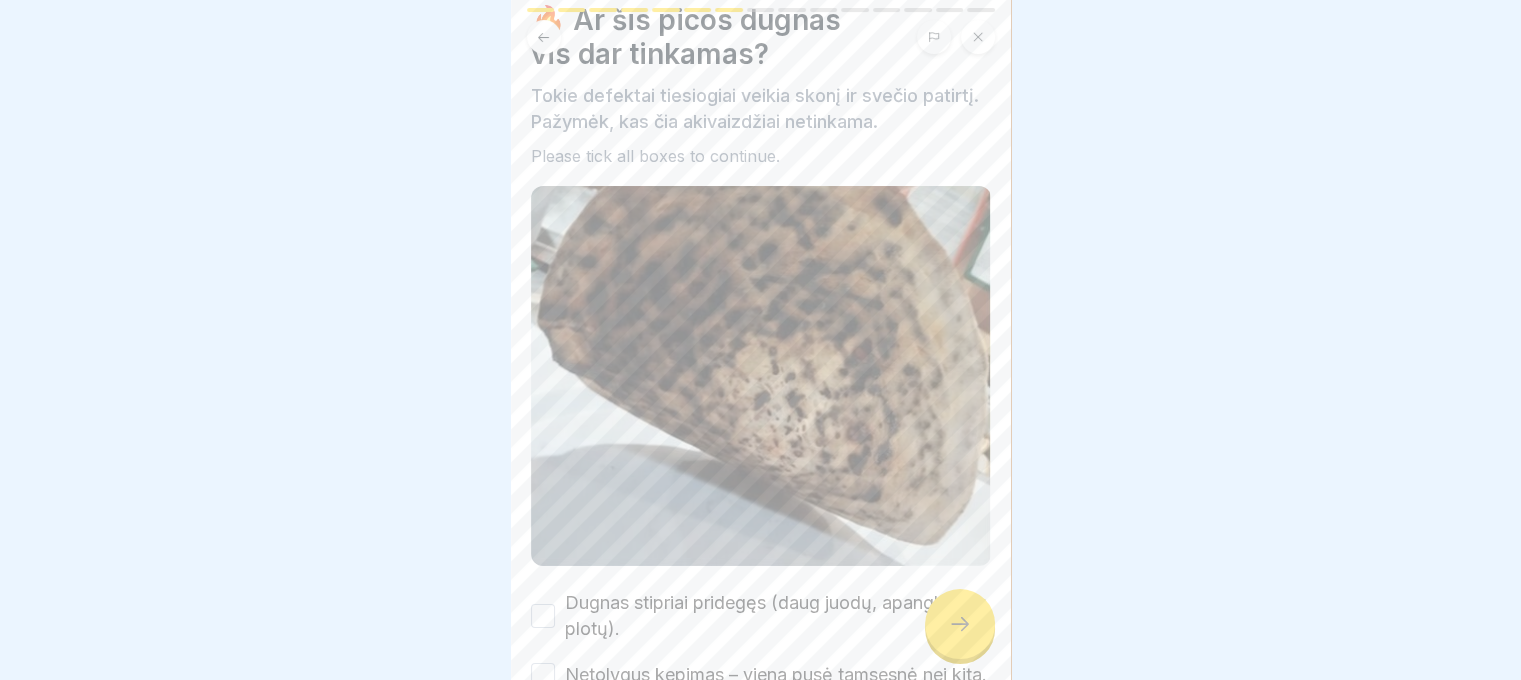 drag, startPoint x: 912, startPoint y: 587, endPoint x: 849, endPoint y: 542, distance: 77.42093 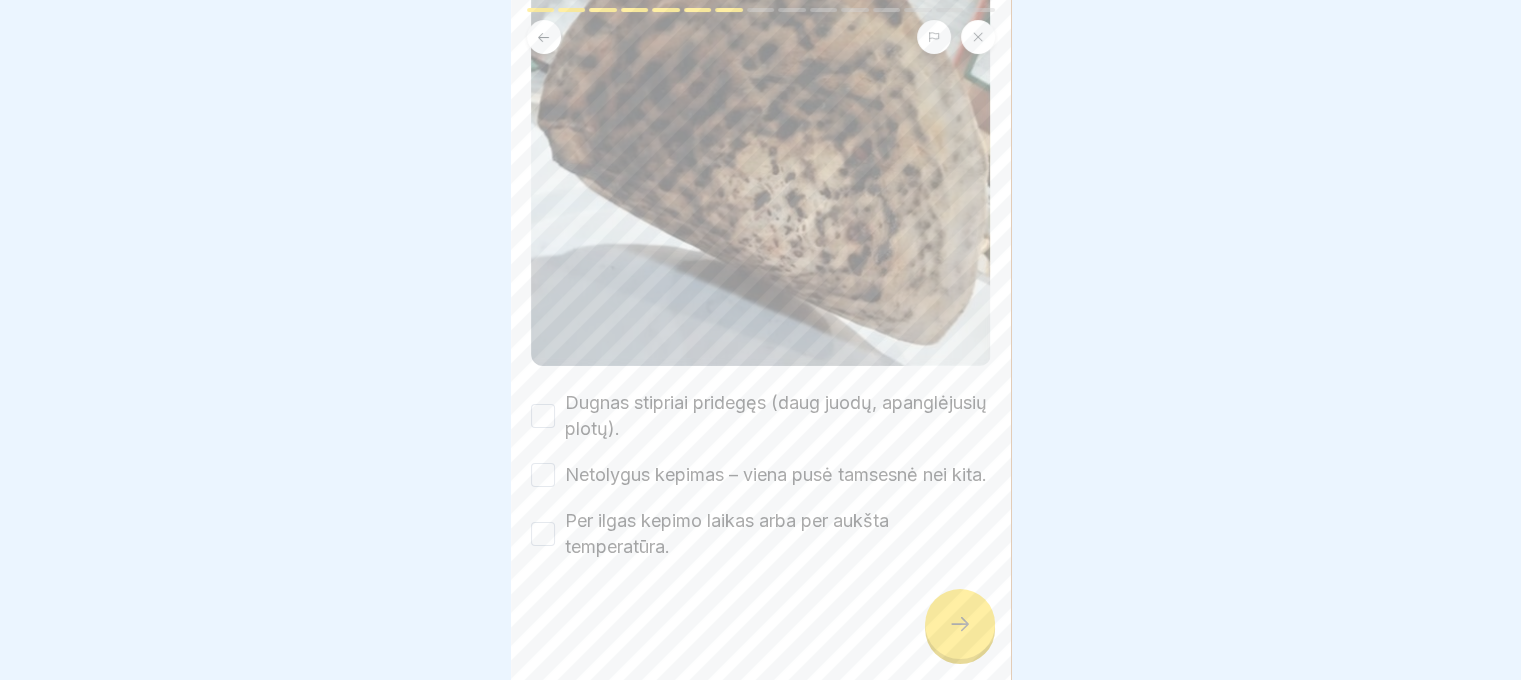 scroll, scrollTop: 288, scrollLeft: 0, axis: vertical 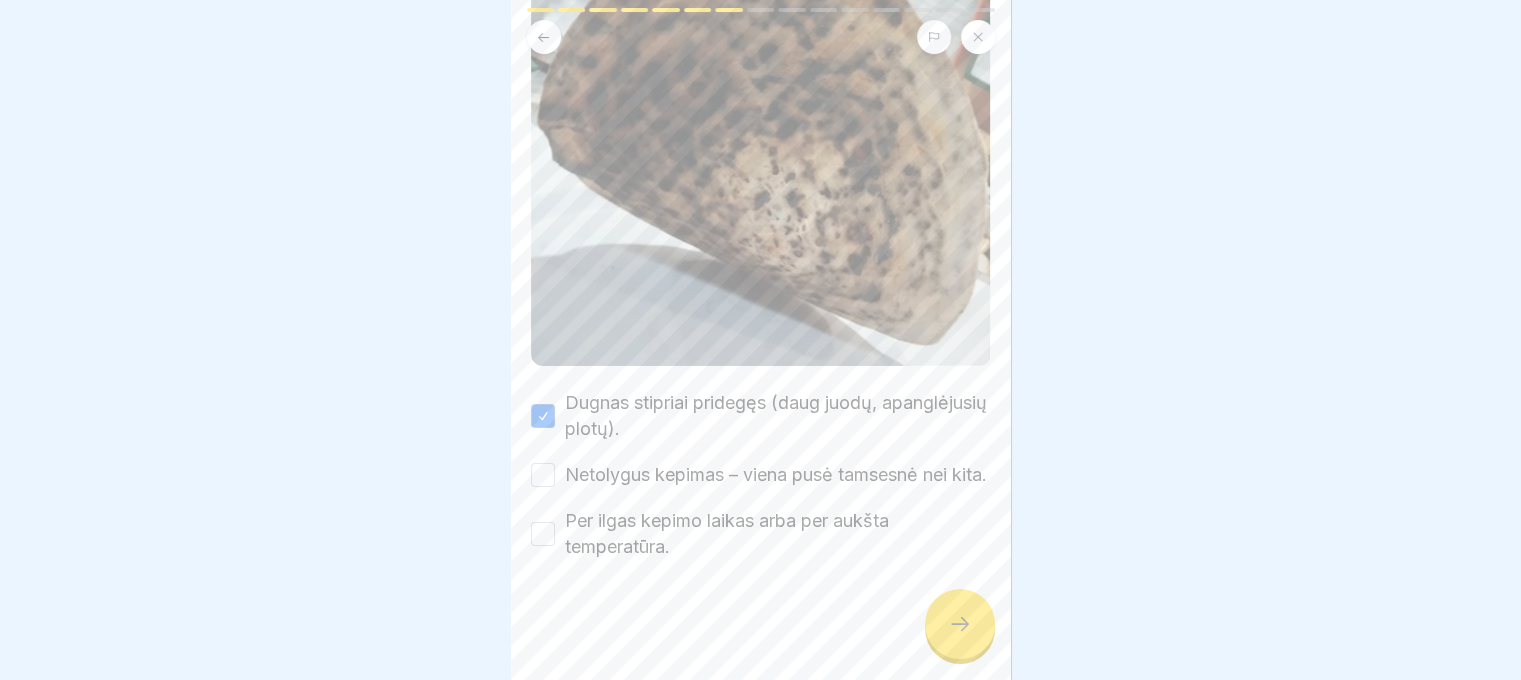 click on "Netolygus kepimas – viena pusė tamsesnė nei kita." at bounding box center (761, 475) 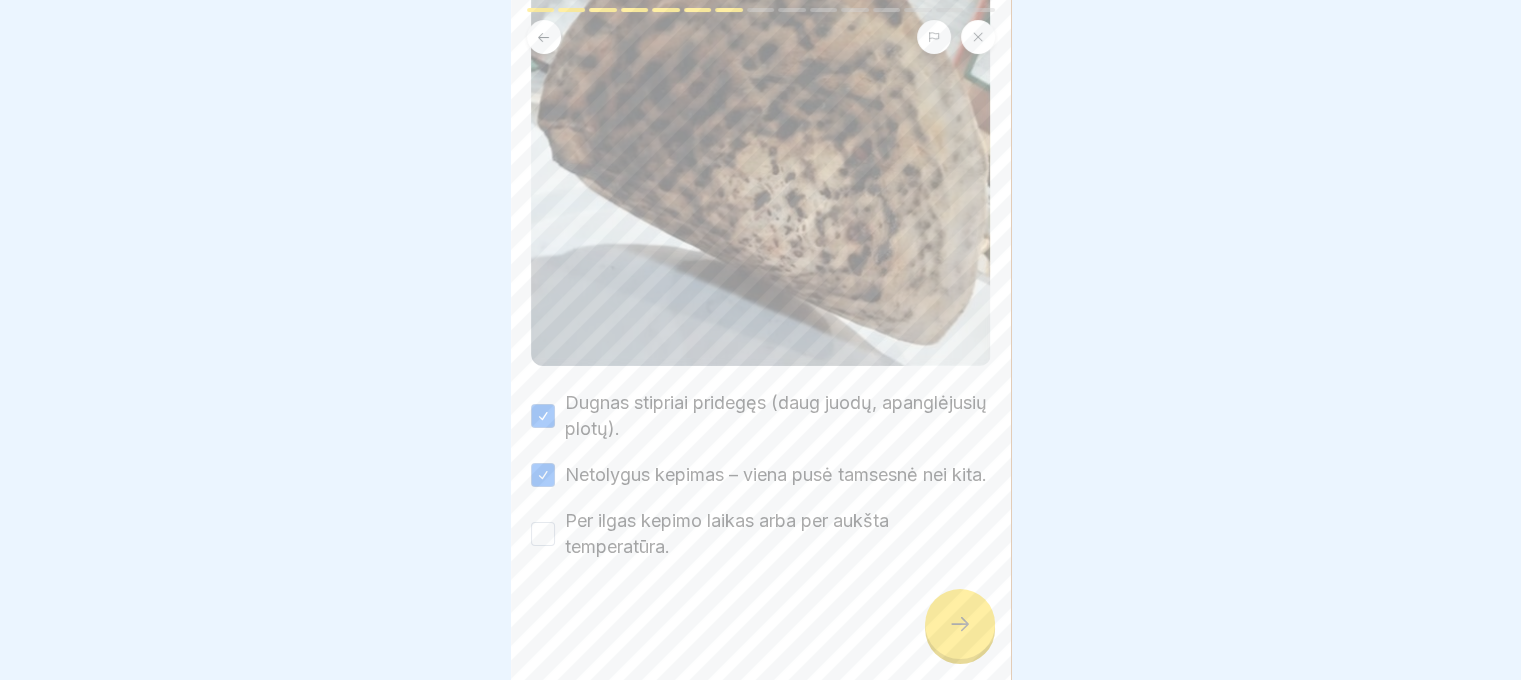click on "Per ilgas kepimo laikas arba per aukšta temperatūra." at bounding box center (543, 534) 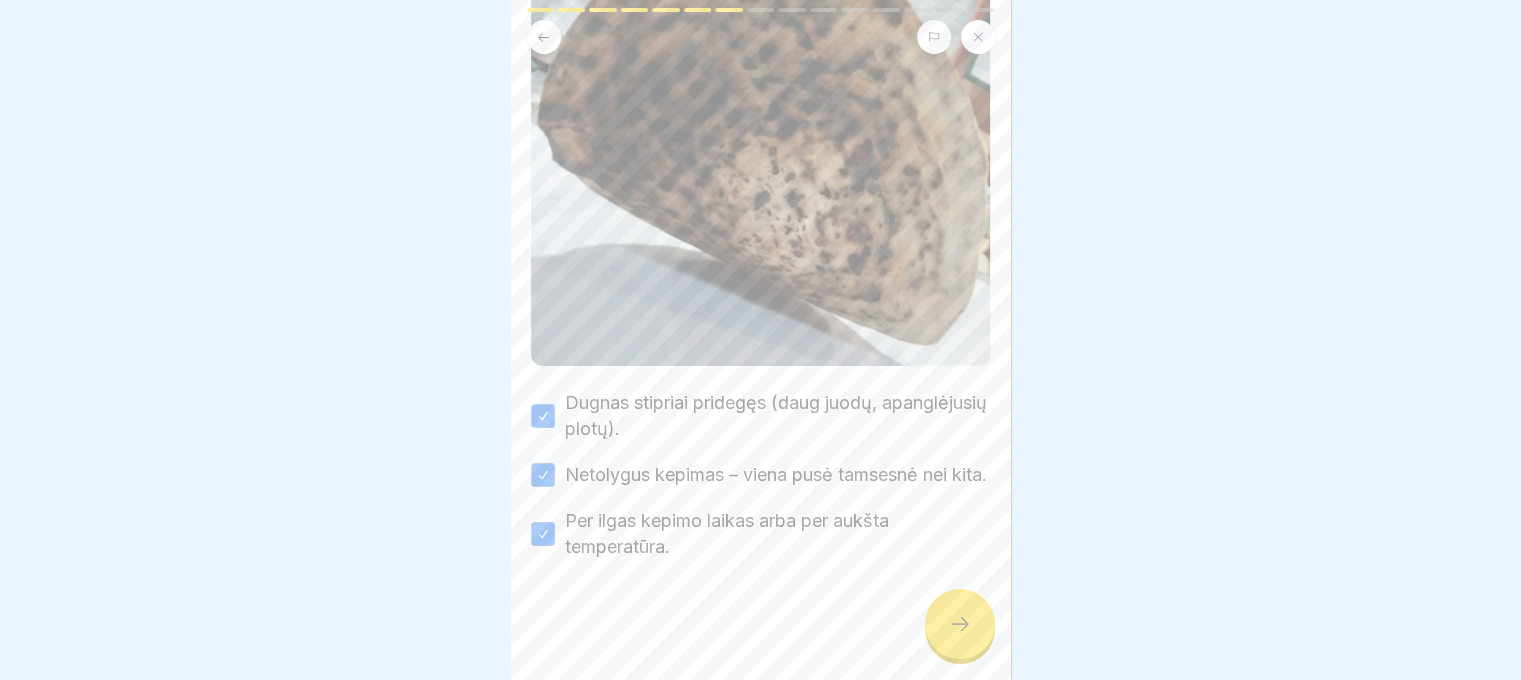 click 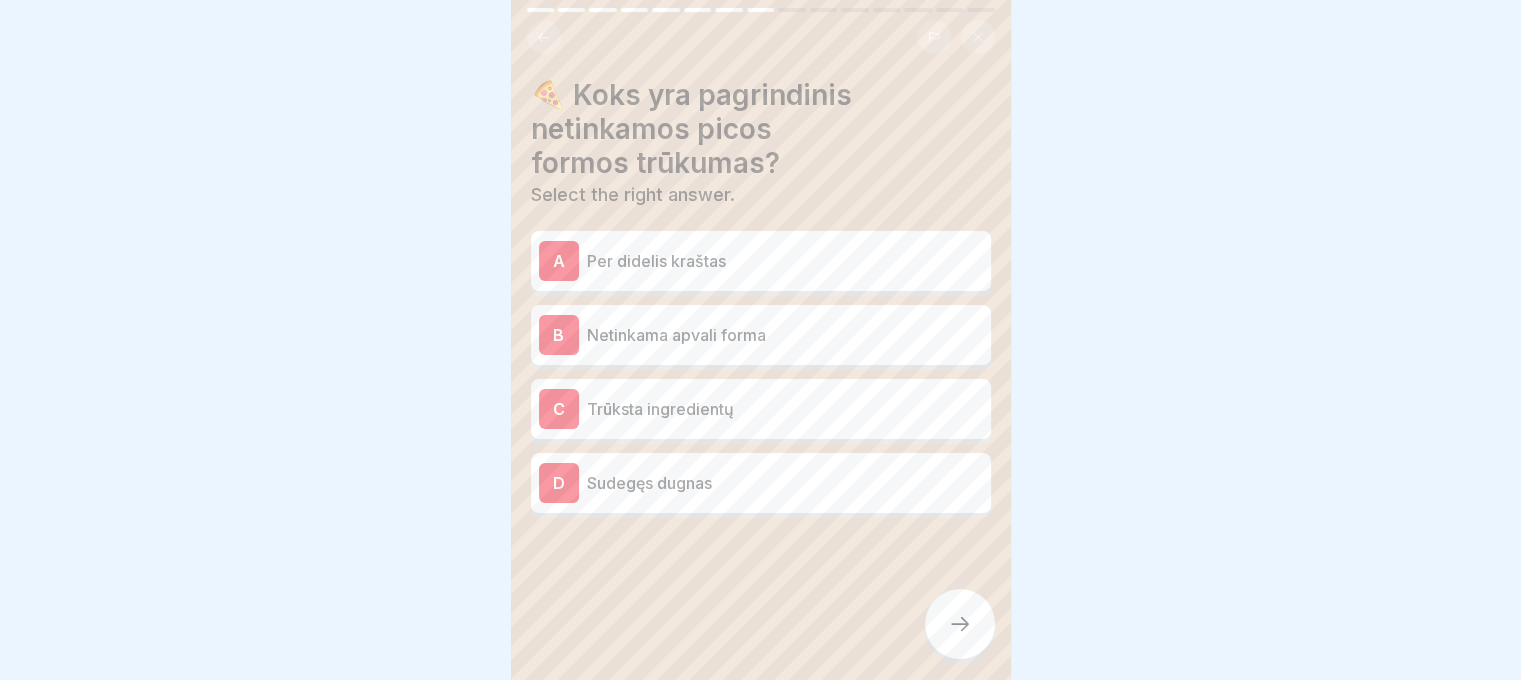 click on "A Per didelis kraštas" at bounding box center (761, 261) 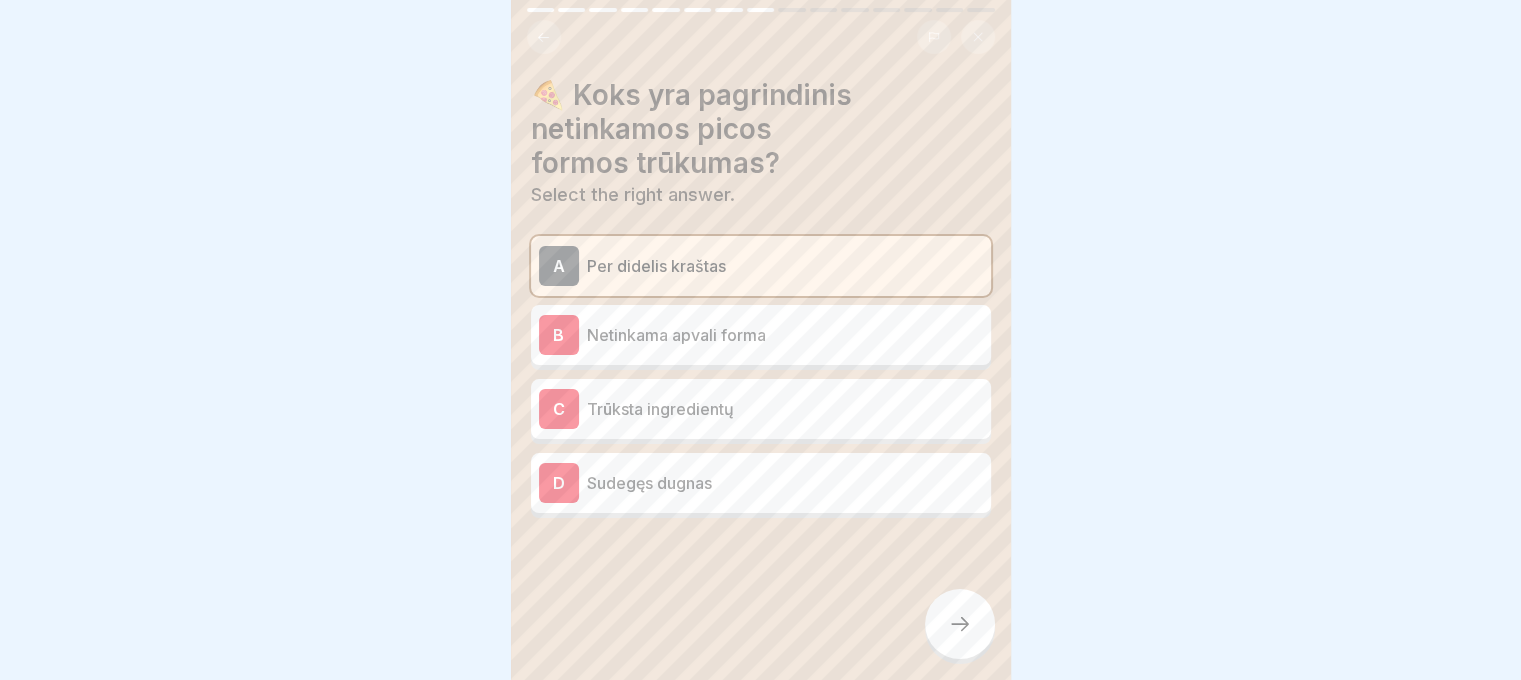 click on "B Netinkama apvali forma" at bounding box center (761, 335) 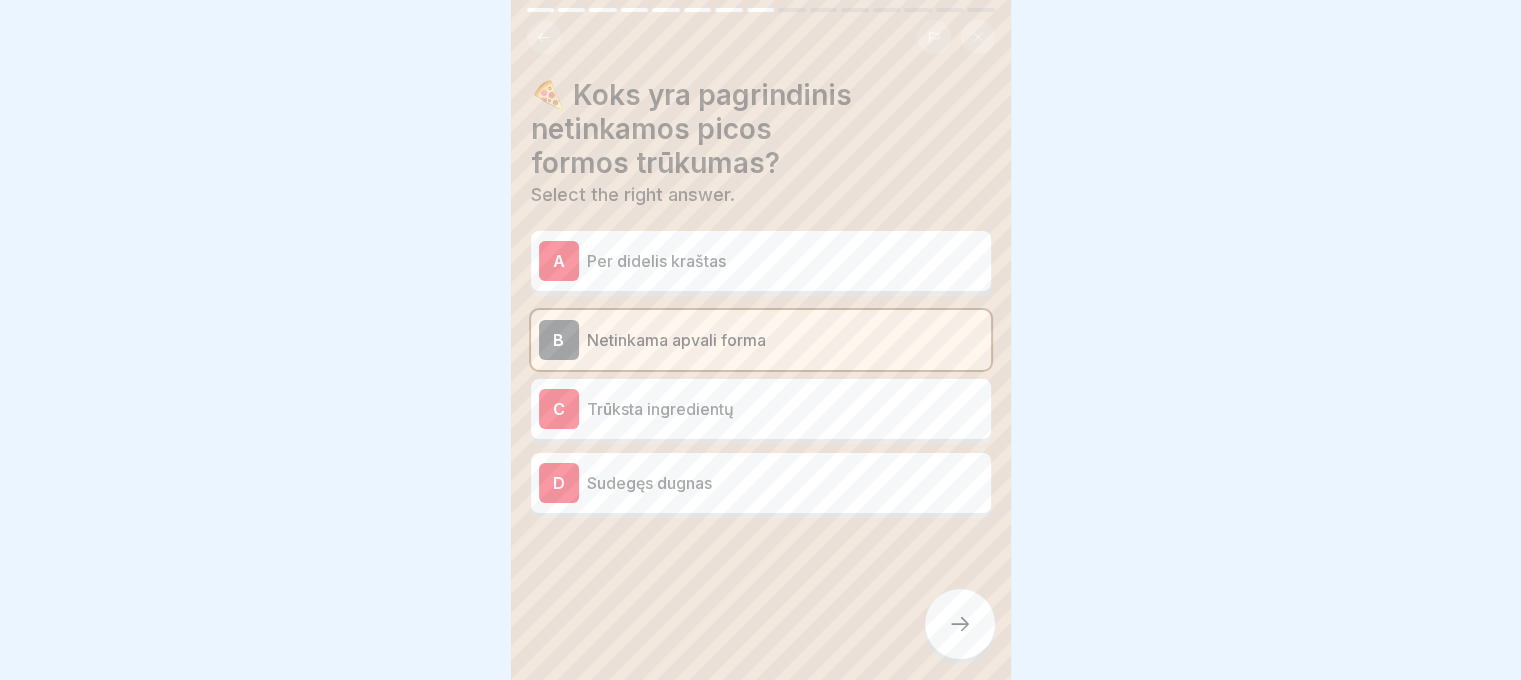 click at bounding box center (960, 624) 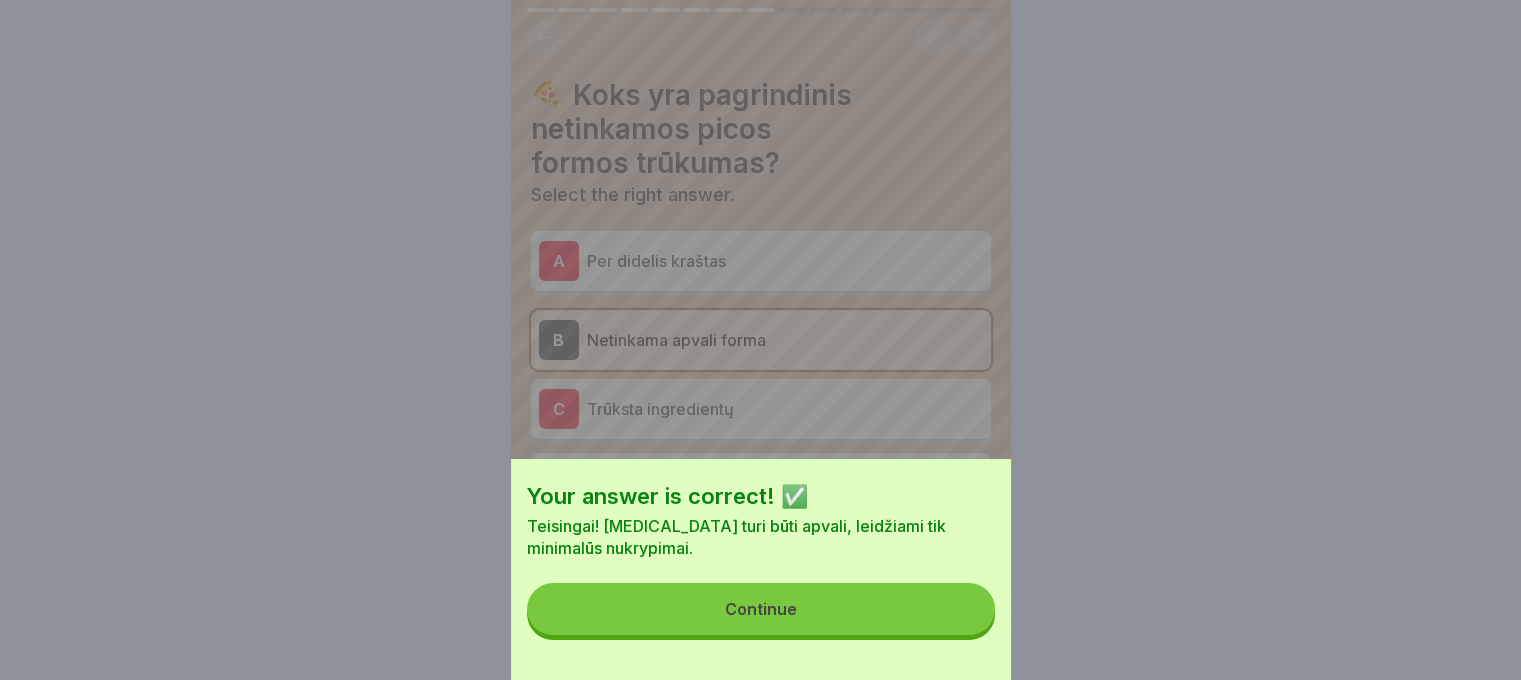 click on "Continue" at bounding box center (761, 609) 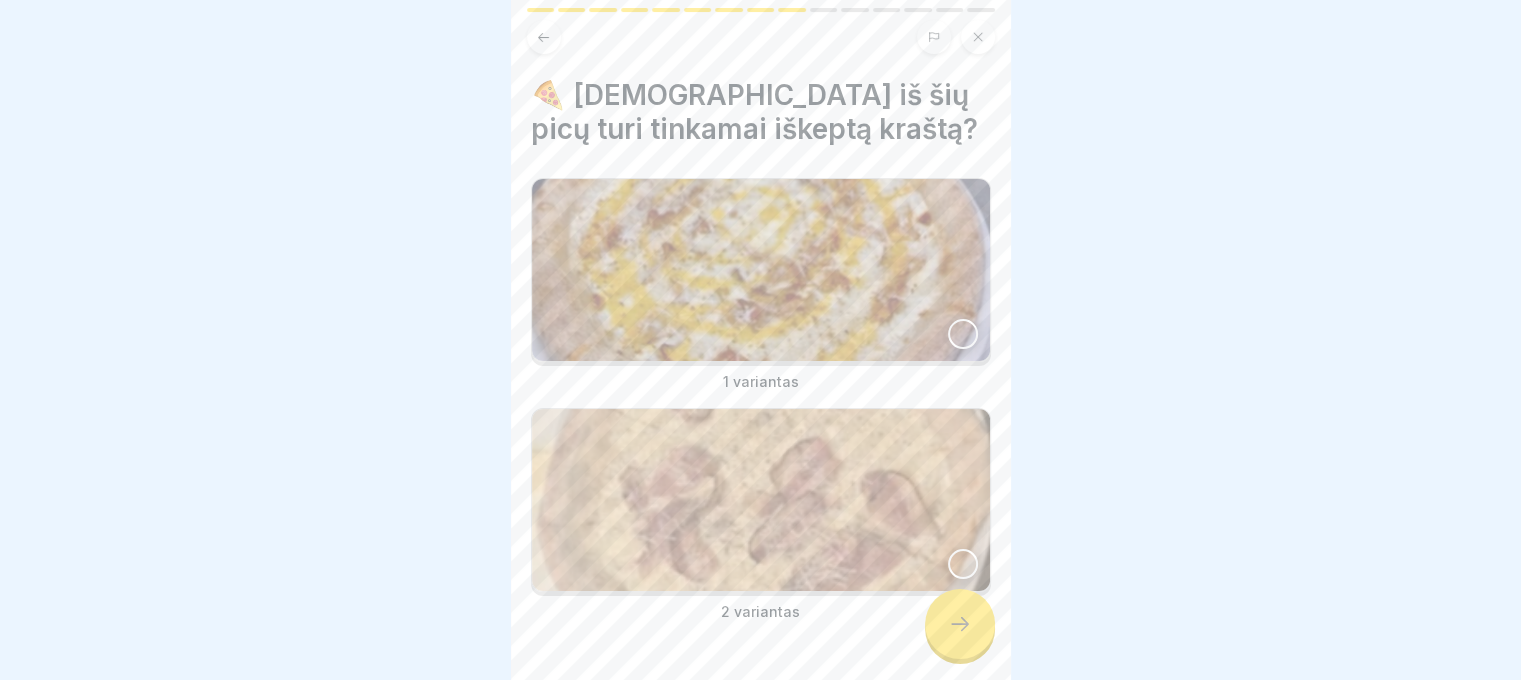 click at bounding box center [963, 334] 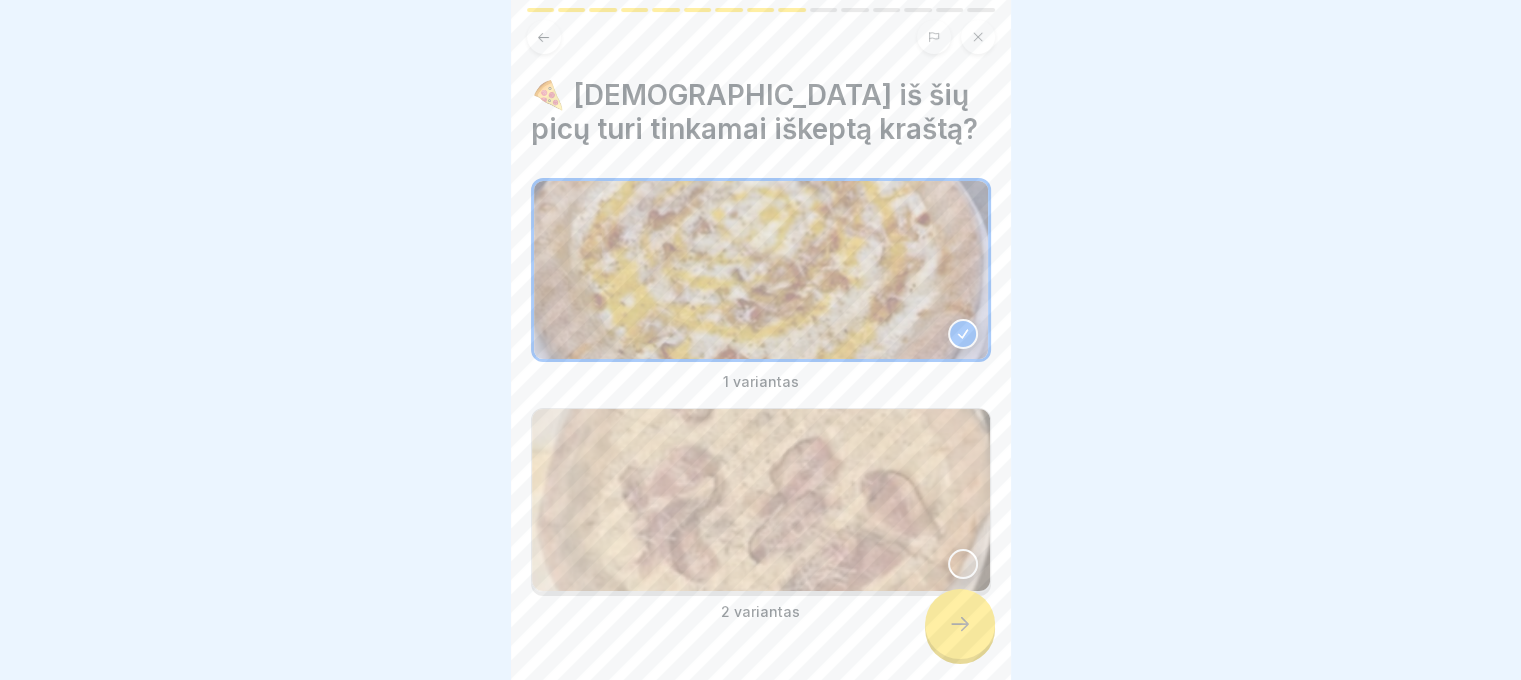 click at bounding box center [963, 564] 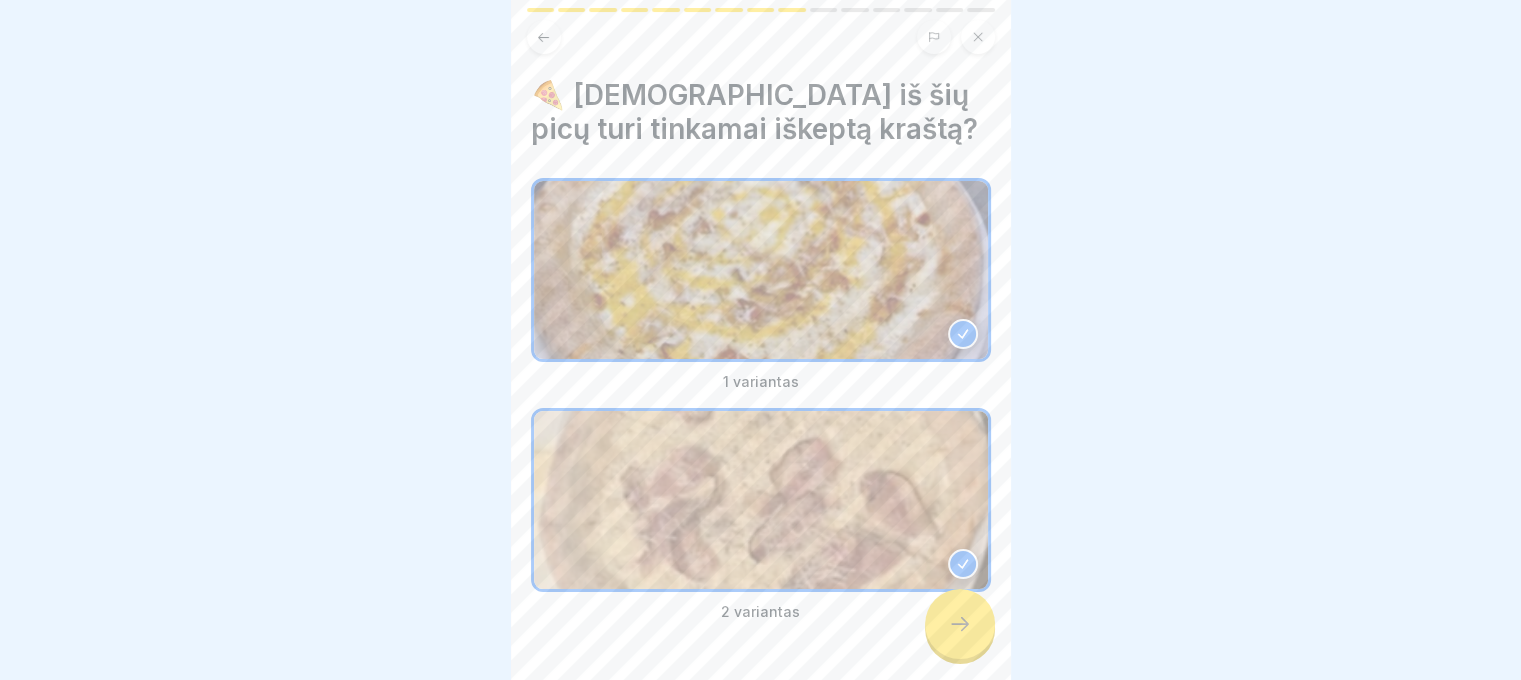 click 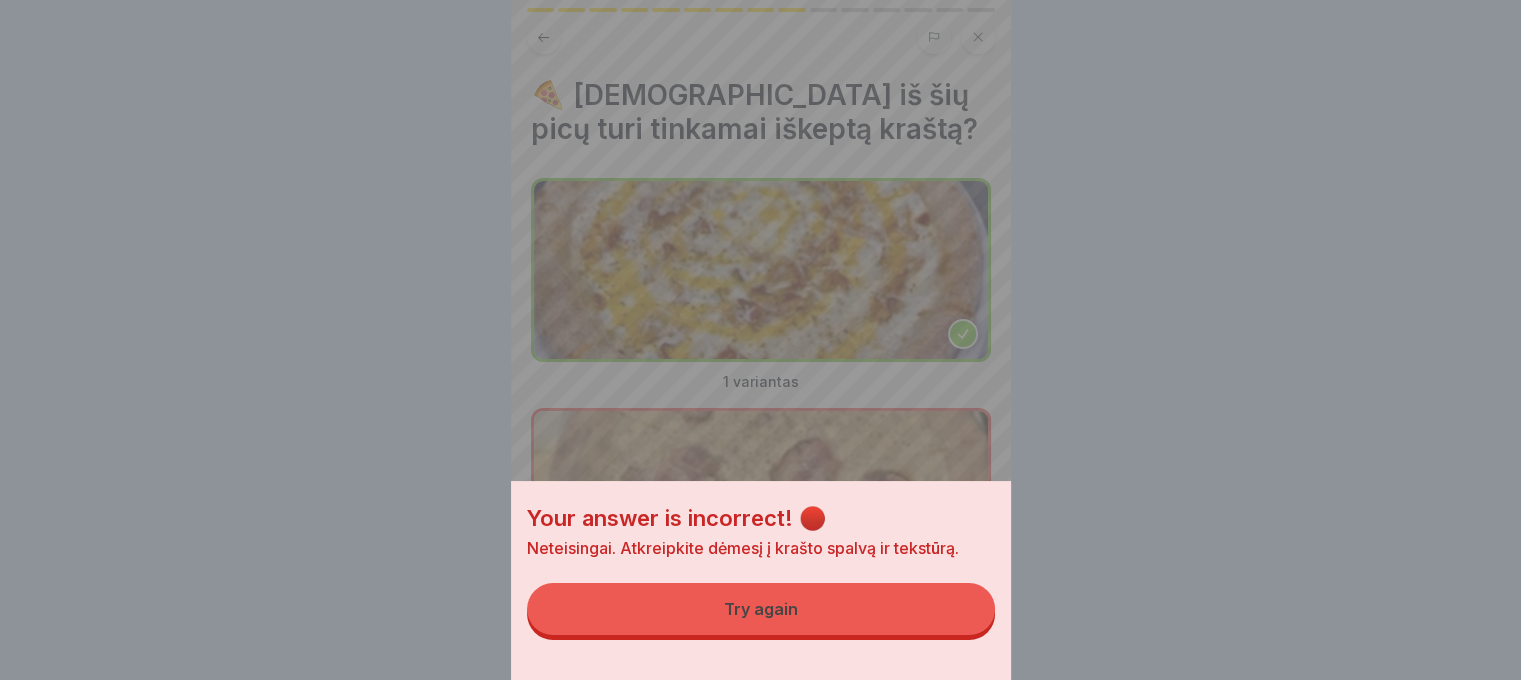 click on "Try again" at bounding box center [761, 609] 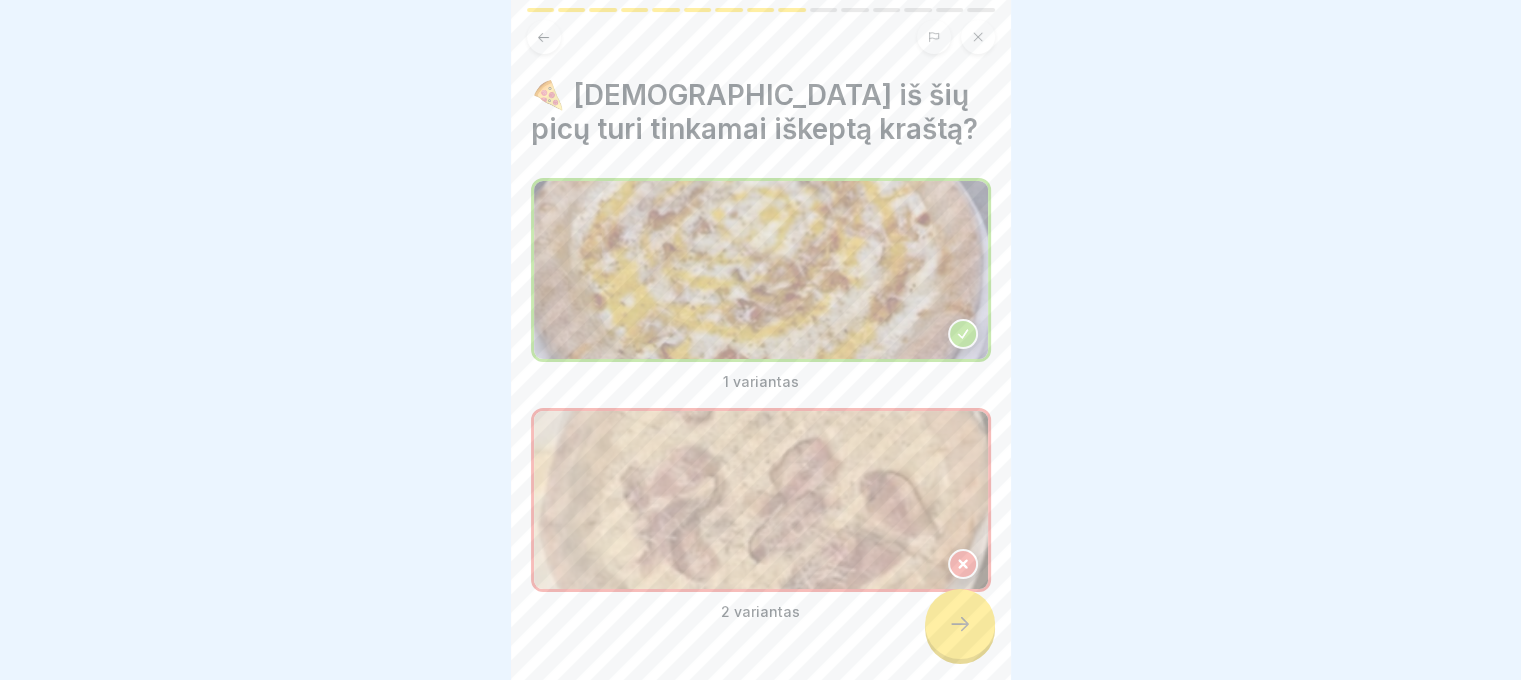 click at bounding box center (960, 624) 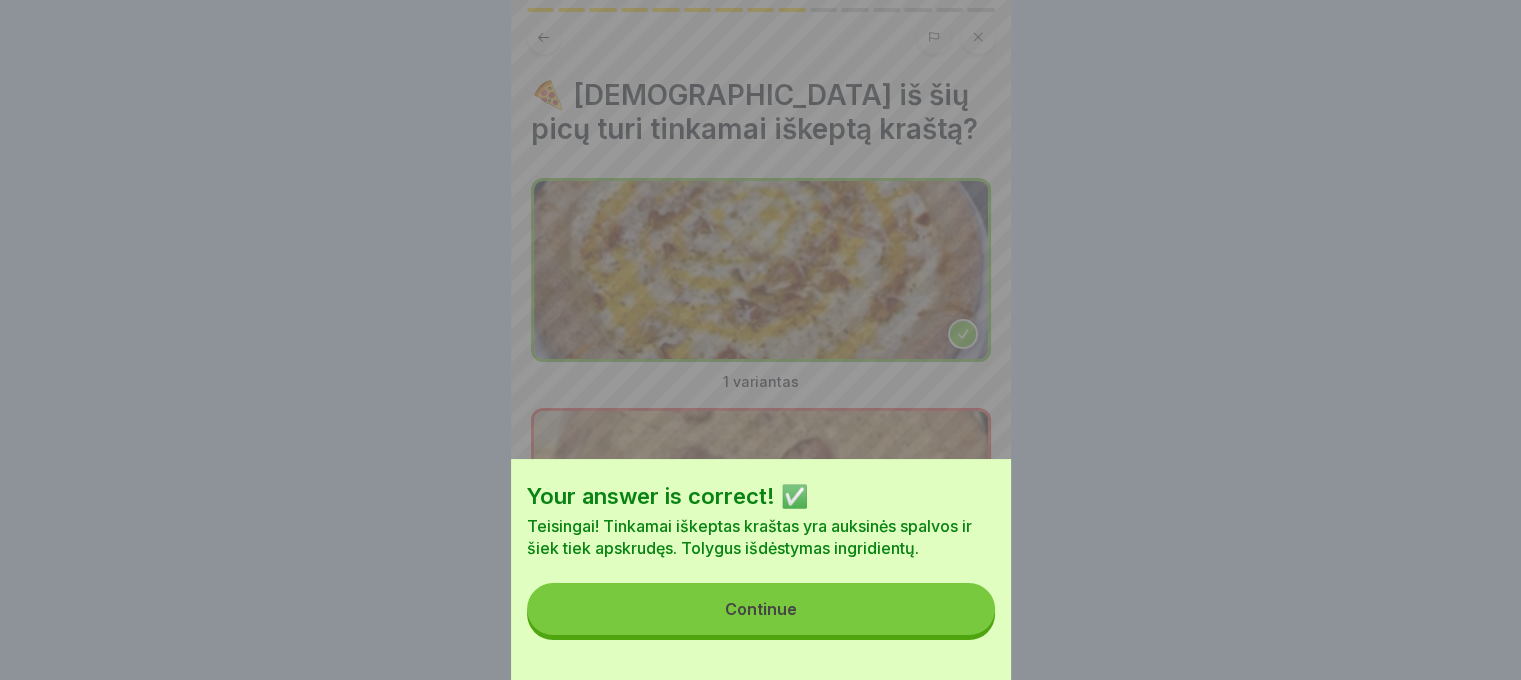 click on "Continue" at bounding box center (761, 609) 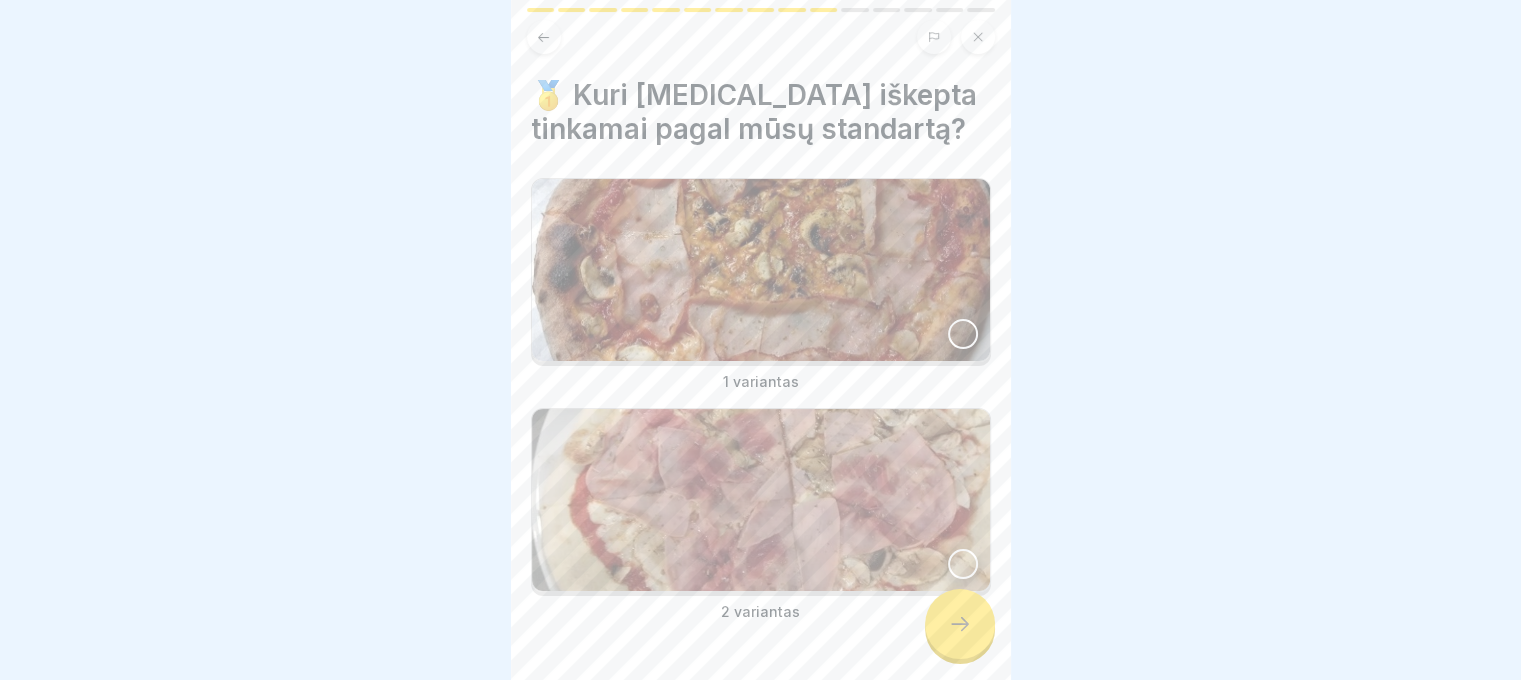 click at bounding box center [963, 334] 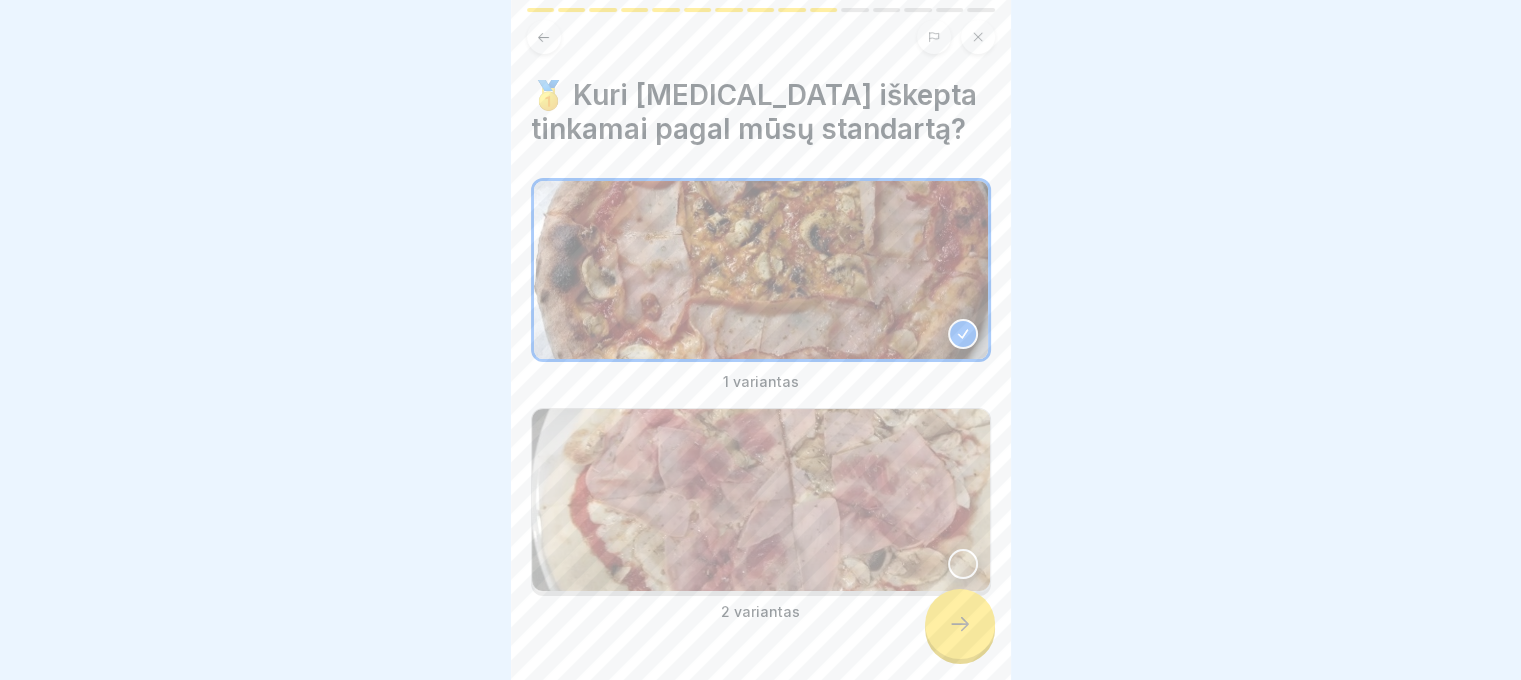 click 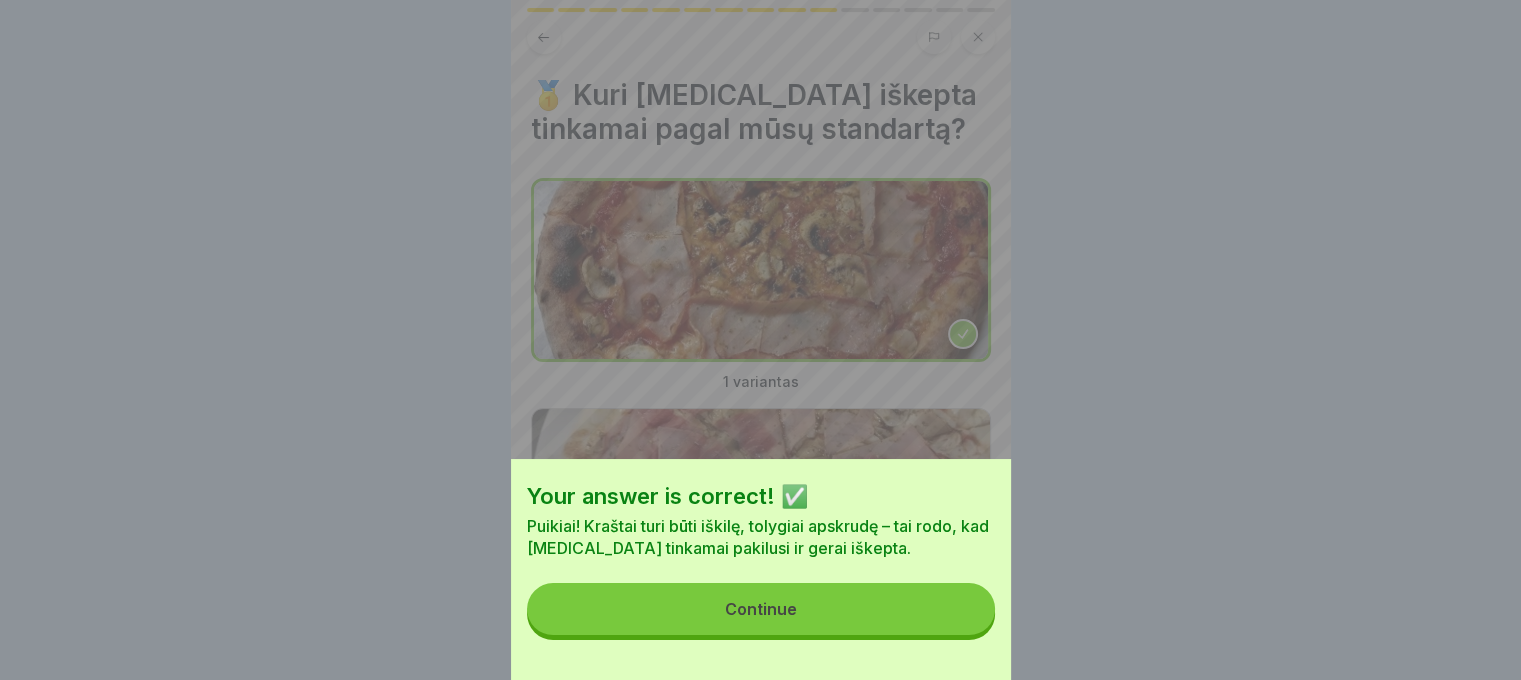 click on "Continue" at bounding box center [761, 609] 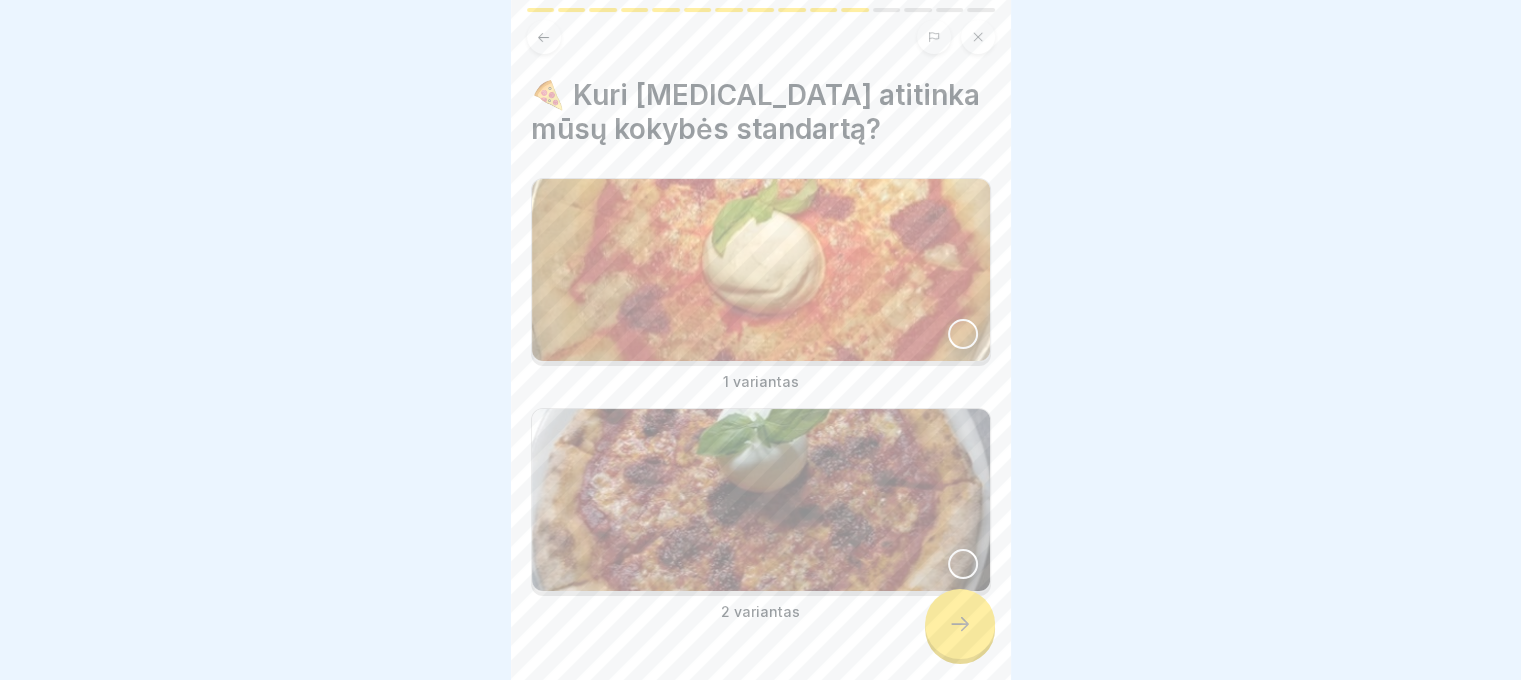 click at bounding box center [963, 334] 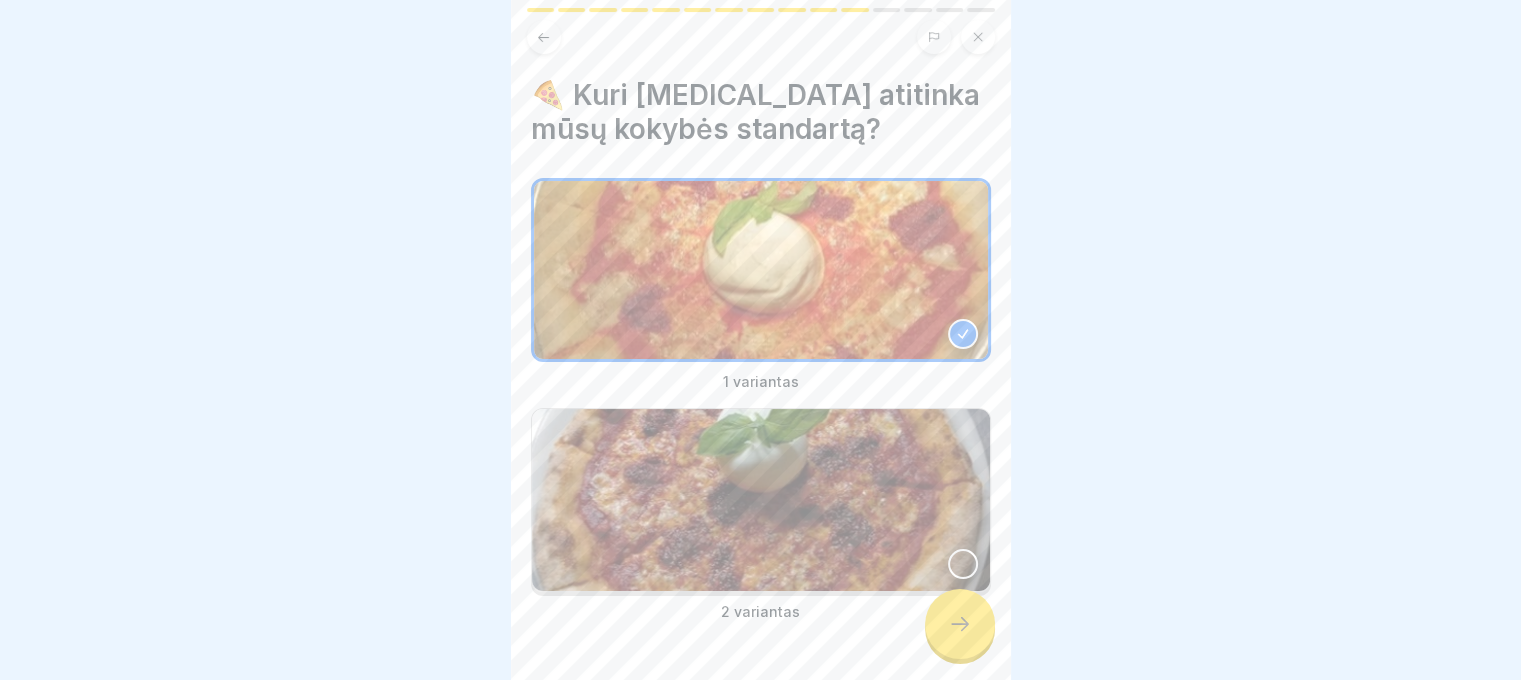 click on "🍕 Kuri [MEDICAL_DATA] atitinka mūsų kokybės standartą? 1 variantas 2 variantas" at bounding box center [761, 340] 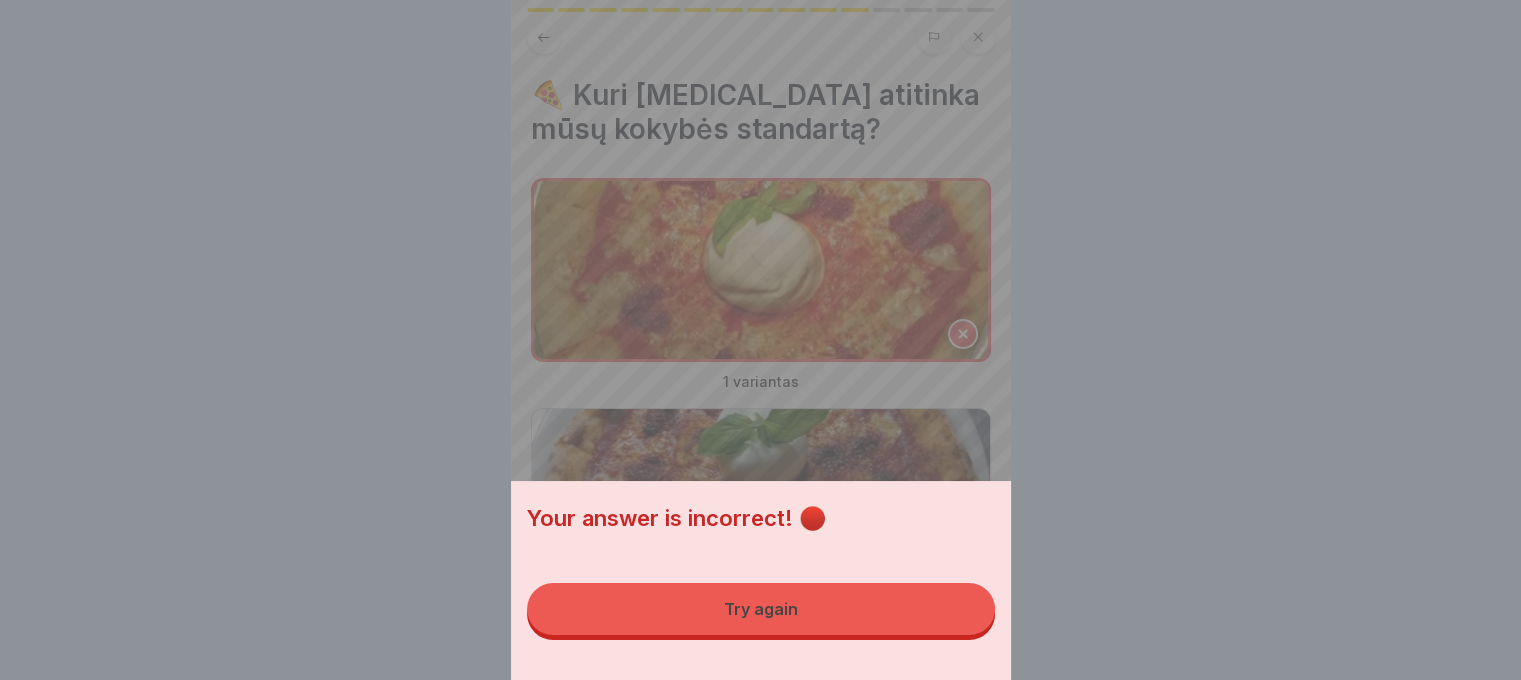 click on "Try again" at bounding box center [761, 609] 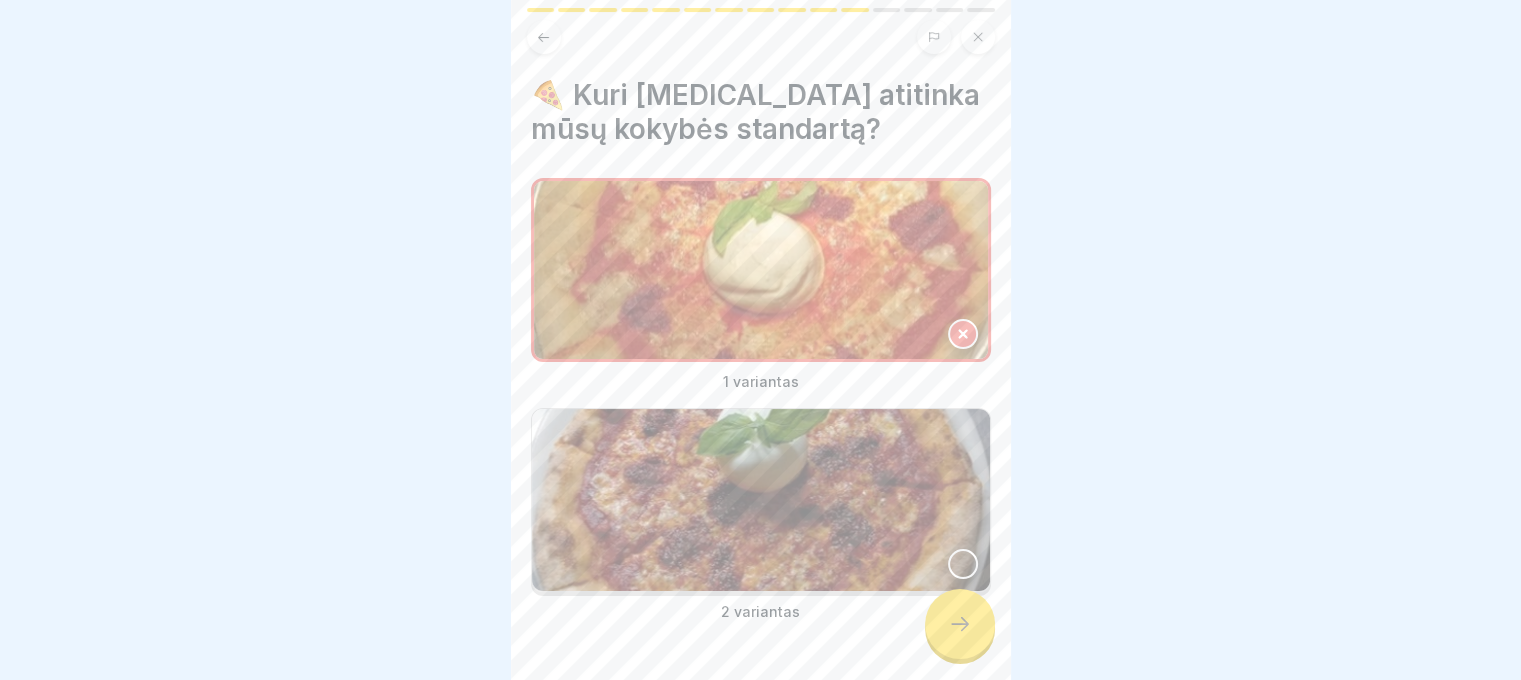 click at bounding box center [963, 564] 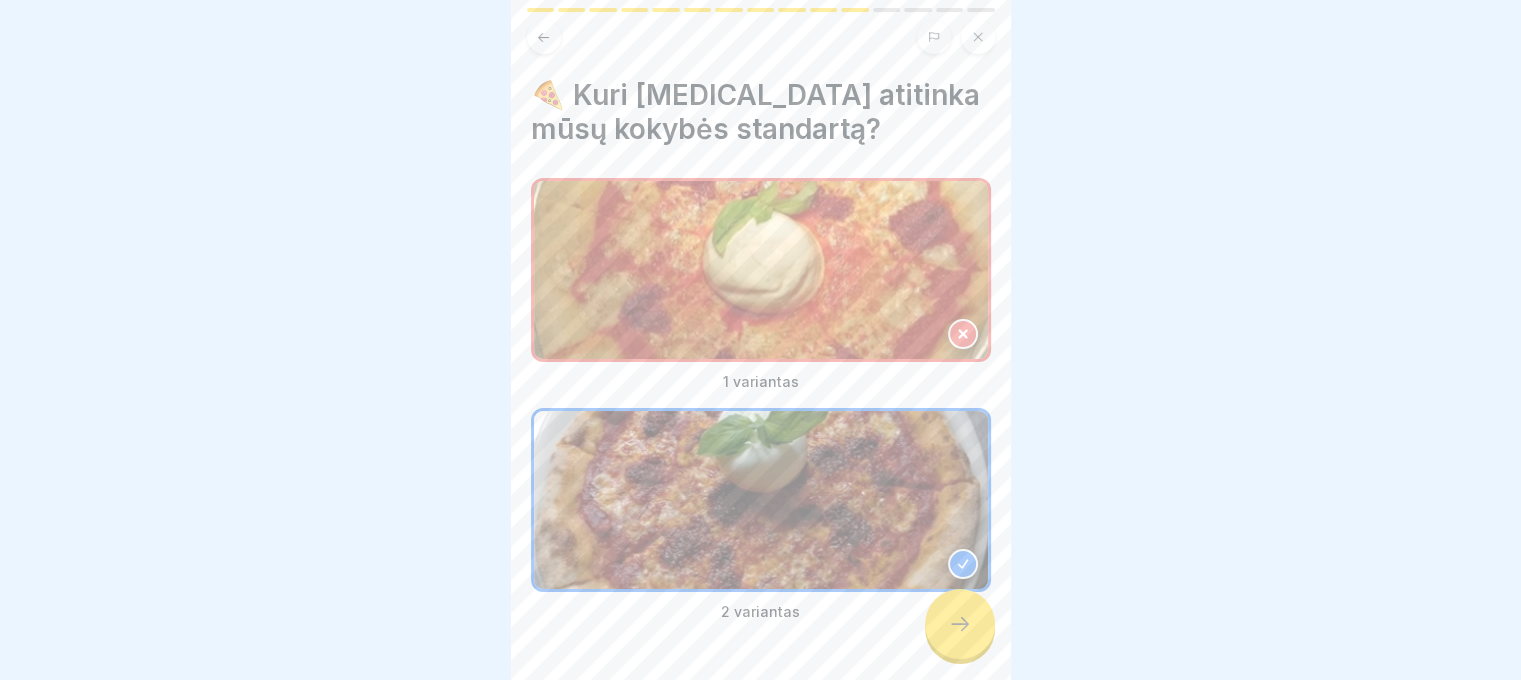 click at bounding box center [960, 624] 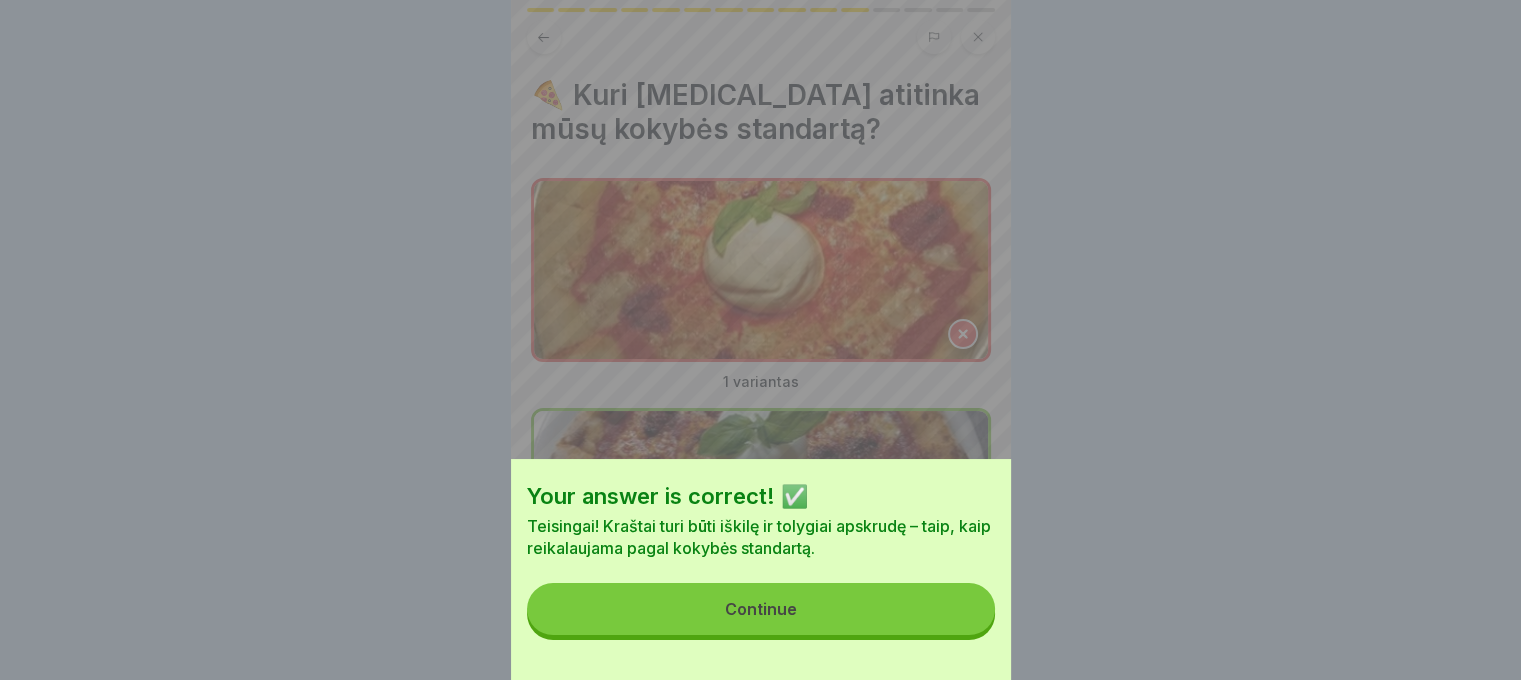 click on "Continue" at bounding box center [761, 609] 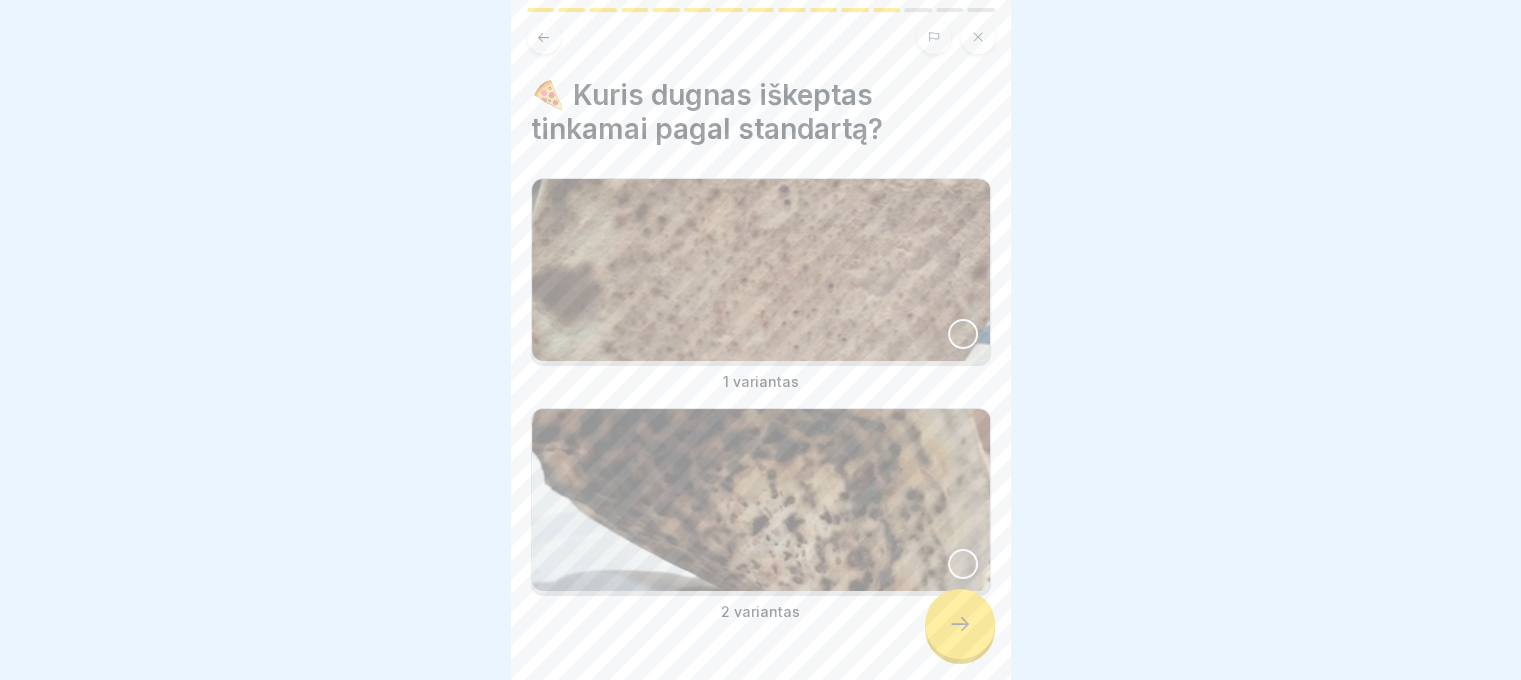 click at bounding box center (963, 334) 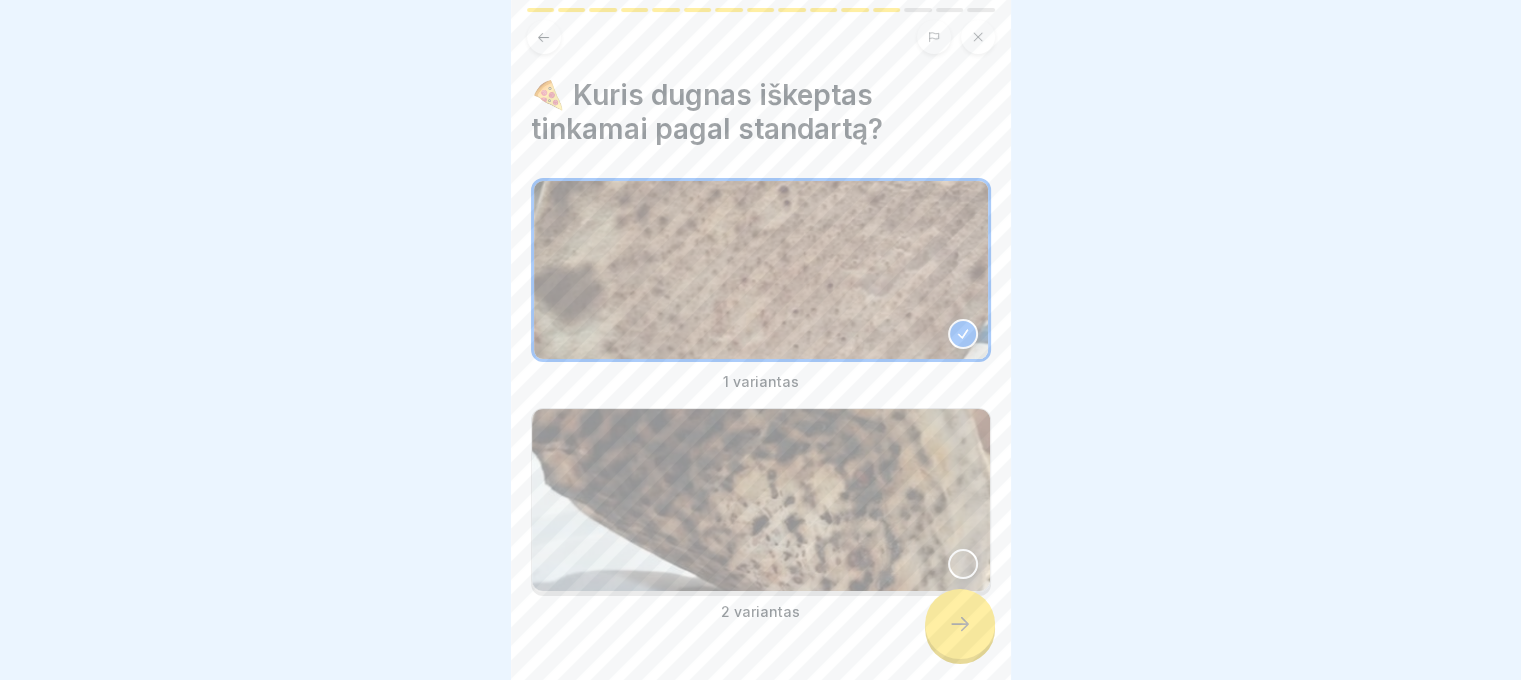 click 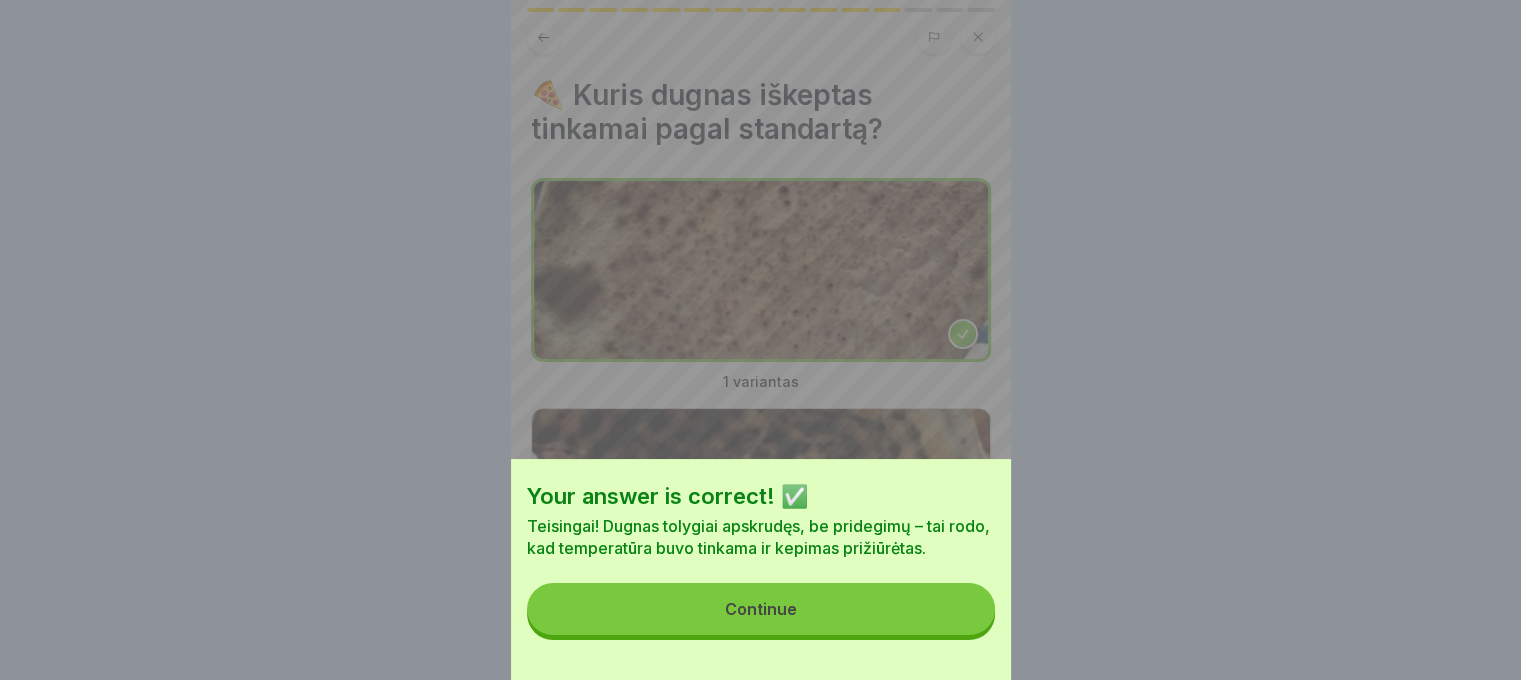 click on "Continue" at bounding box center [761, 609] 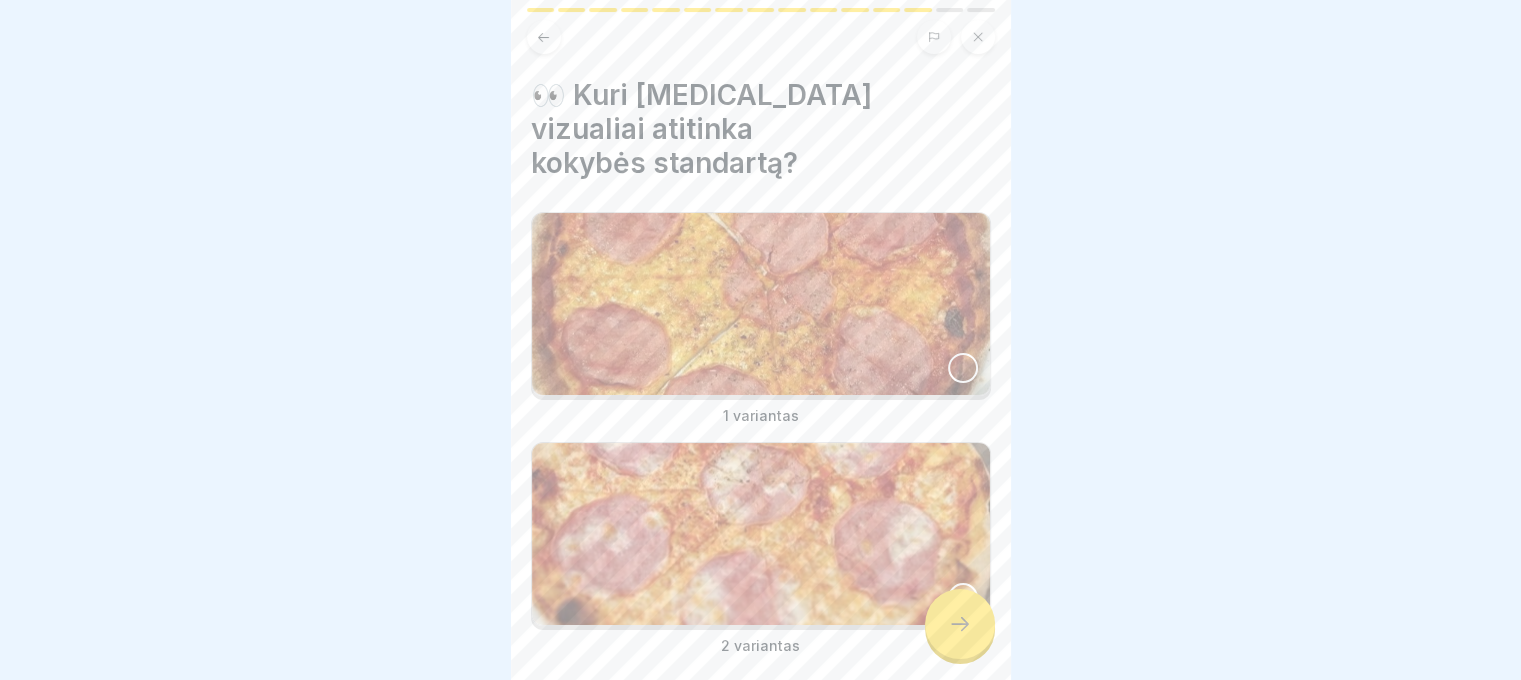 click 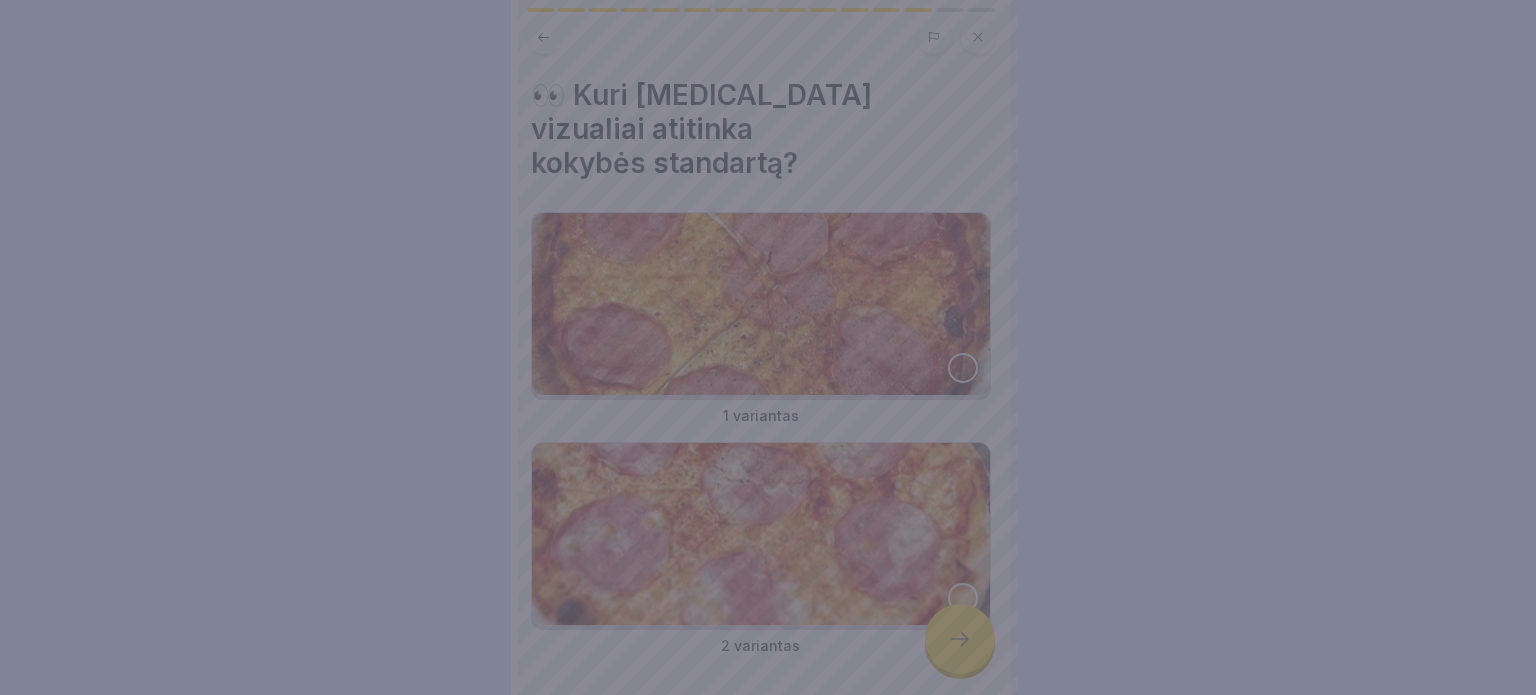 click at bounding box center [768, 347] 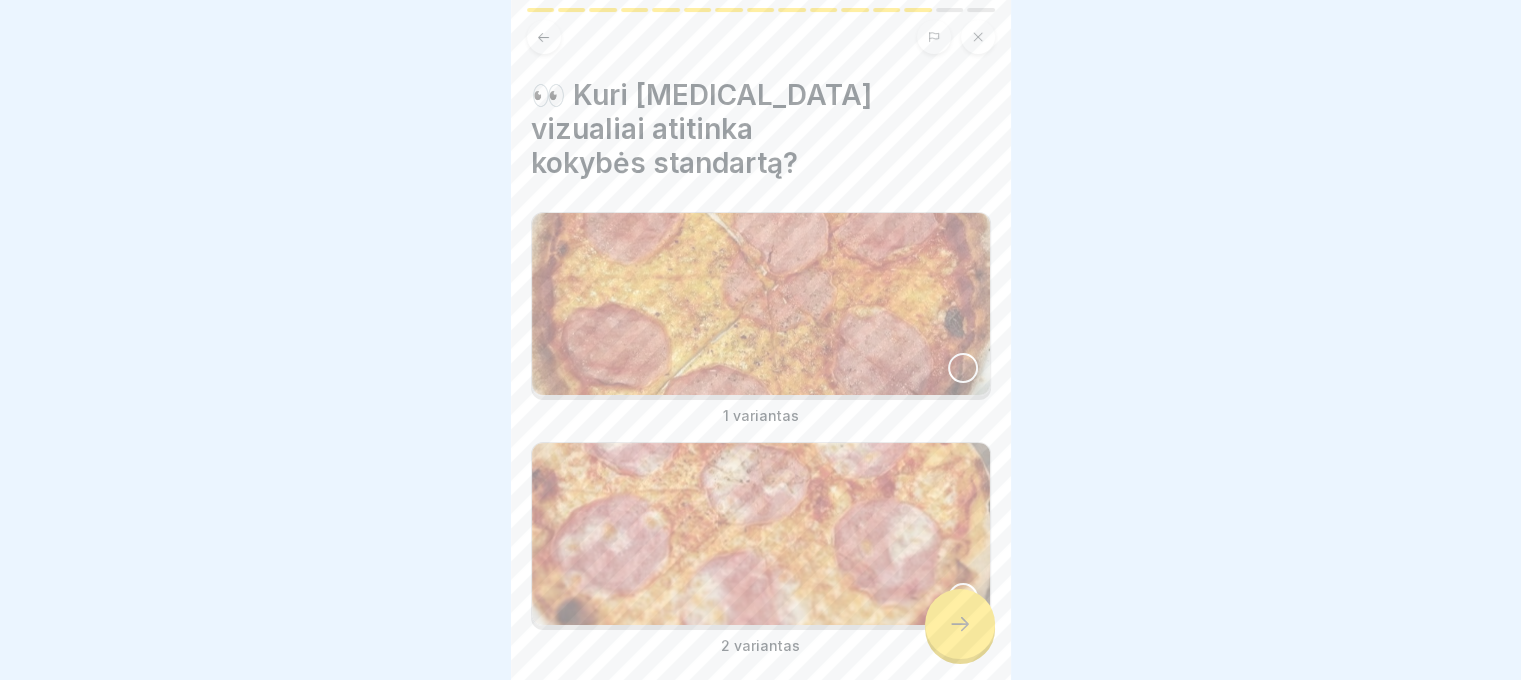 click at bounding box center [963, 368] 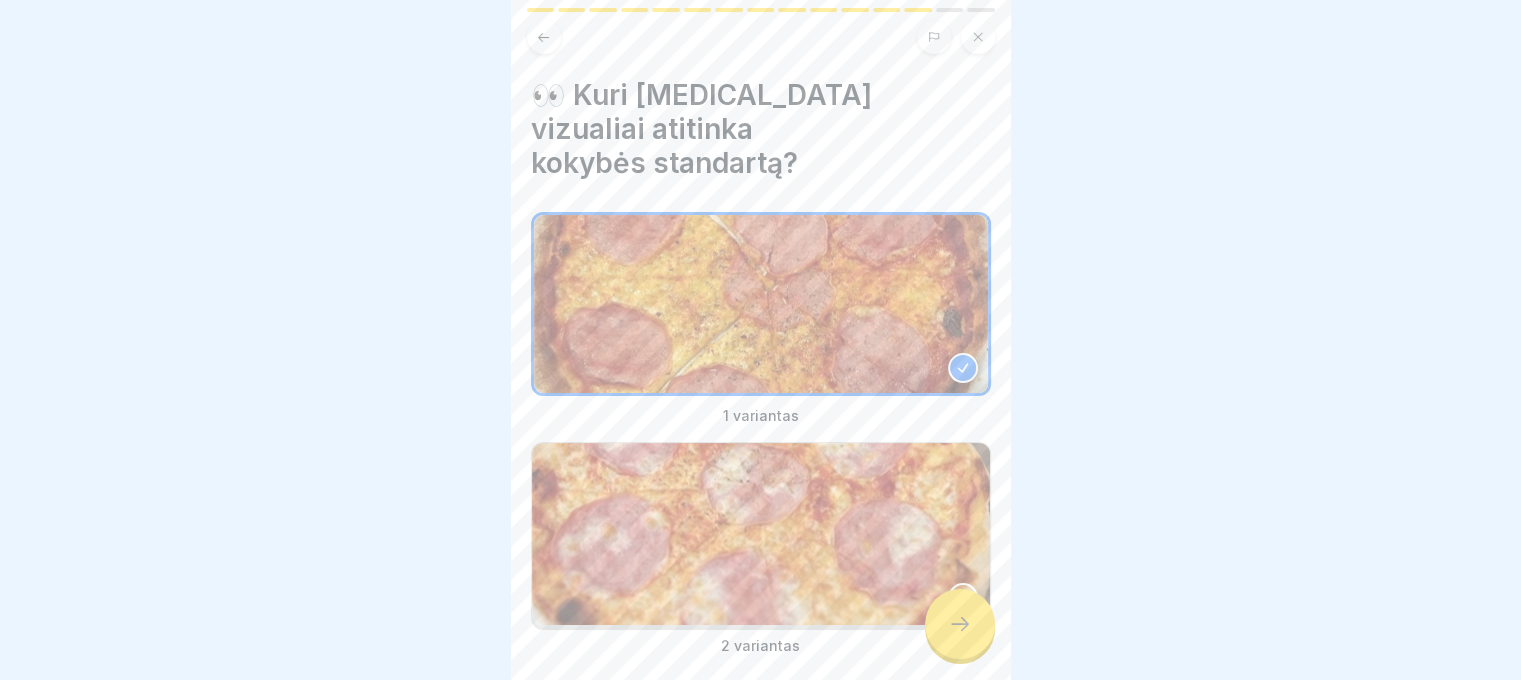 click at bounding box center [960, 624] 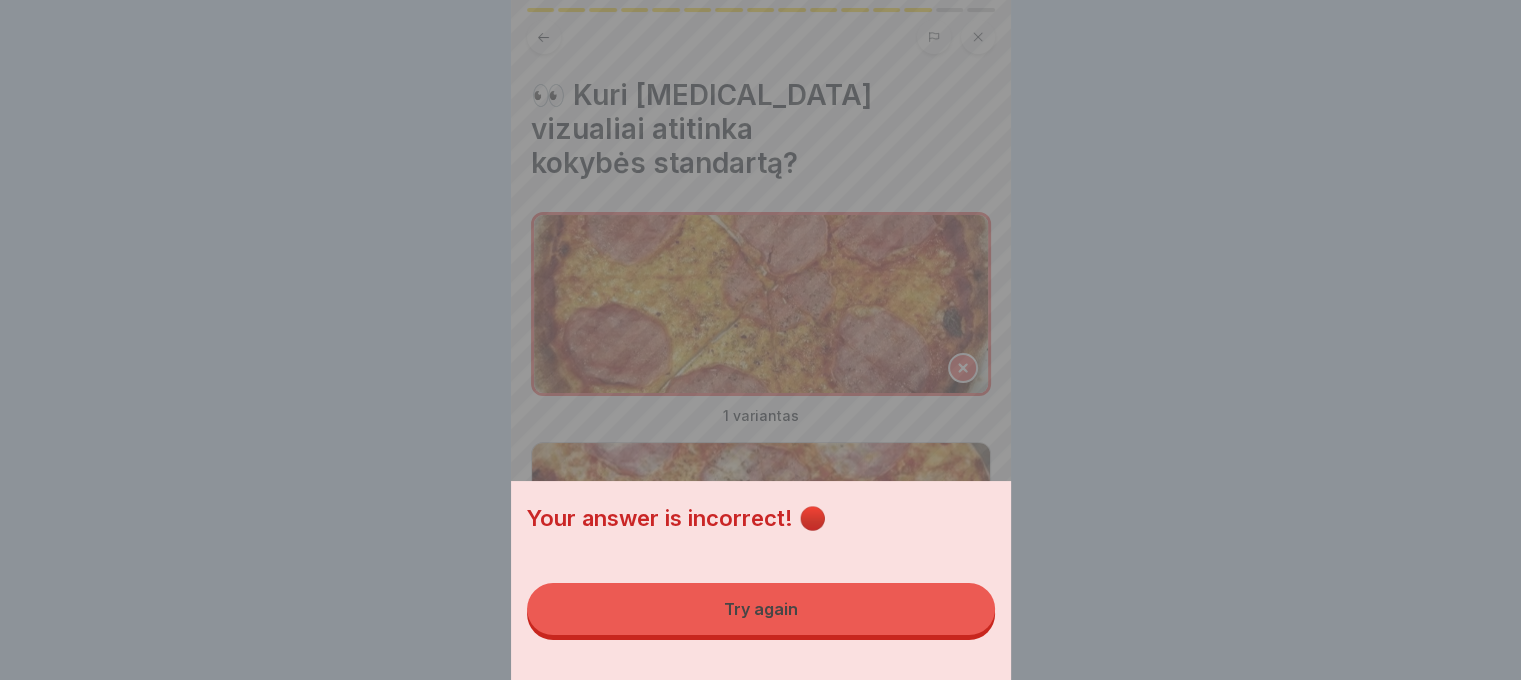click on "Try again" at bounding box center [761, 609] 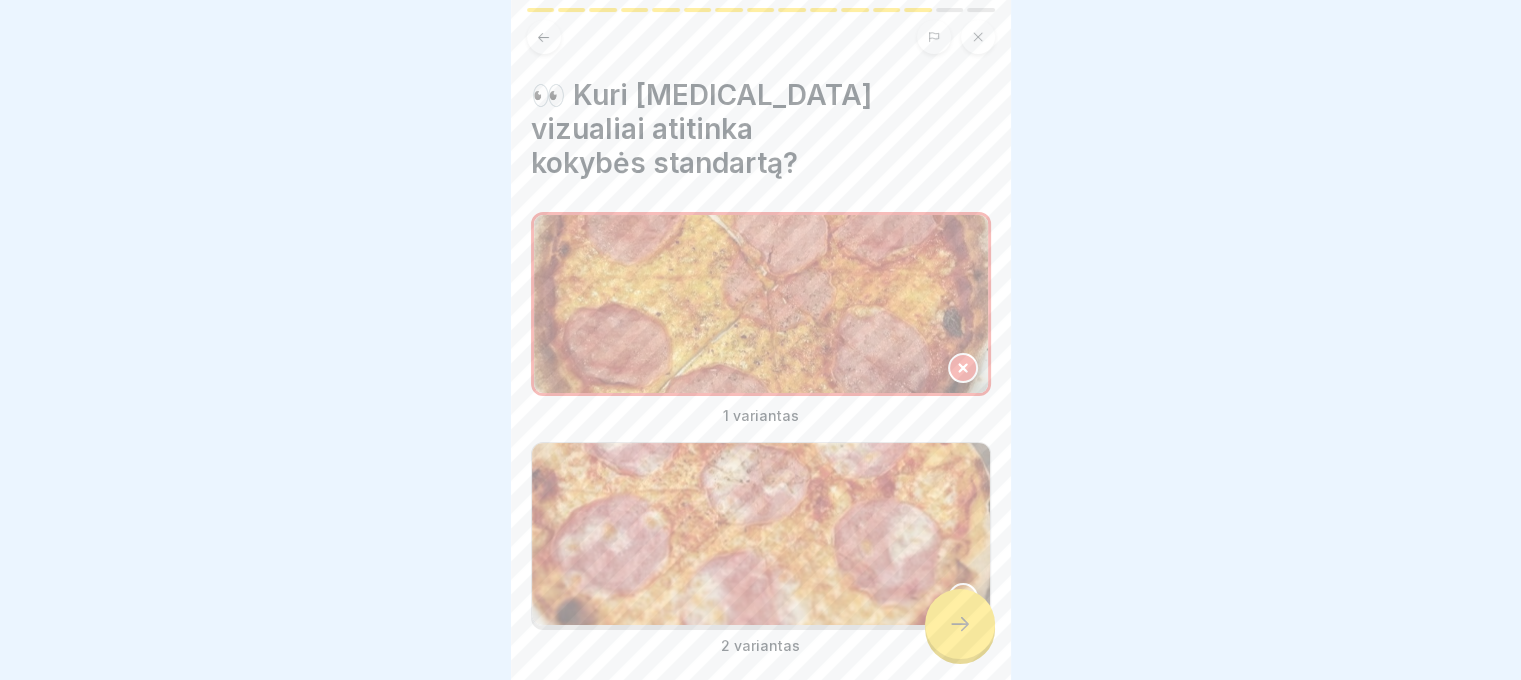 click at bounding box center [761, 534] 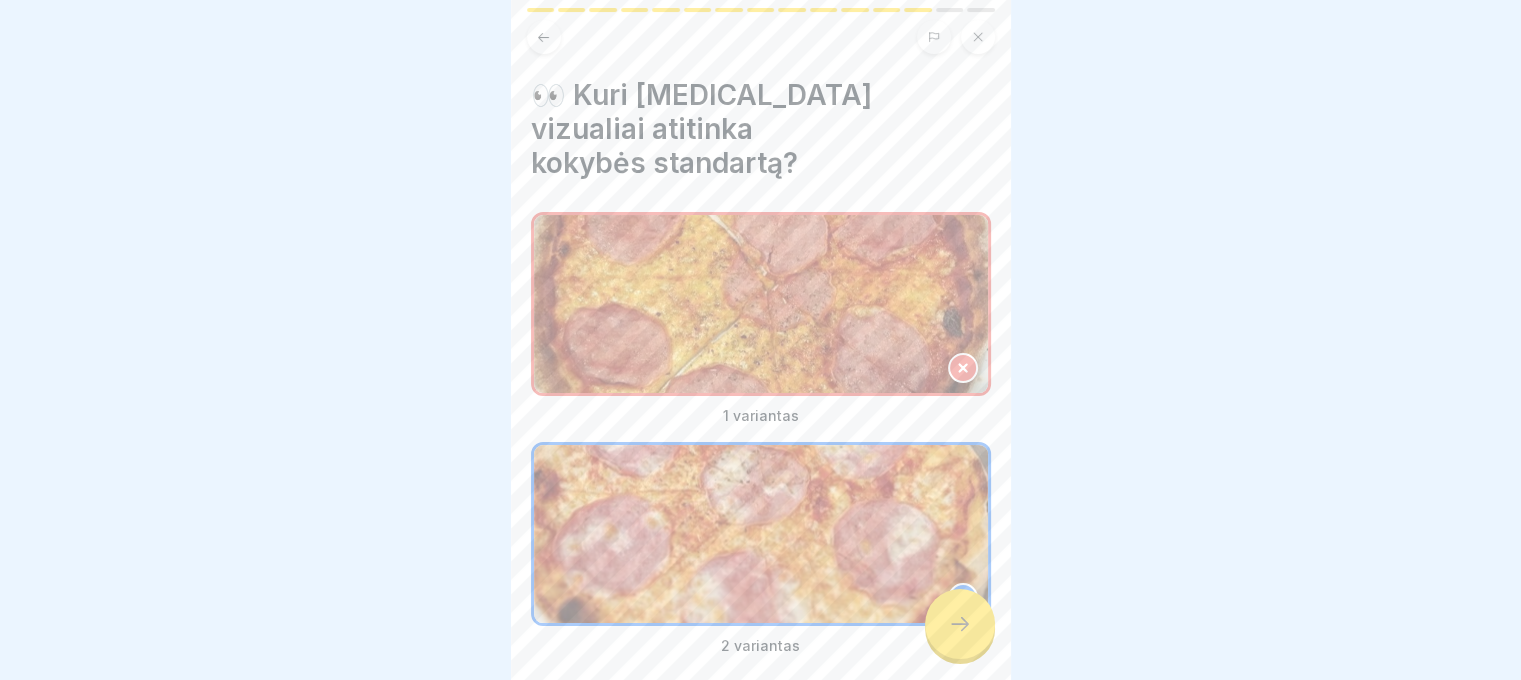 click at bounding box center (960, 624) 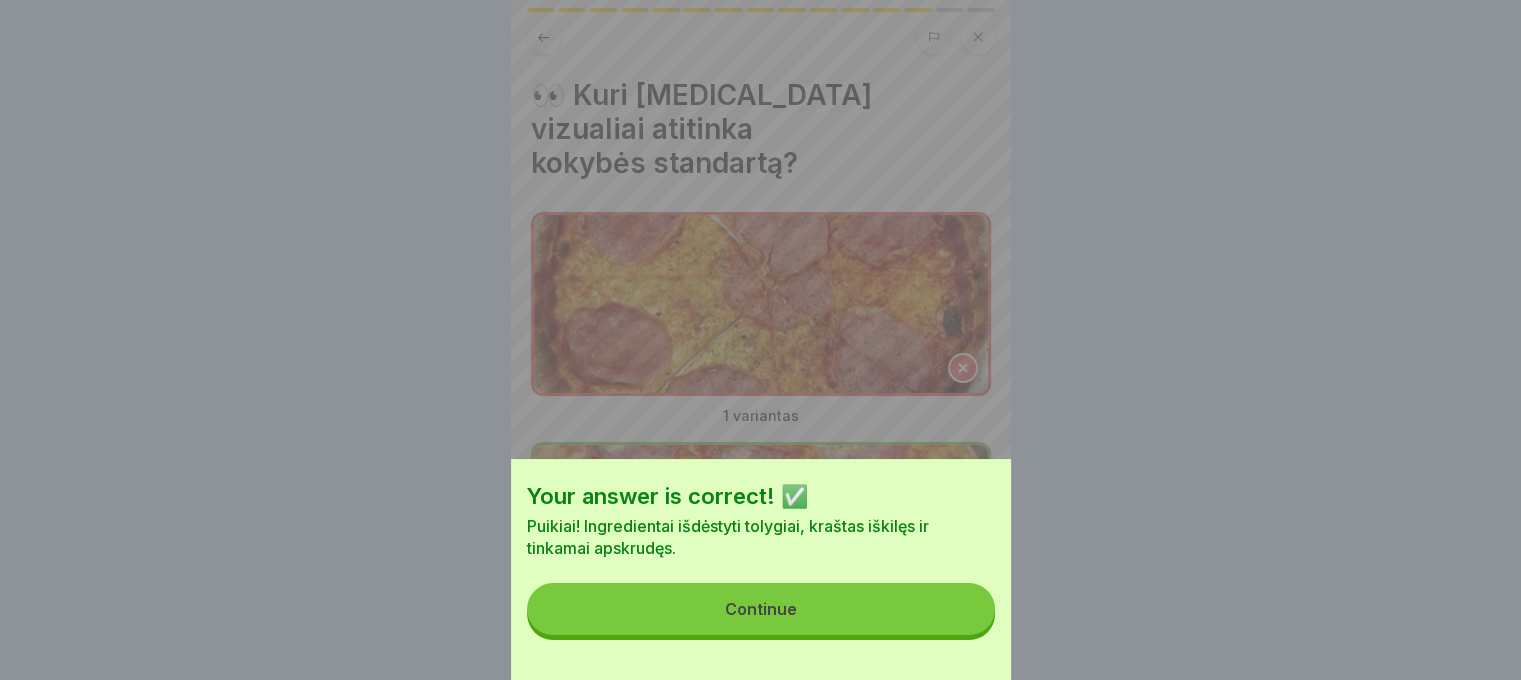 click on "Continue" at bounding box center [761, 609] 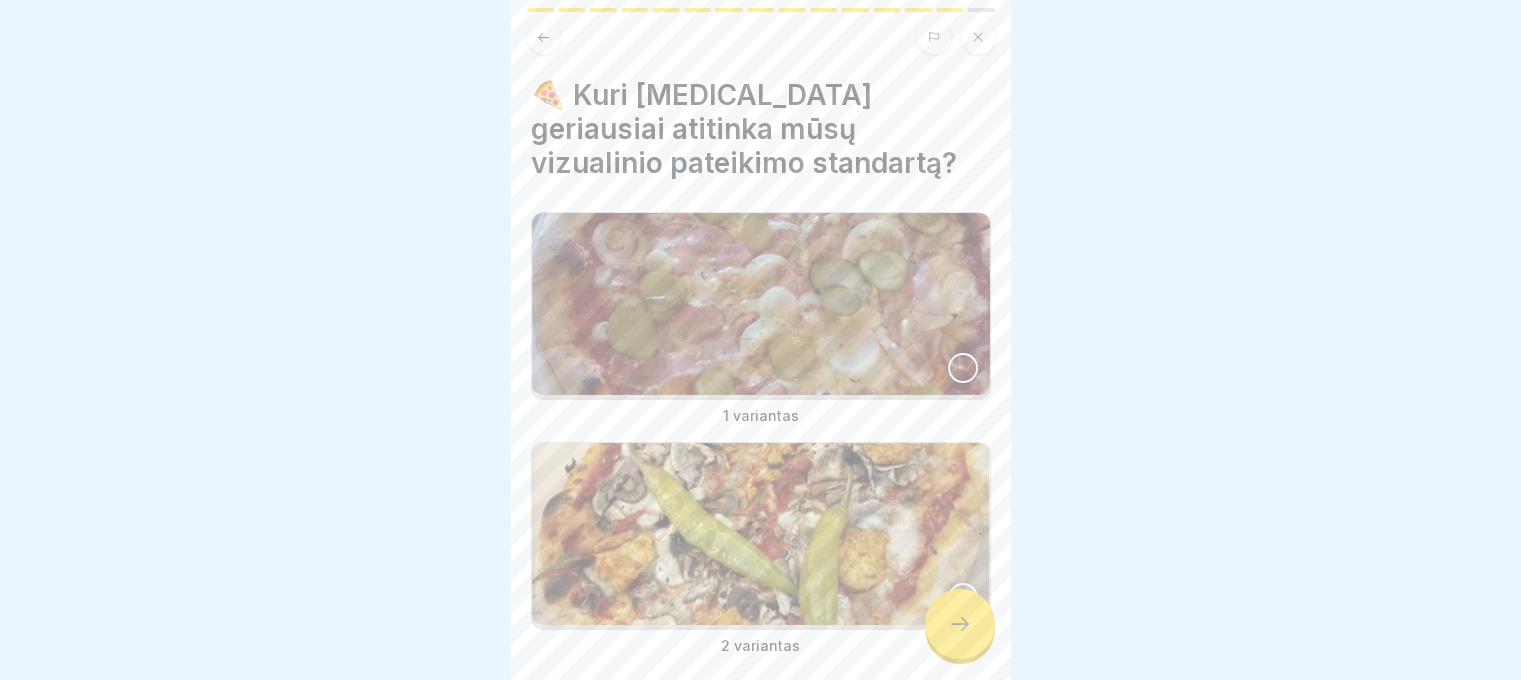 click at bounding box center (761, 304) 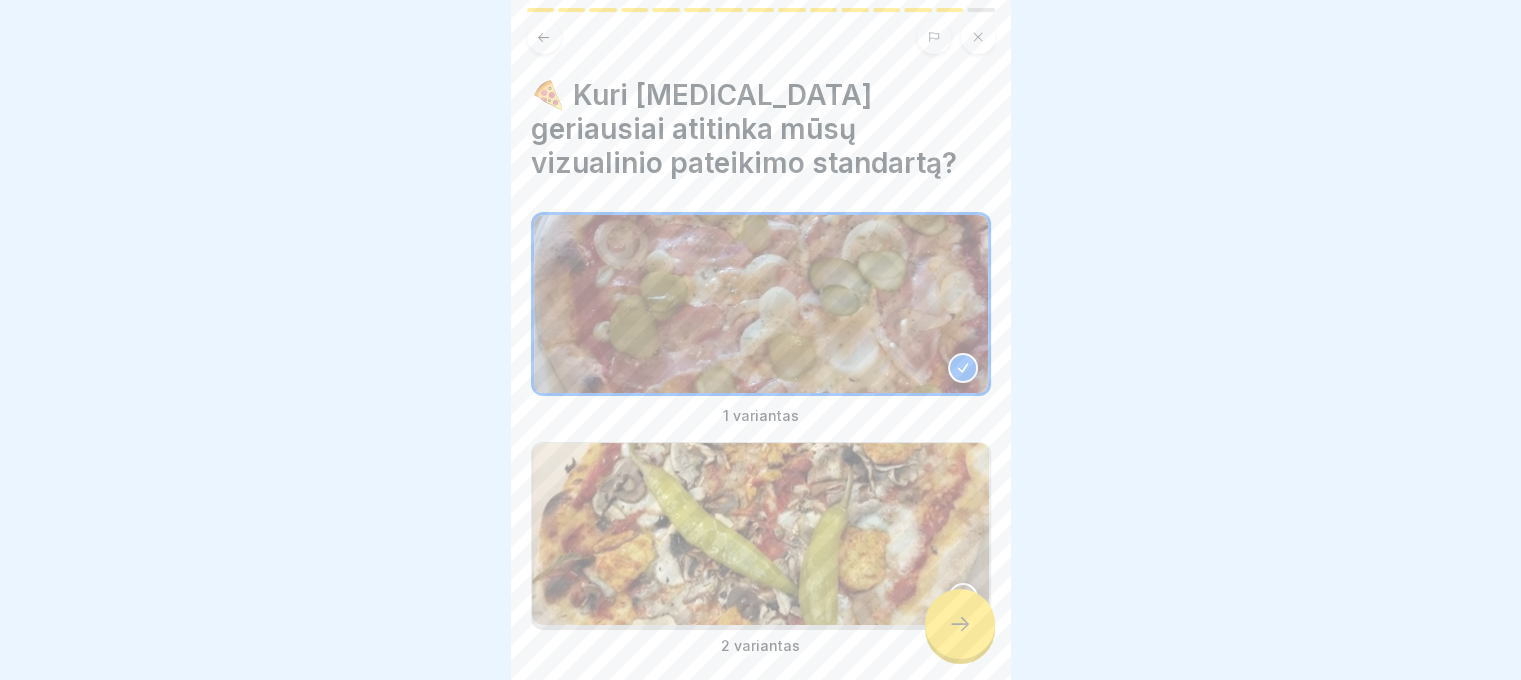 click at bounding box center (960, 624) 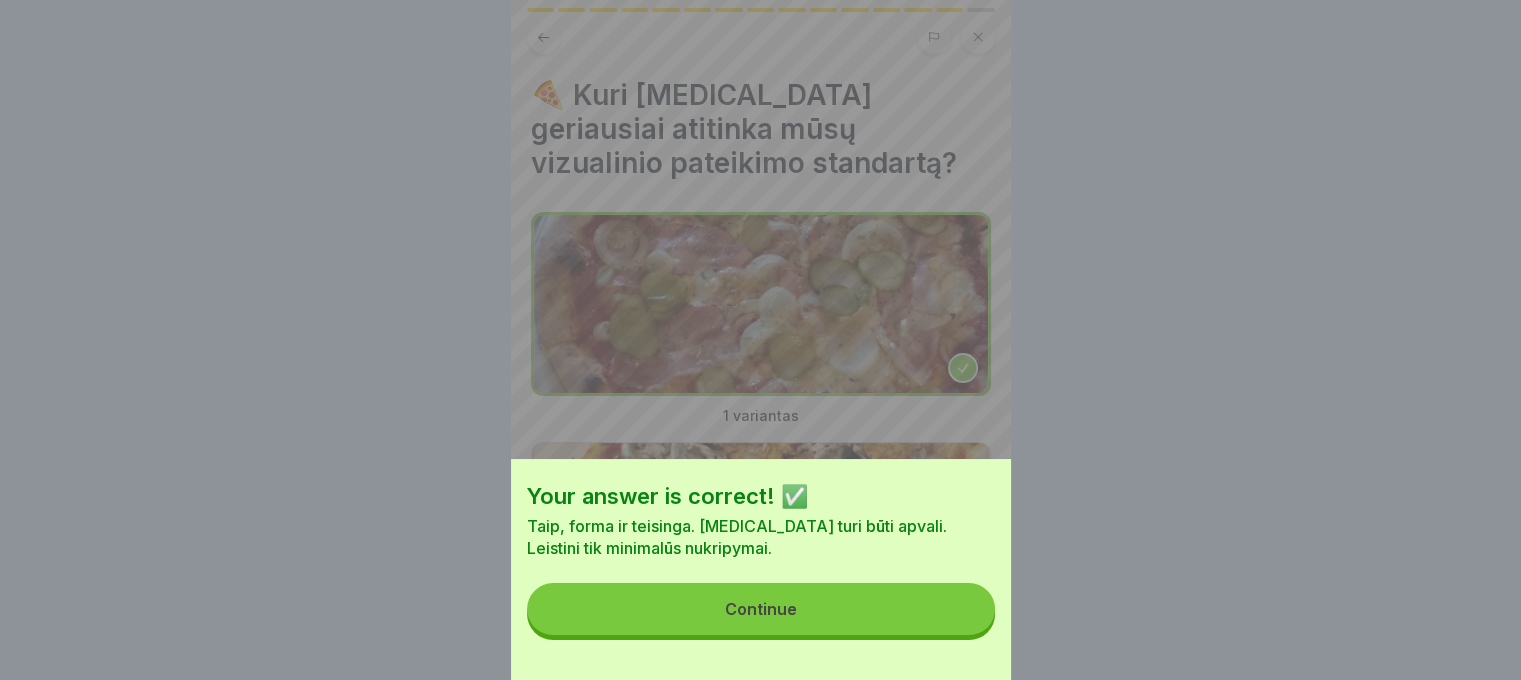 click on "Continue" at bounding box center (761, 609) 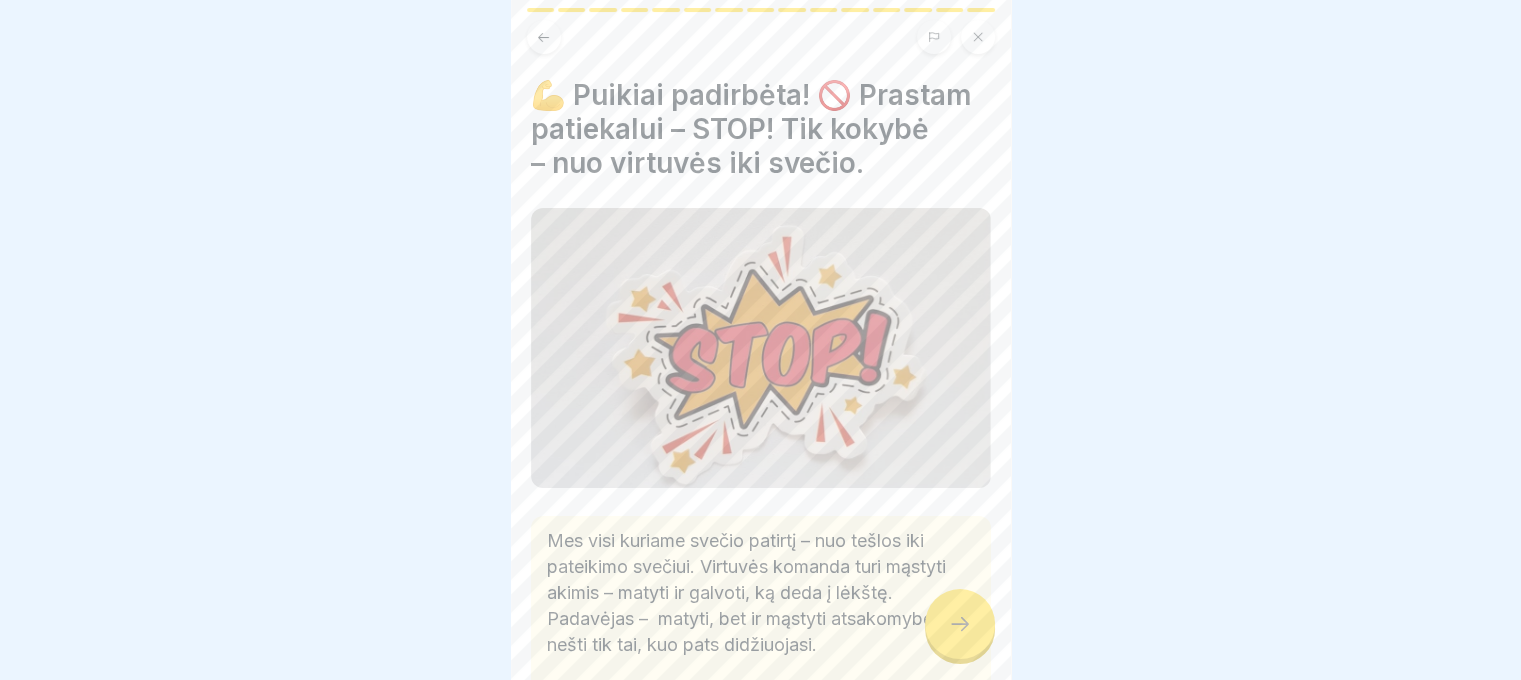click at bounding box center (960, 624) 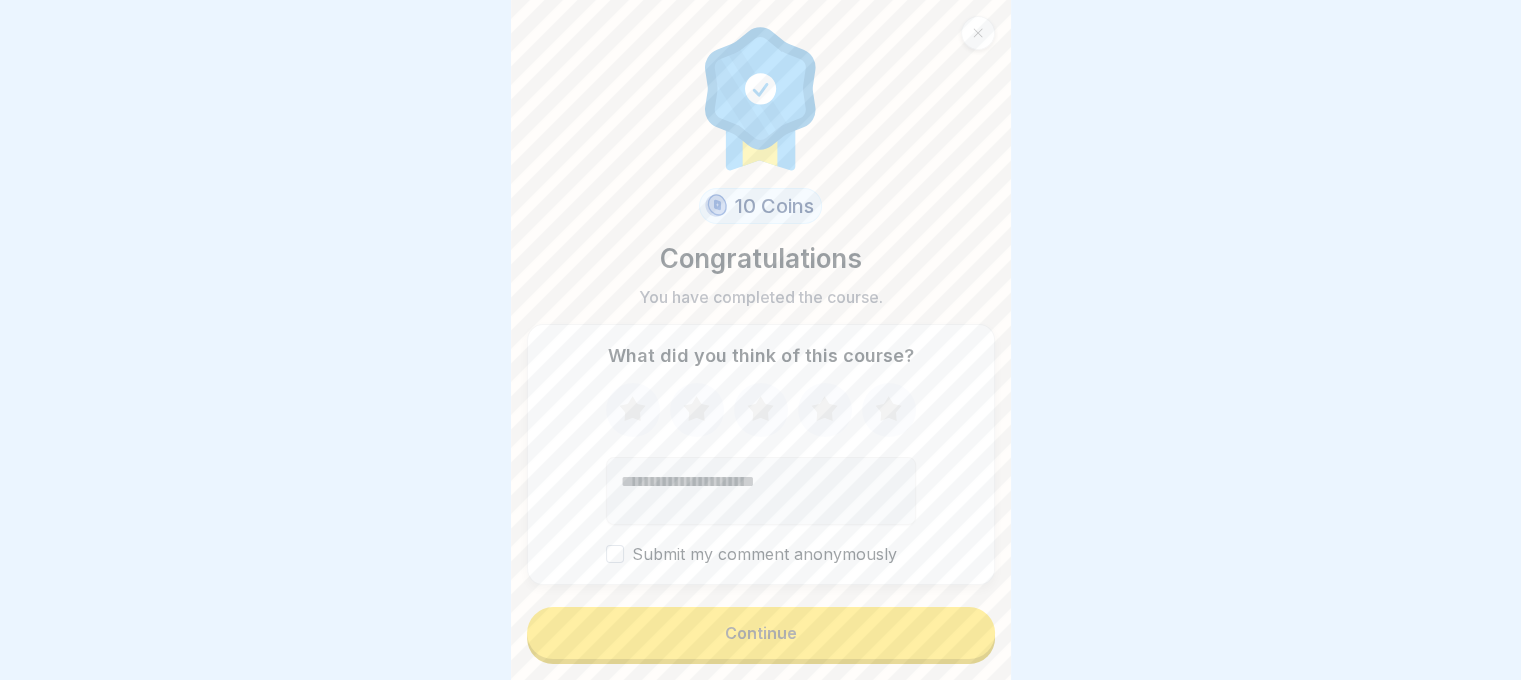 click on "Continue" at bounding box center [761, 633] 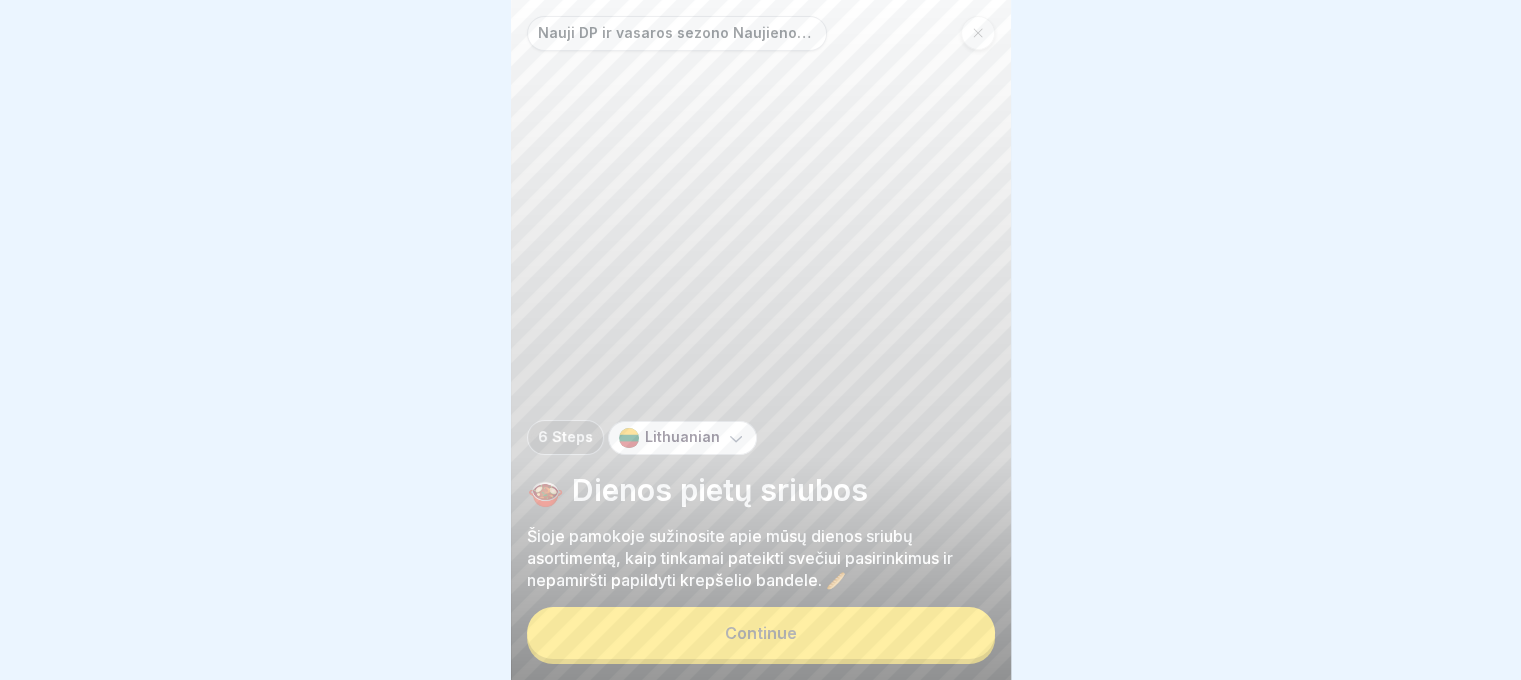 scroll, scrollTop: 15, scrollLeft: 0, axis: vertical 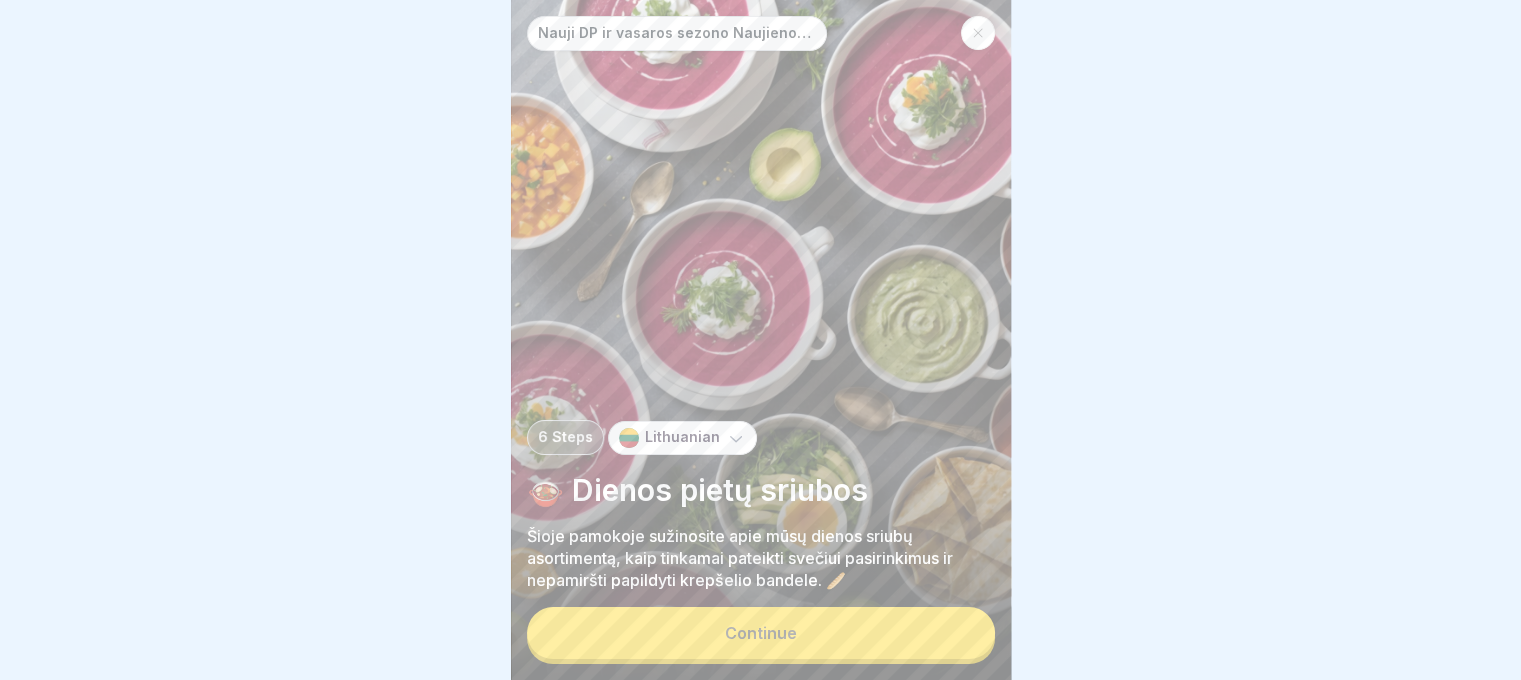 click on "Continue" at bounding box center (761, 633) 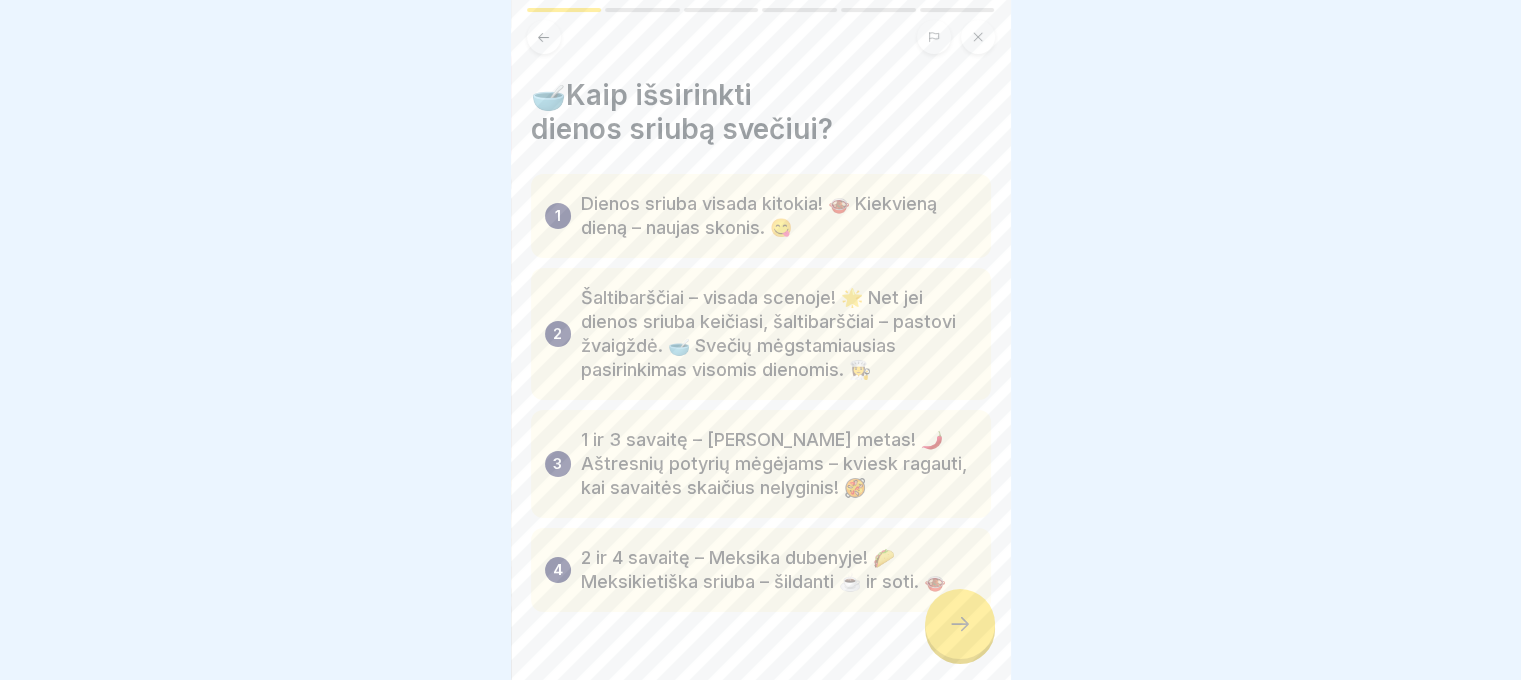 click at bounding box center [960, 624] 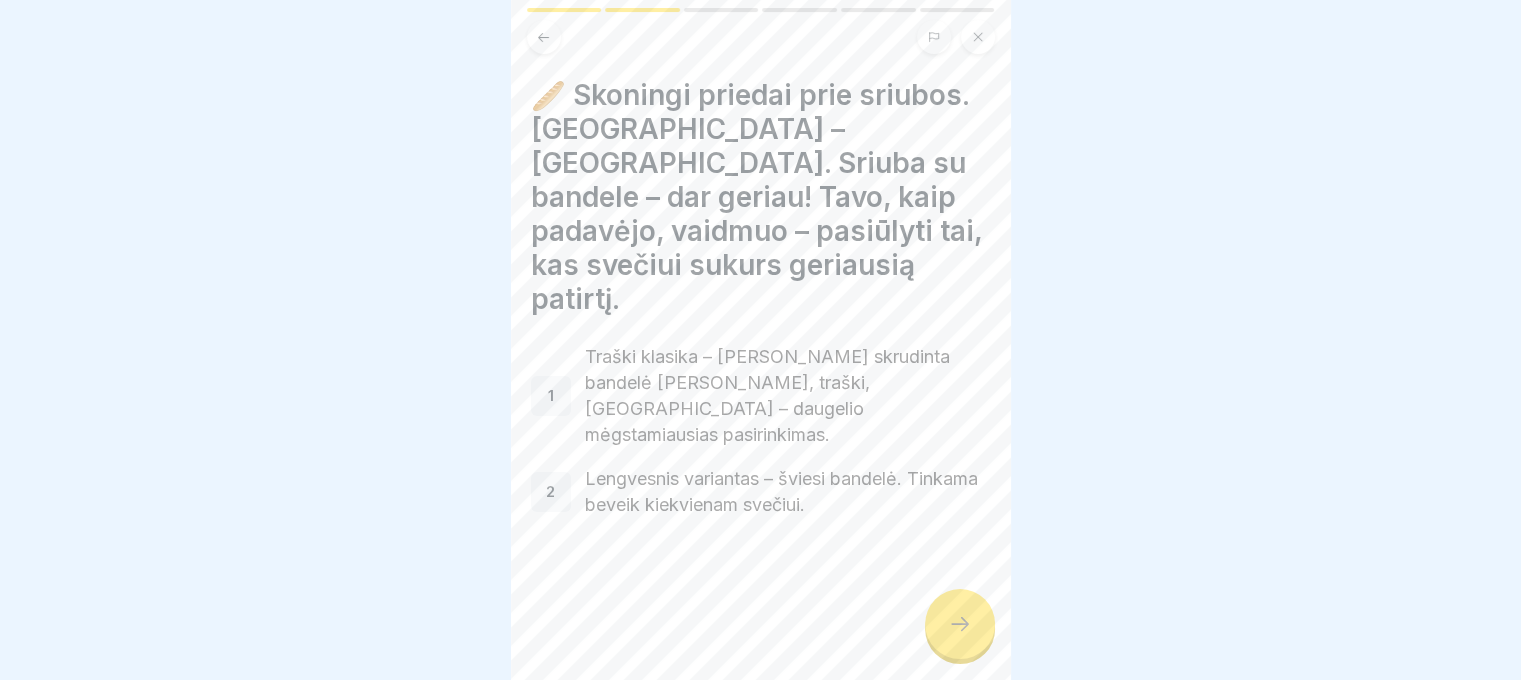 click 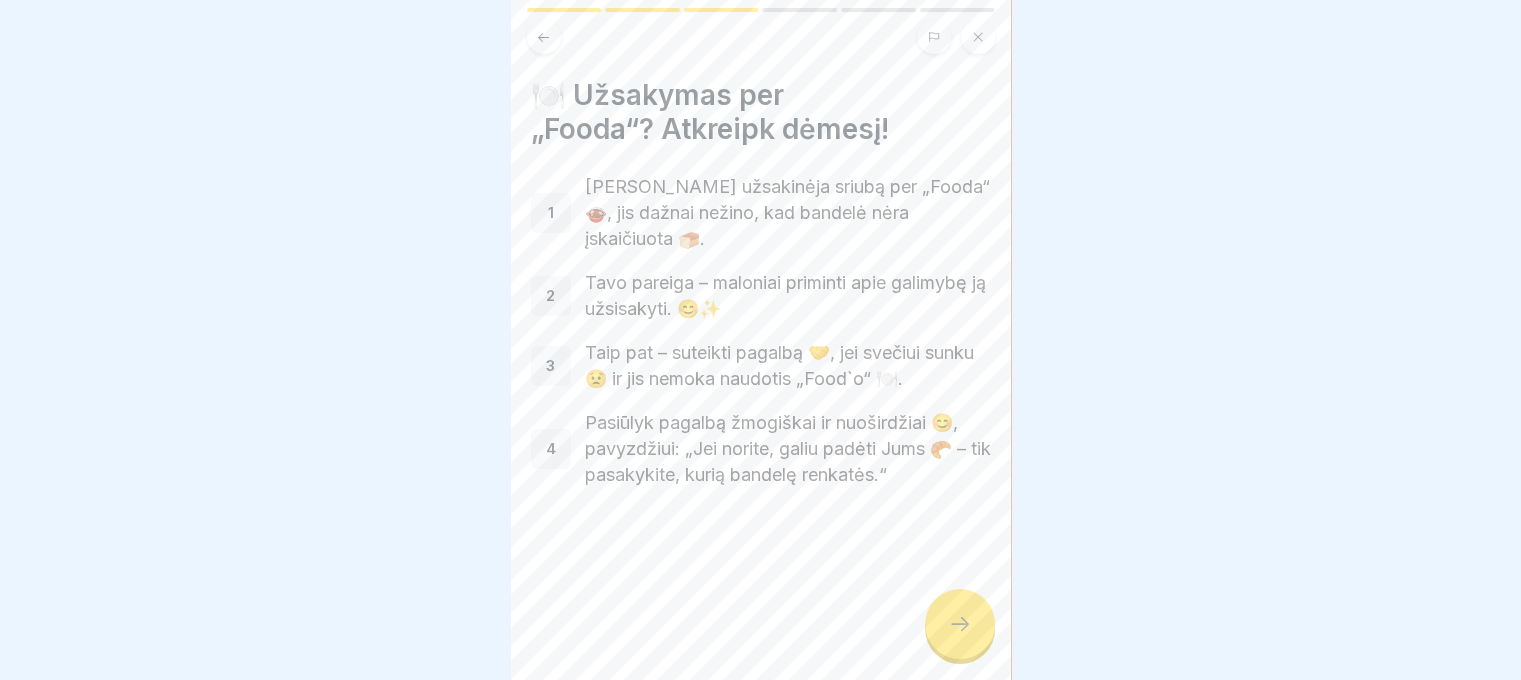 click 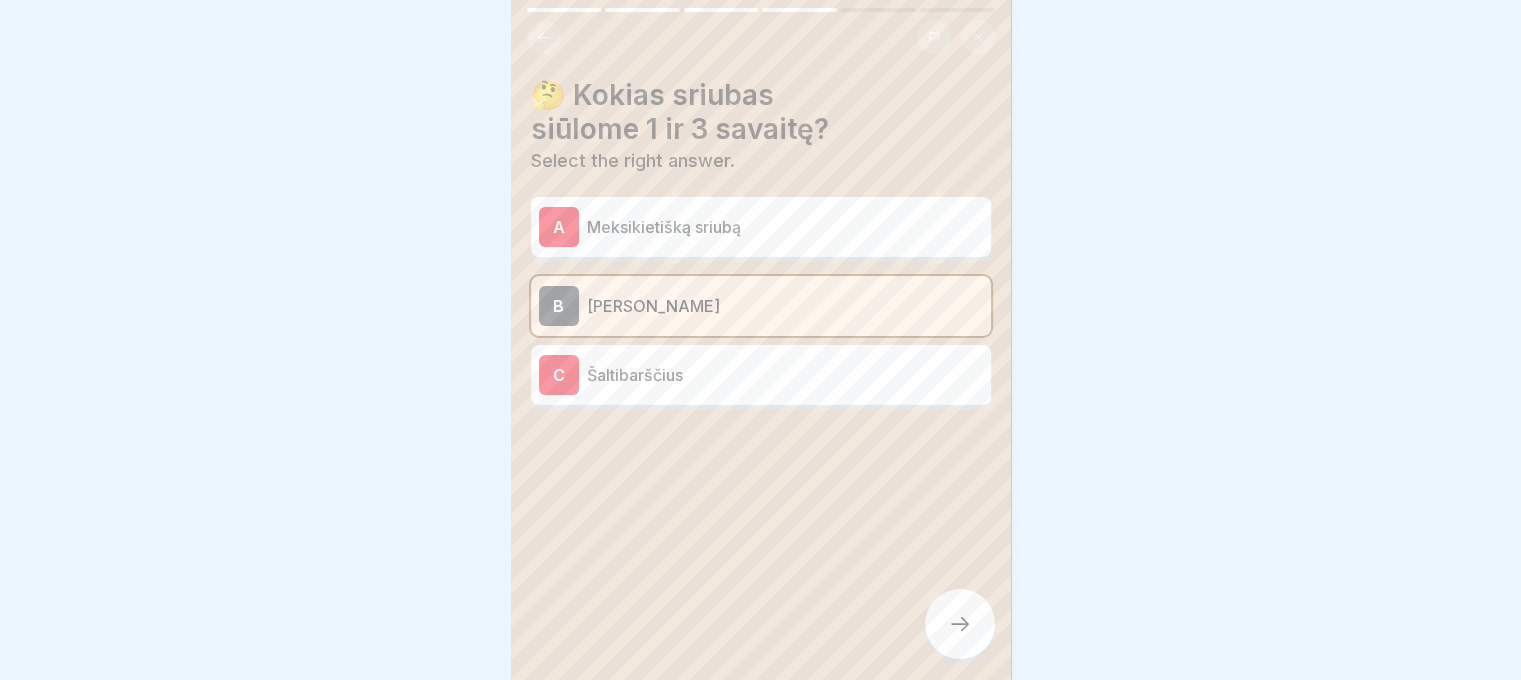 click 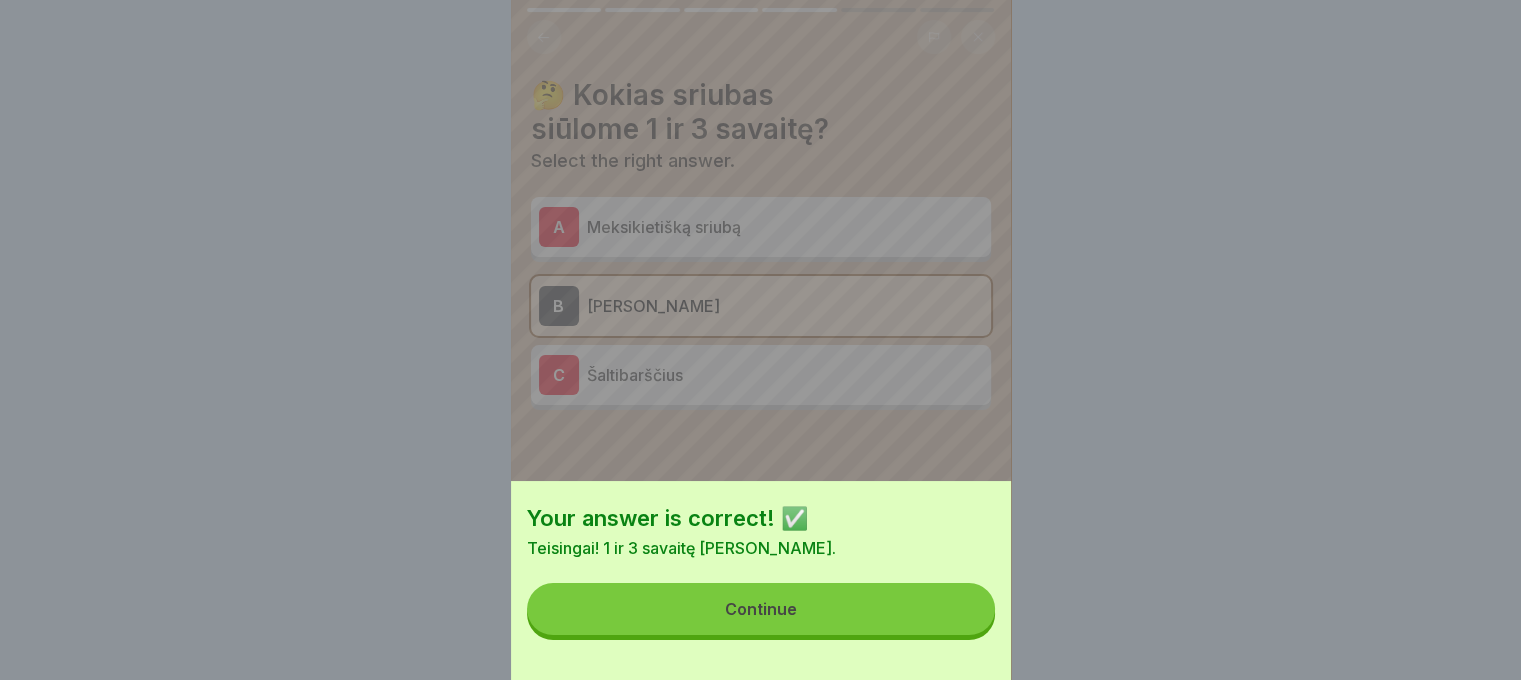 click on "Continue" at bounding box center [761, 609] 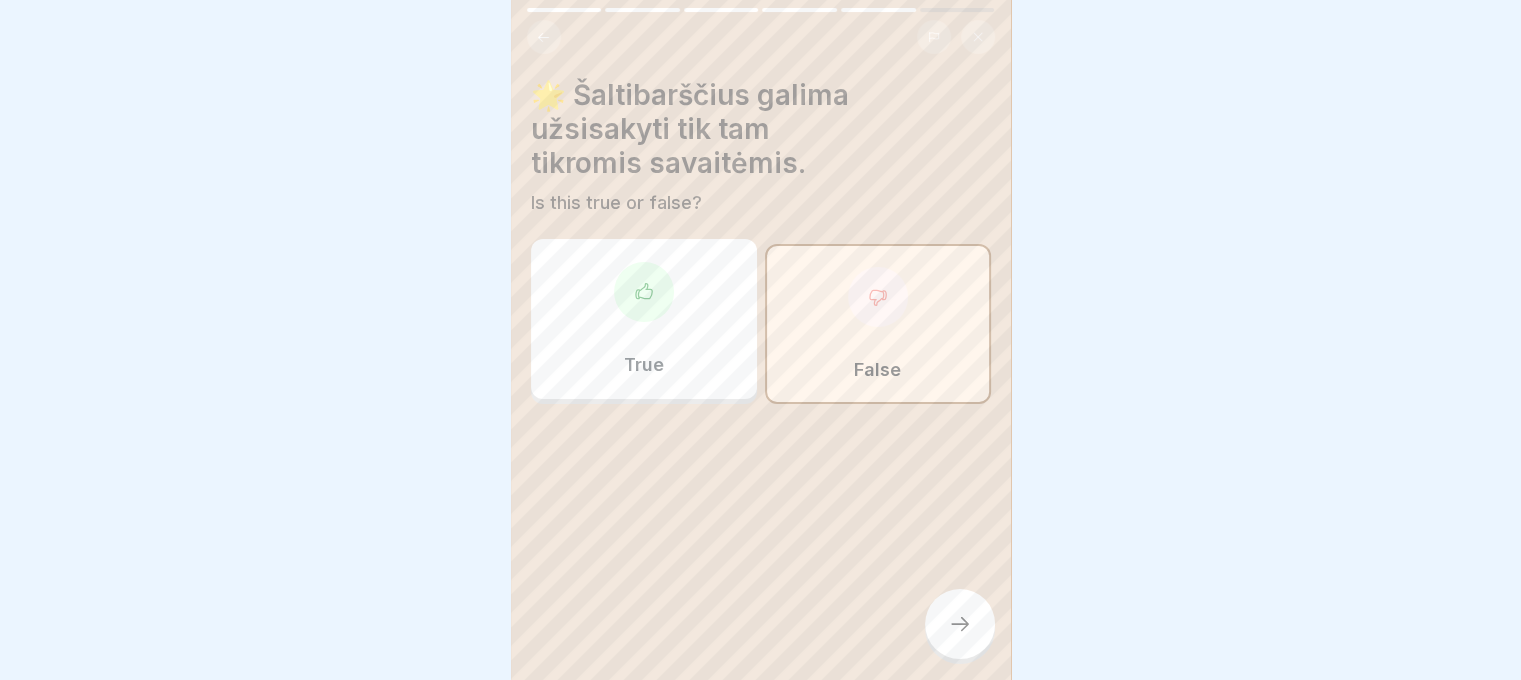 click 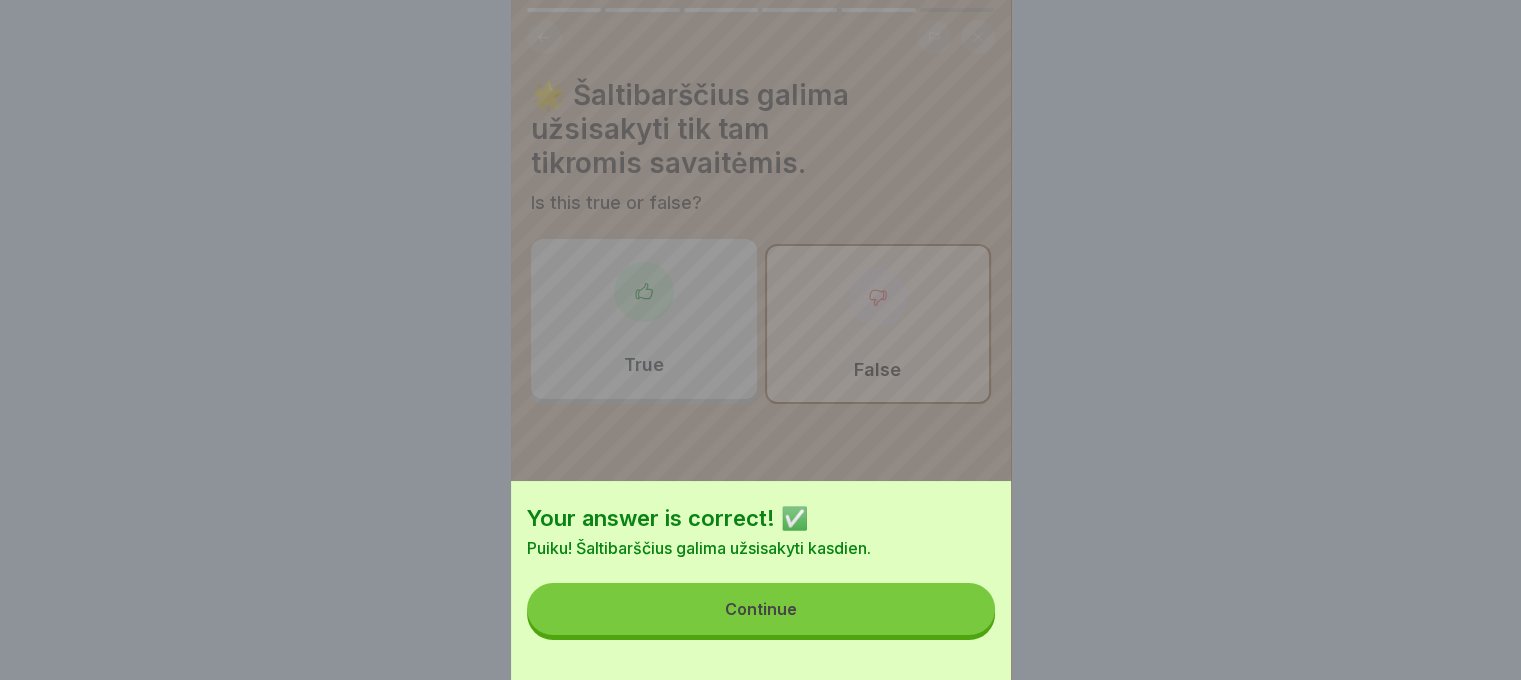 click on "Continue" at bounding box center [761, 609] 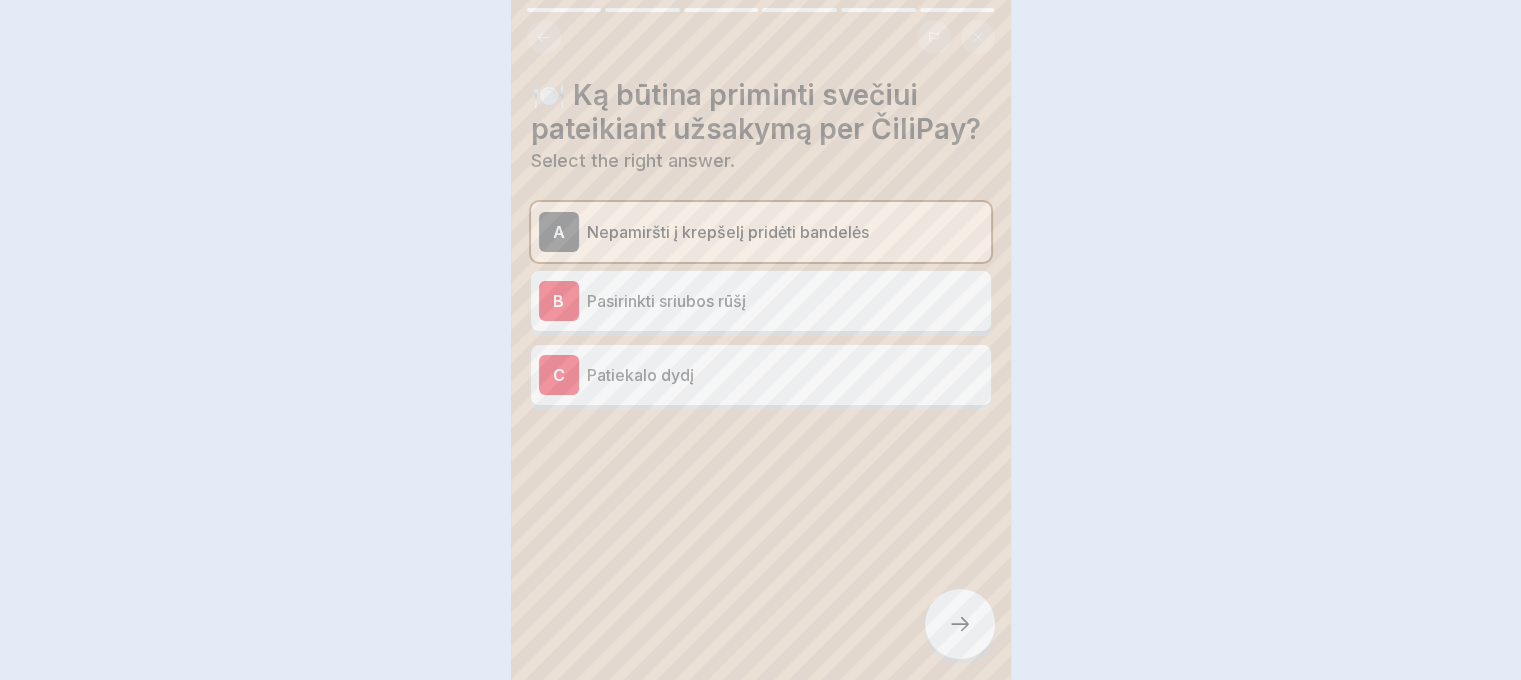 click 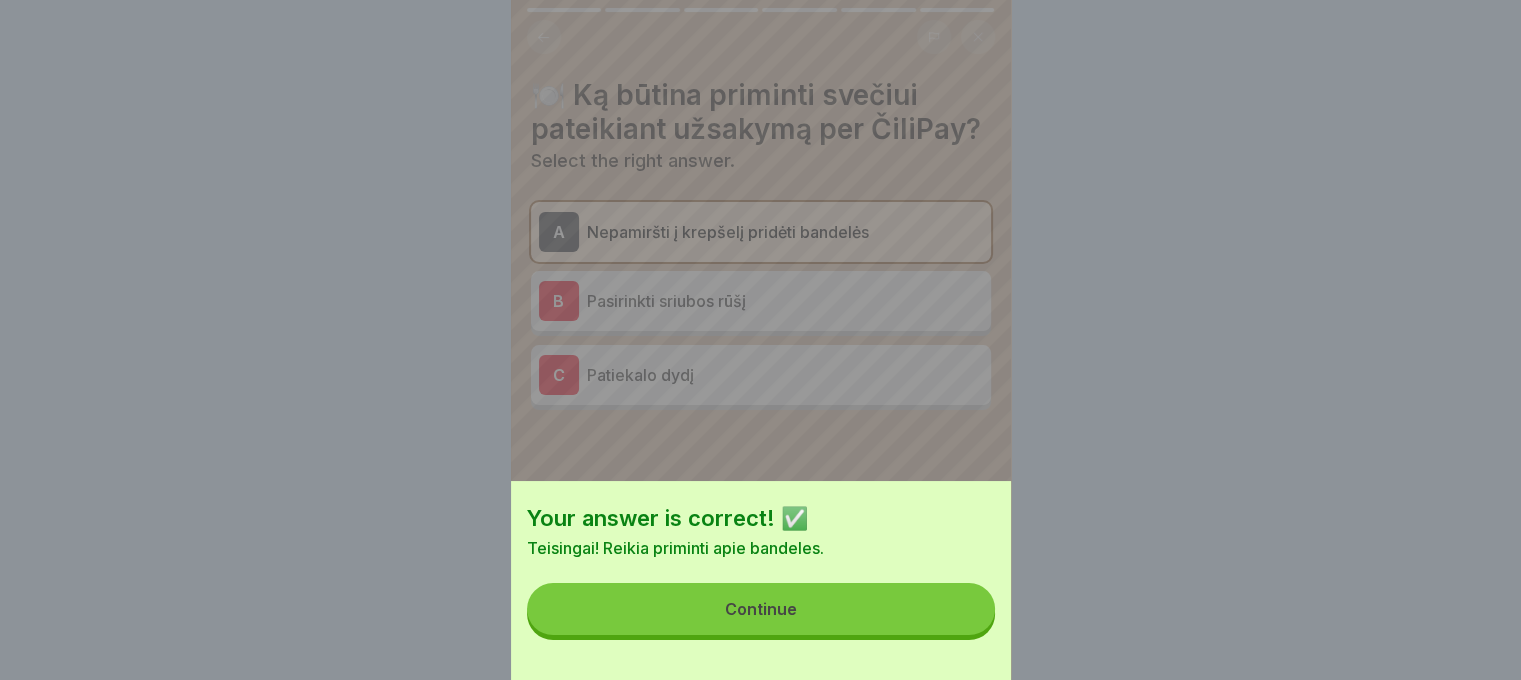 click on "Continue" at bounding box center [761, 609] 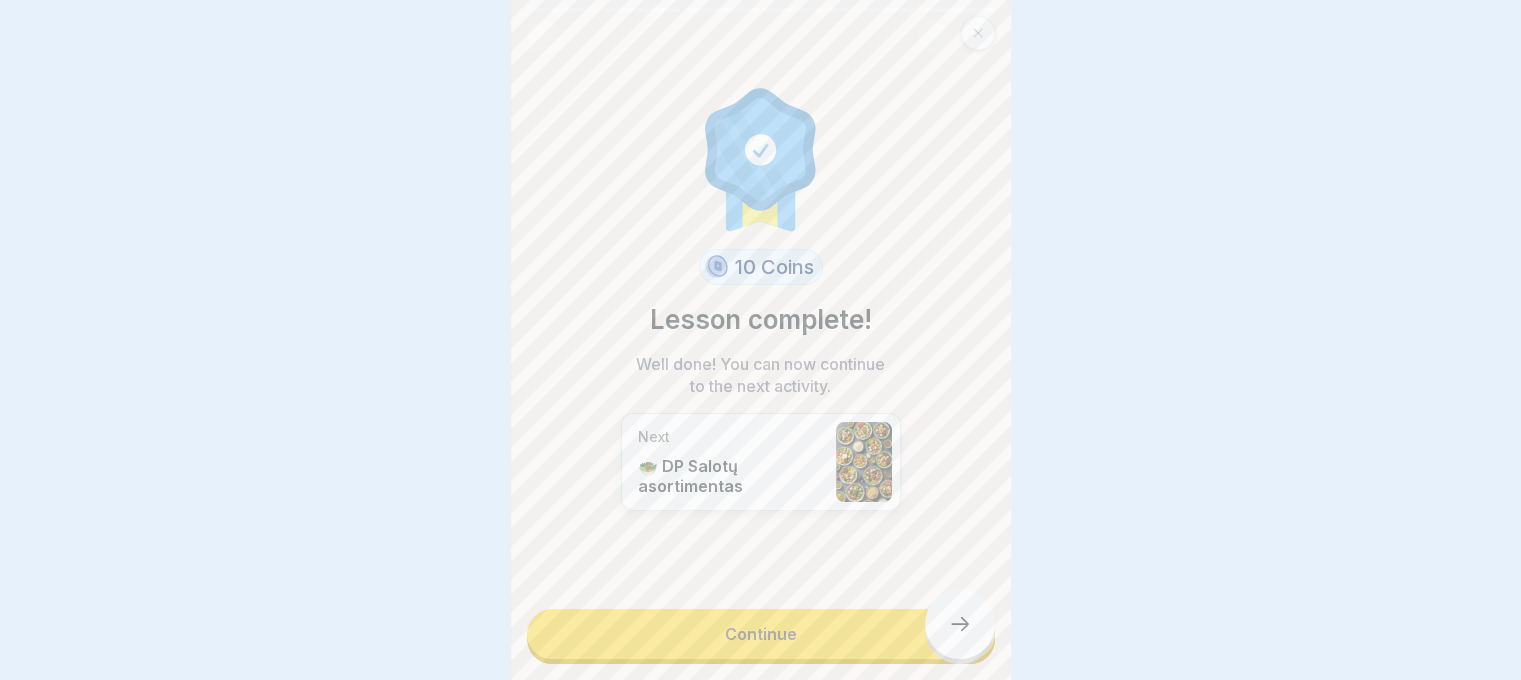 click on "Continue" at bounding box center [761, 634] 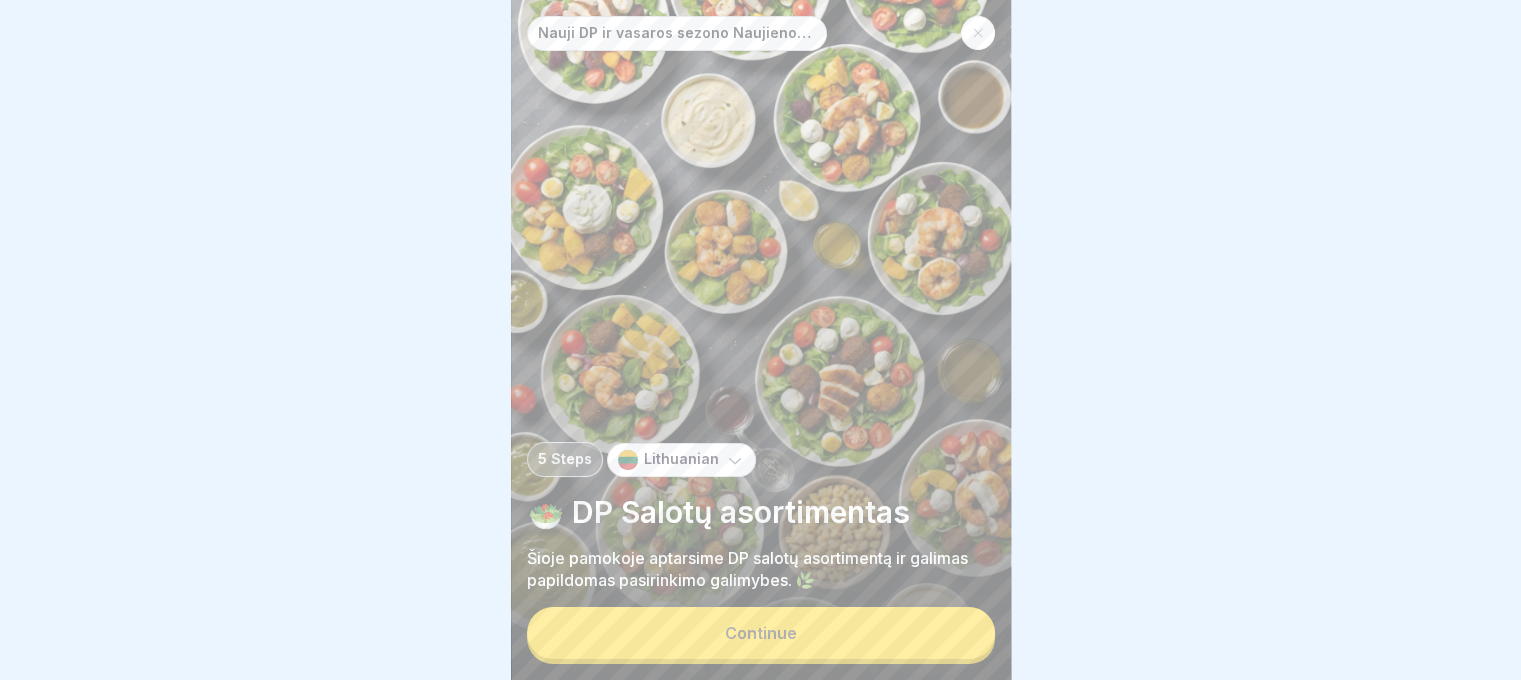 click on "Continue" at bounding box center [761, 633] 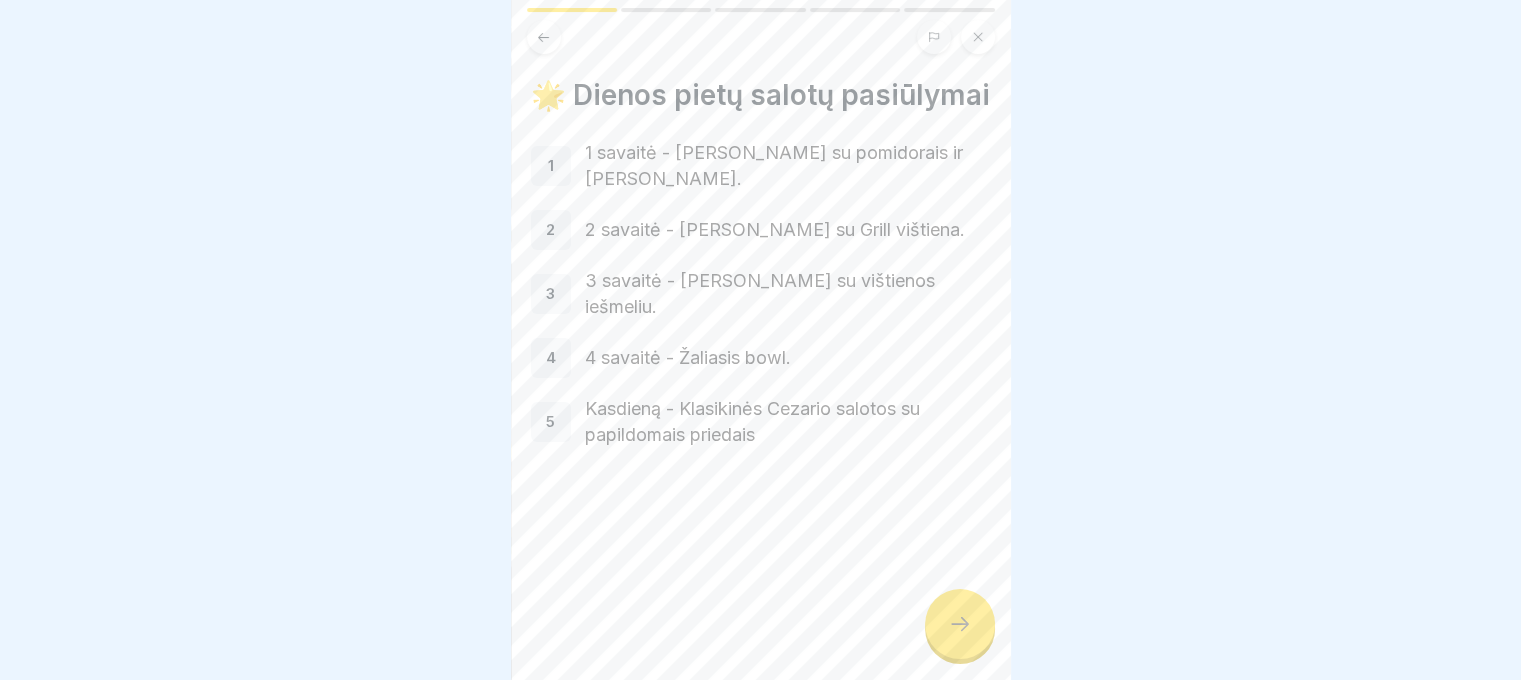 click 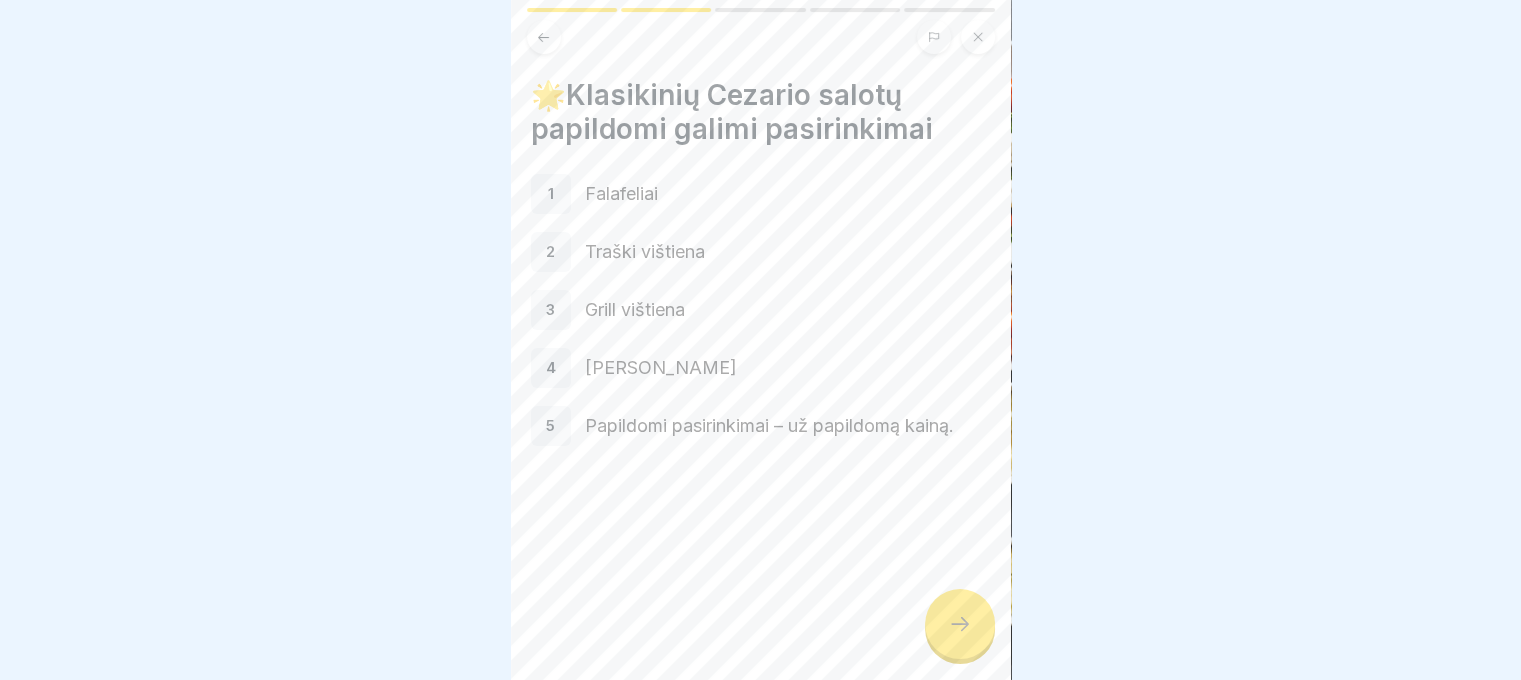 click 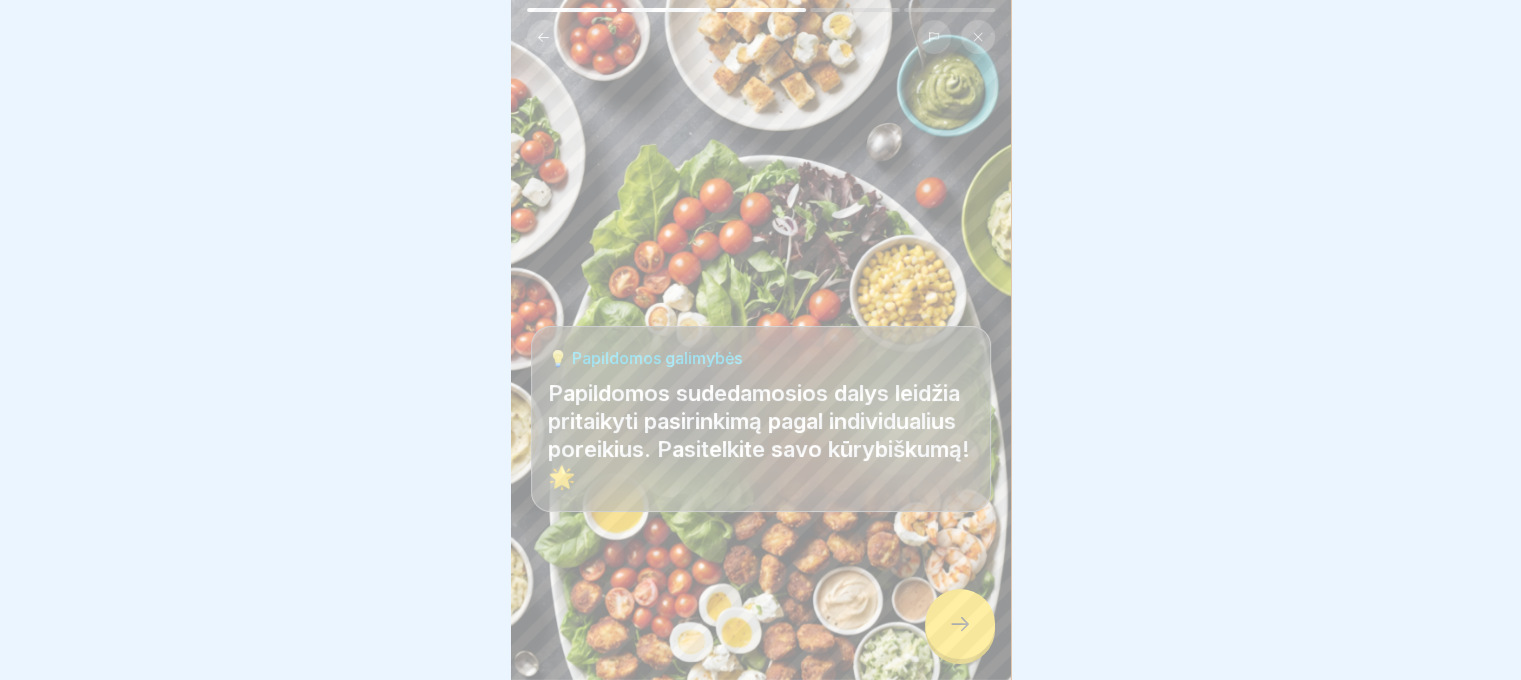 click 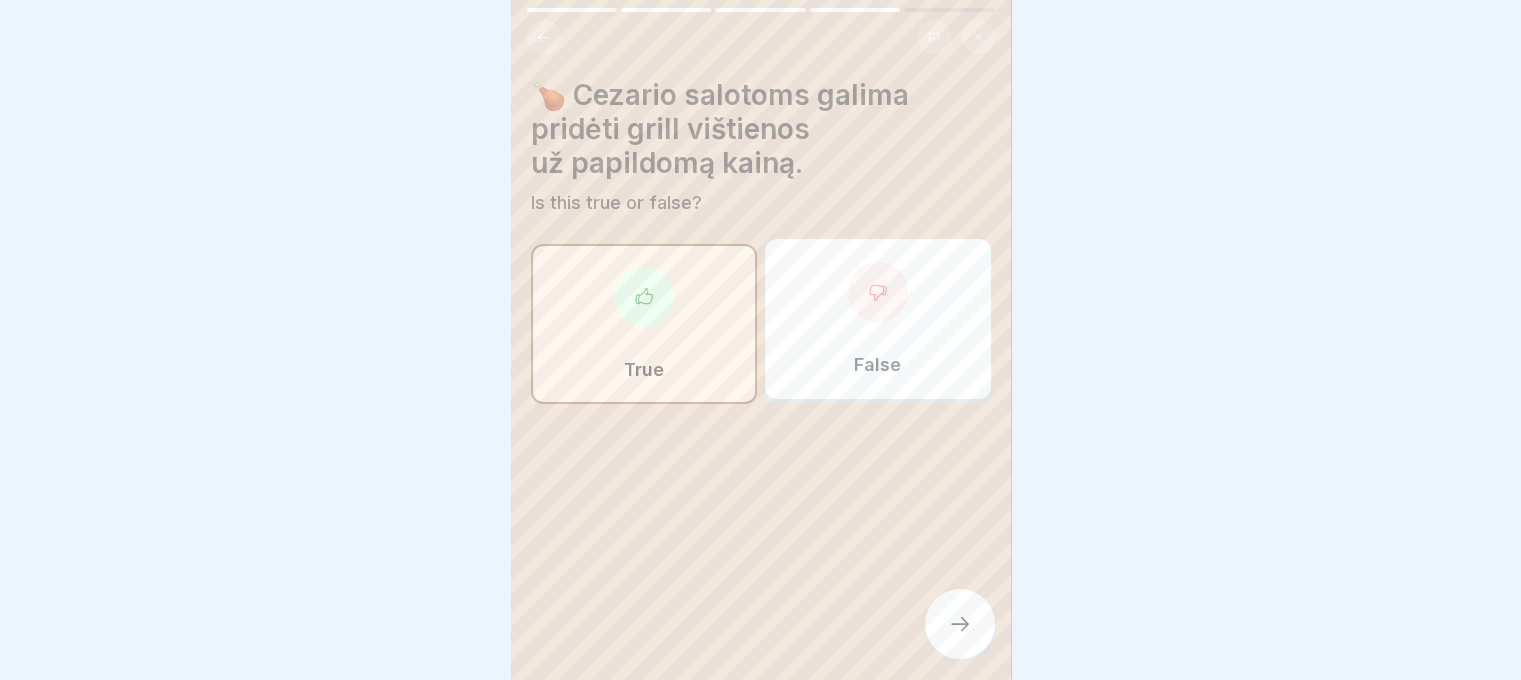 click 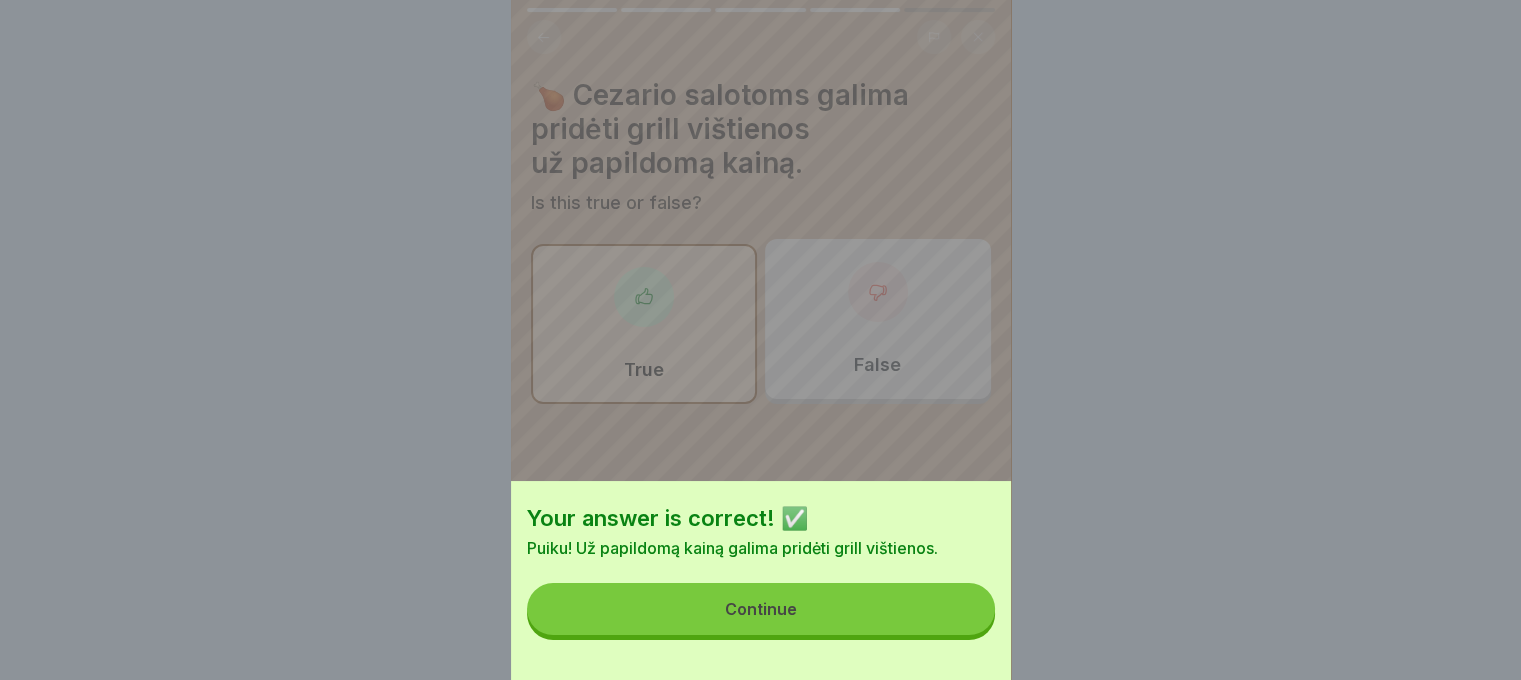 click on "Continue" at bounding box center [761, 609] 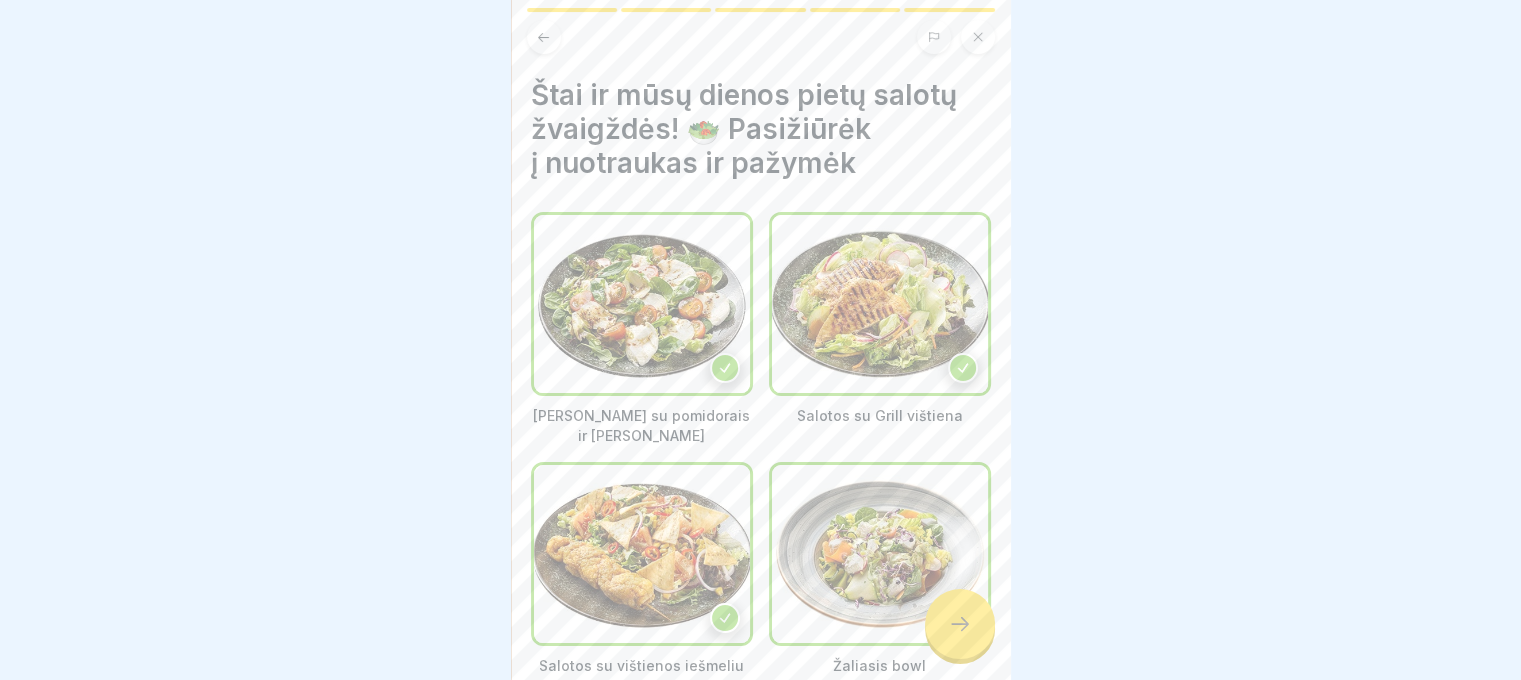 click 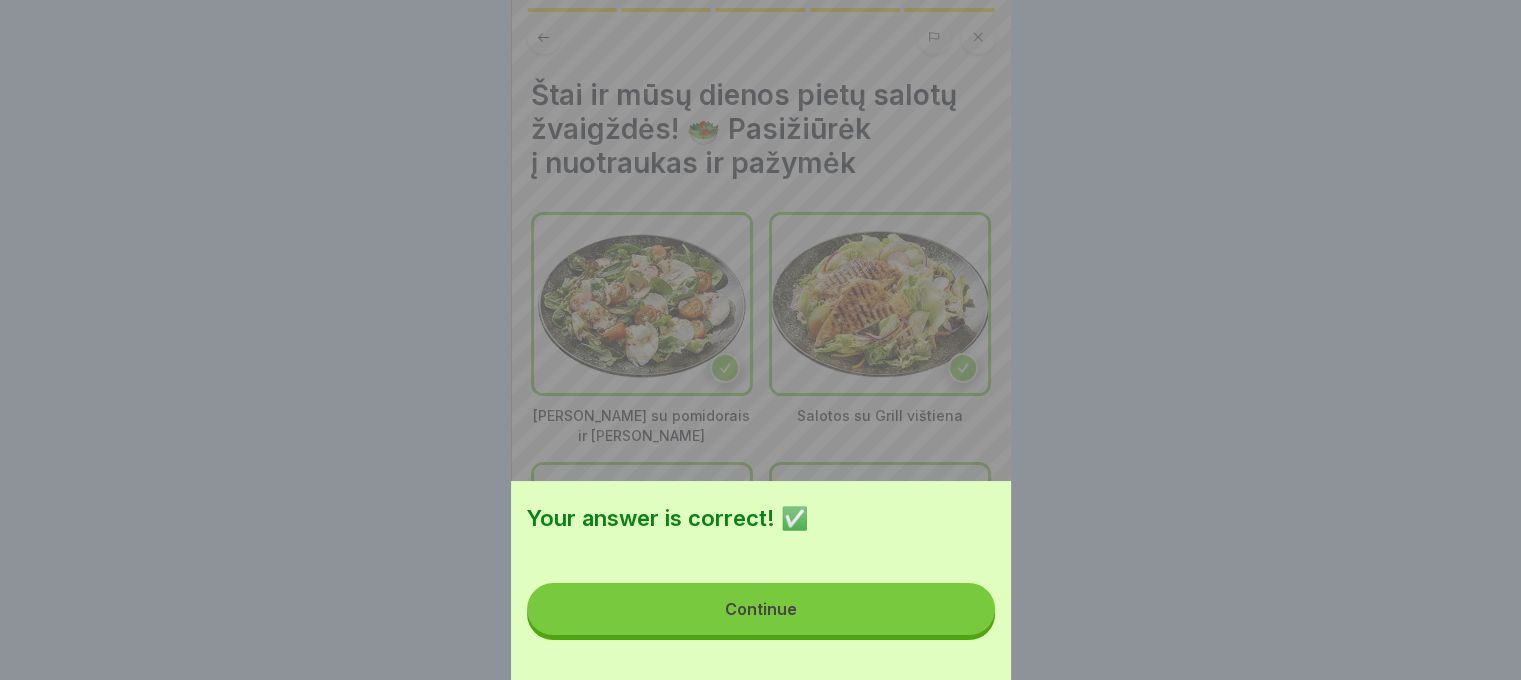 click on "Continue" at bounding box center (761, 609) 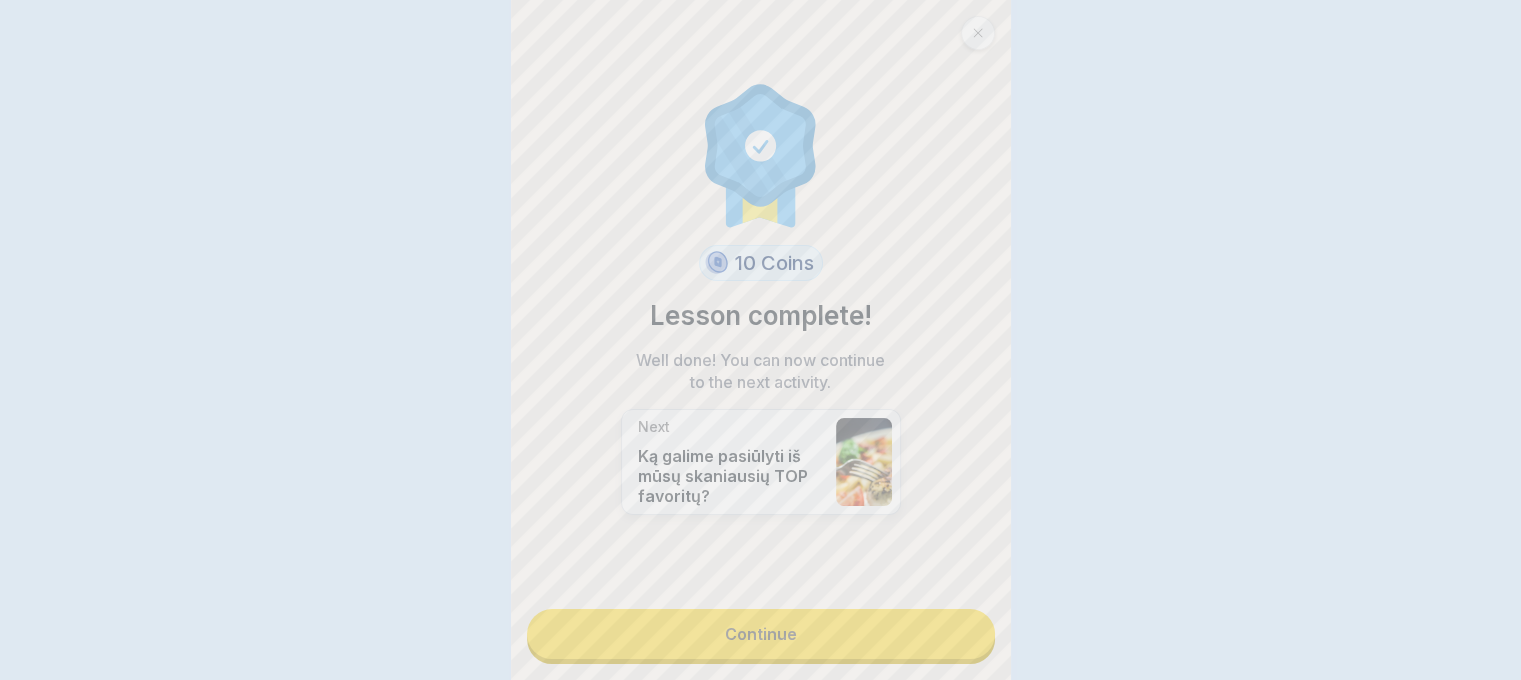 click on "Your answer is correct! ✅   Continue" at bounding box center [760, 340] 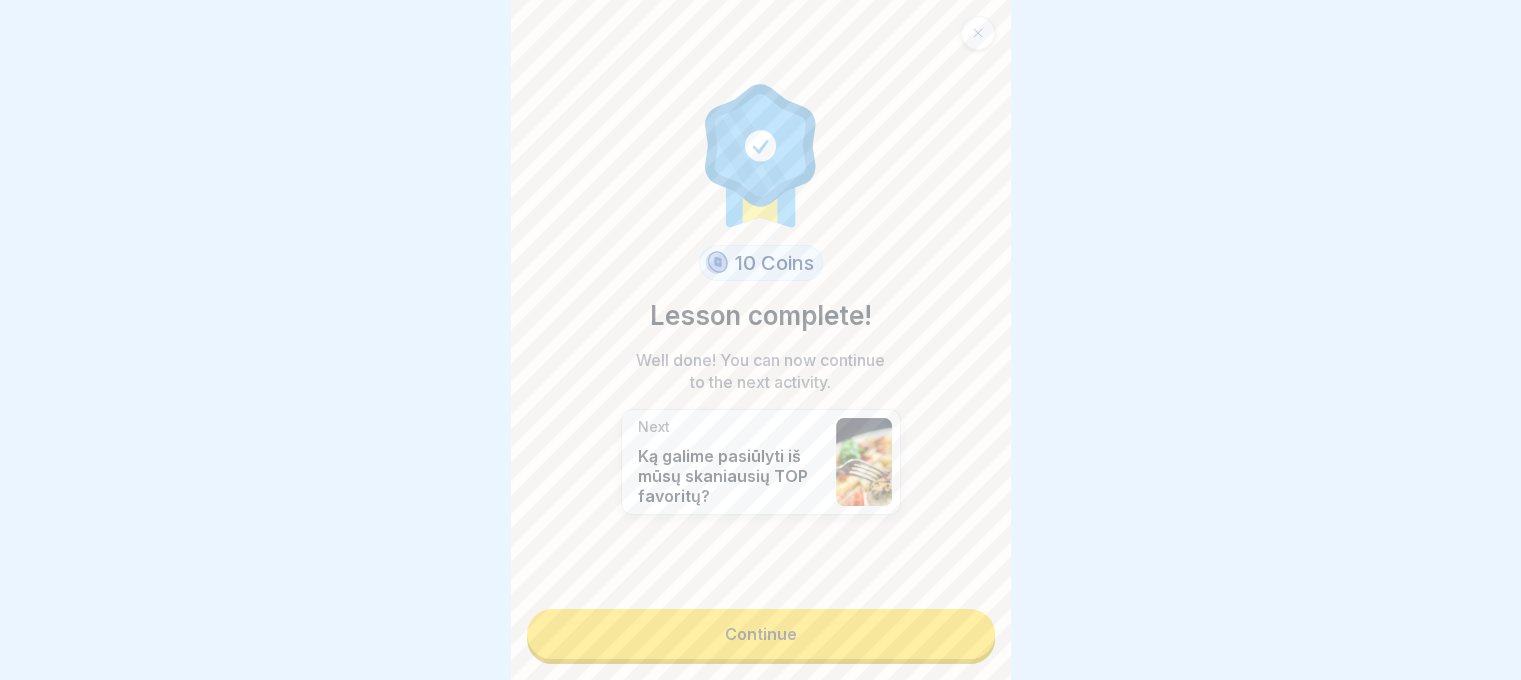 click on "Continue" at bounding box center (761, 634) 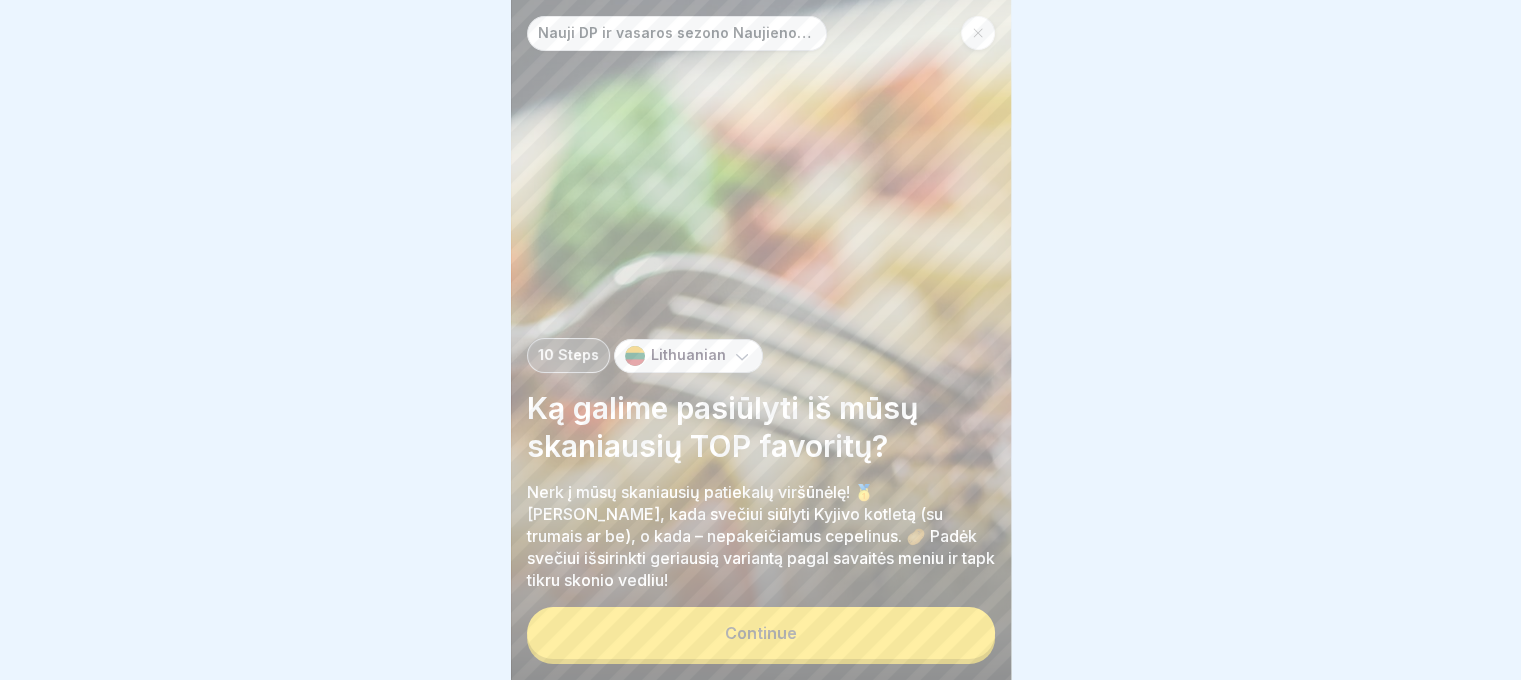 click on "Continue" at bounding box center (761, 633) 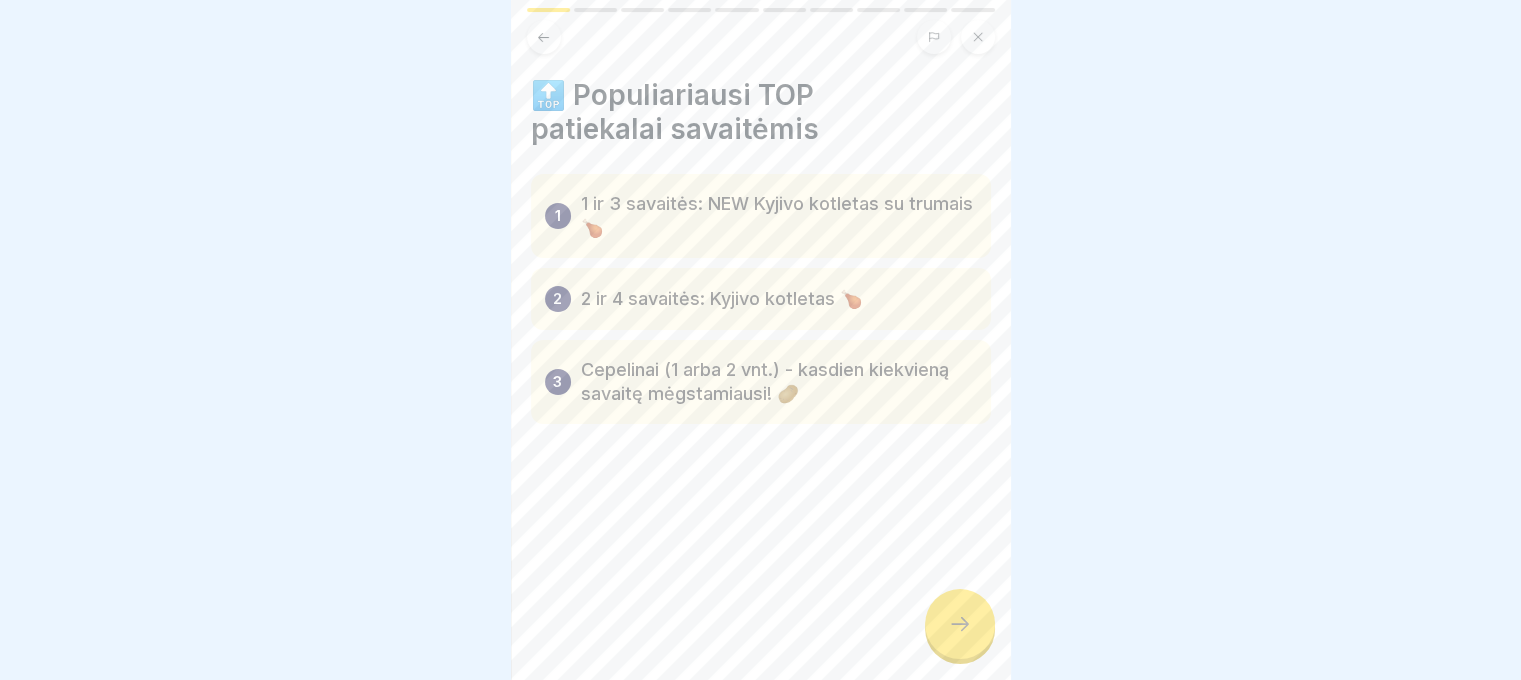click 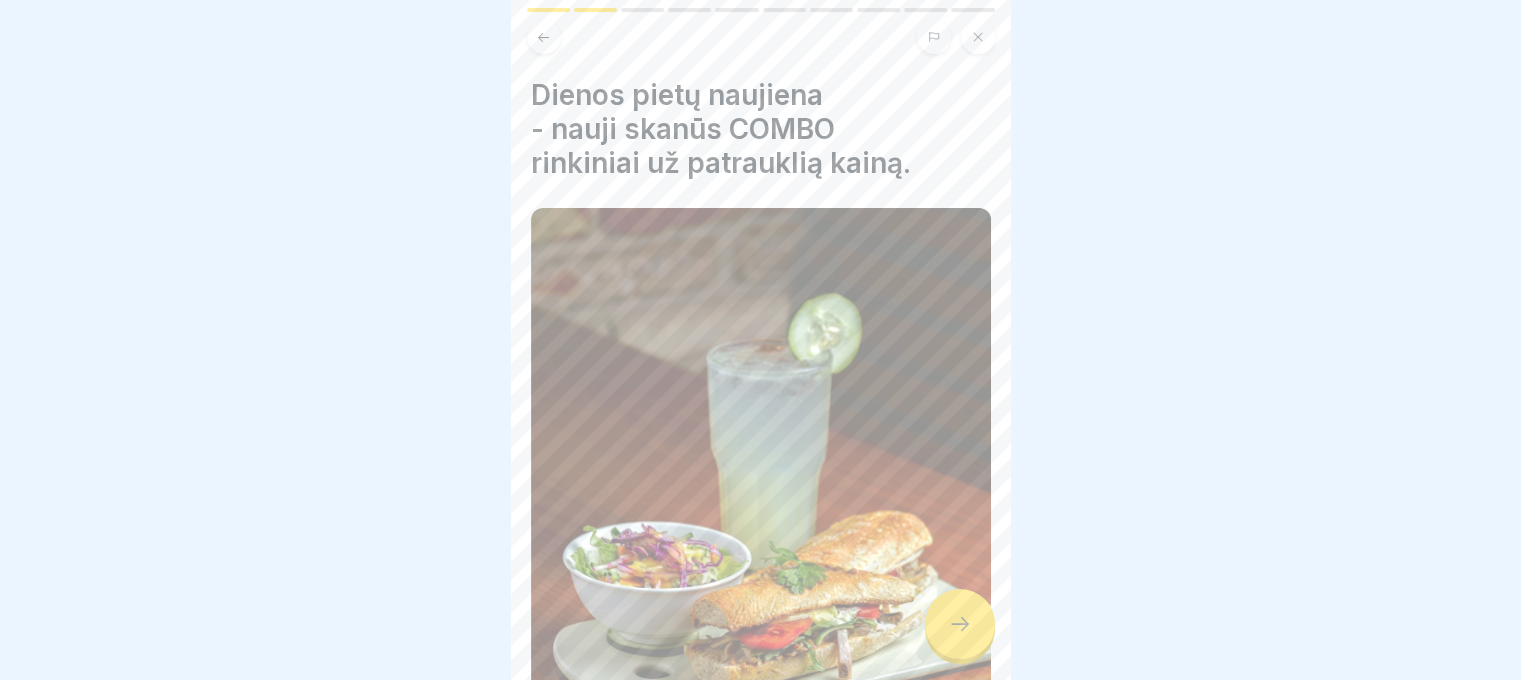 click 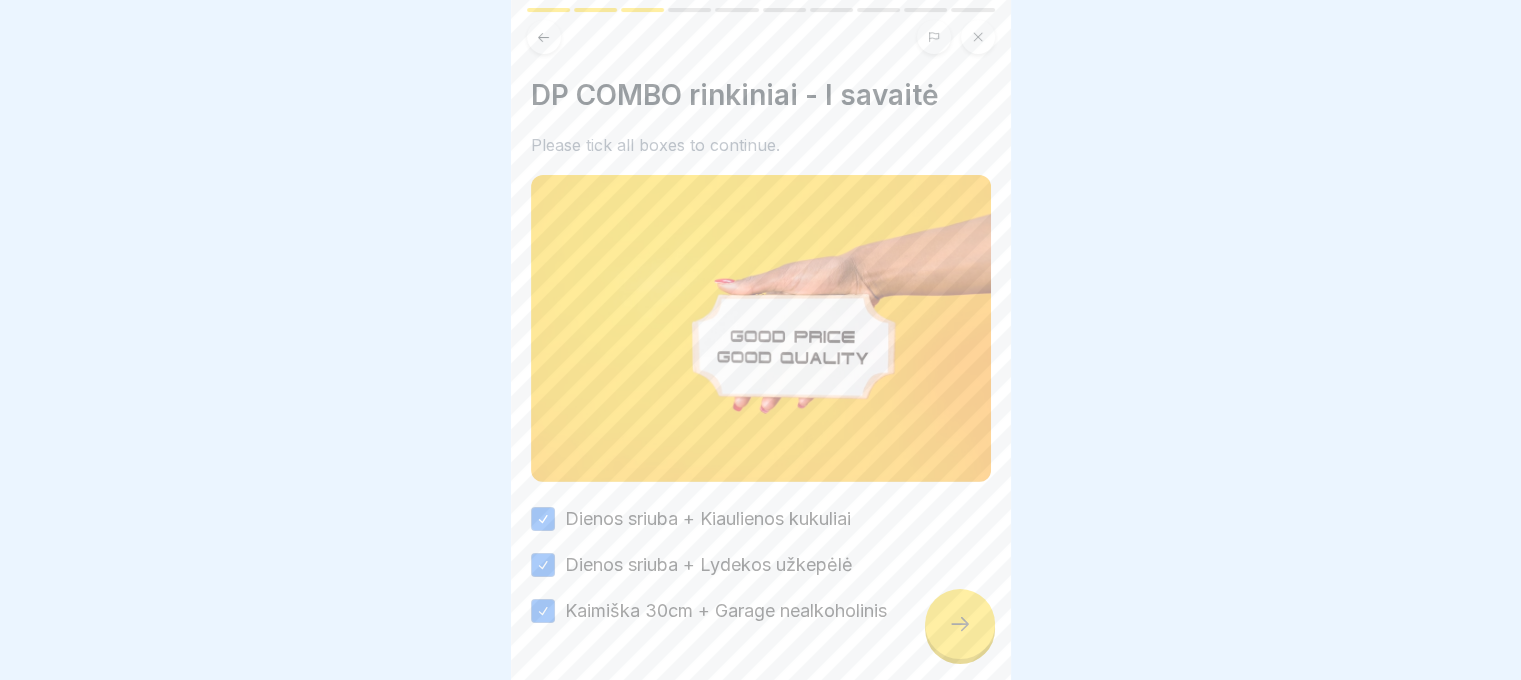 click 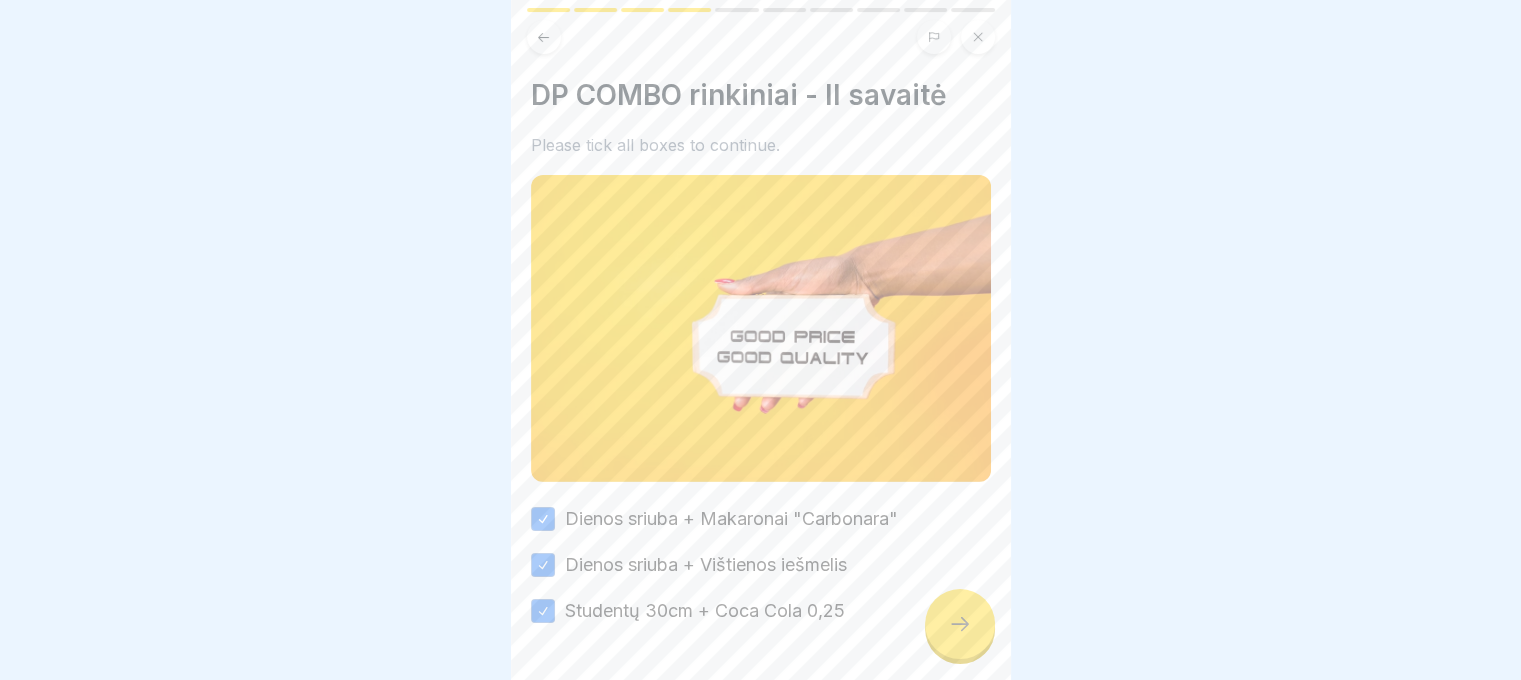 click 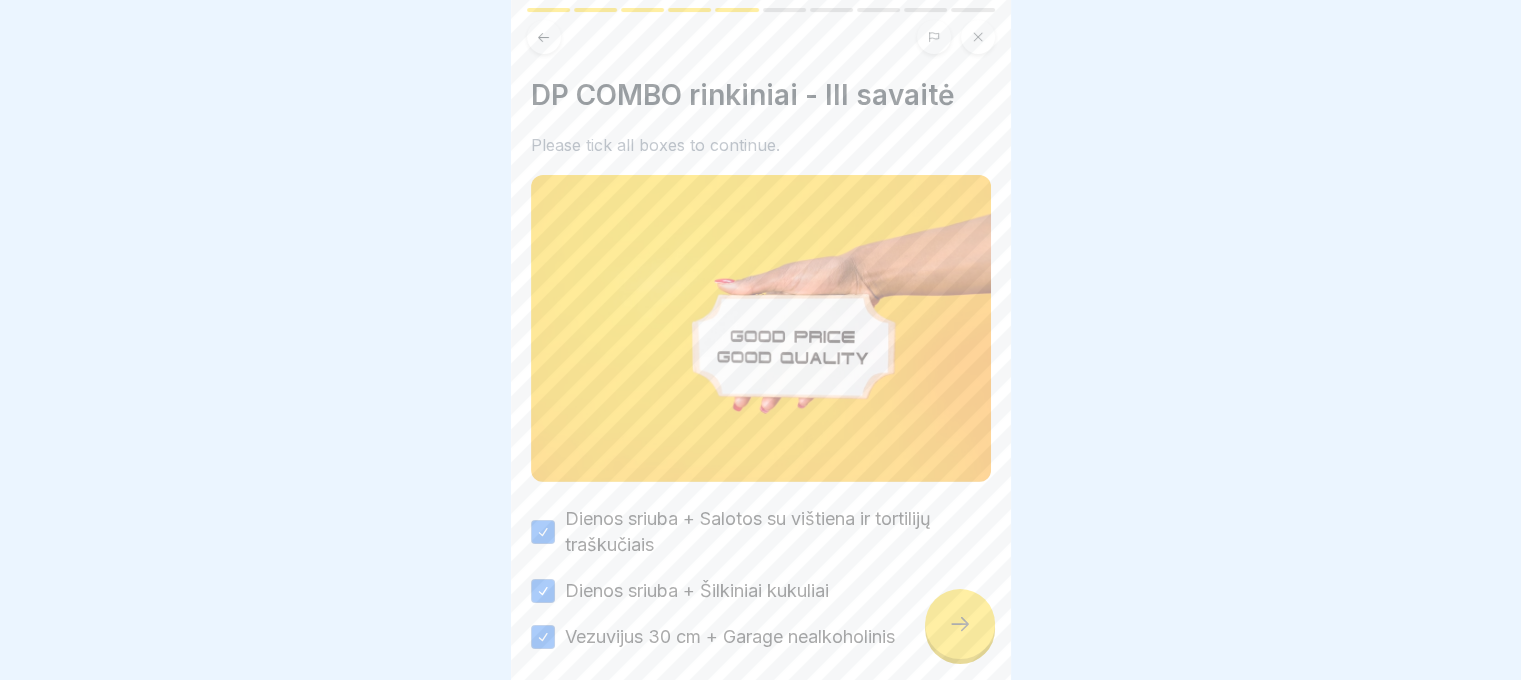 click 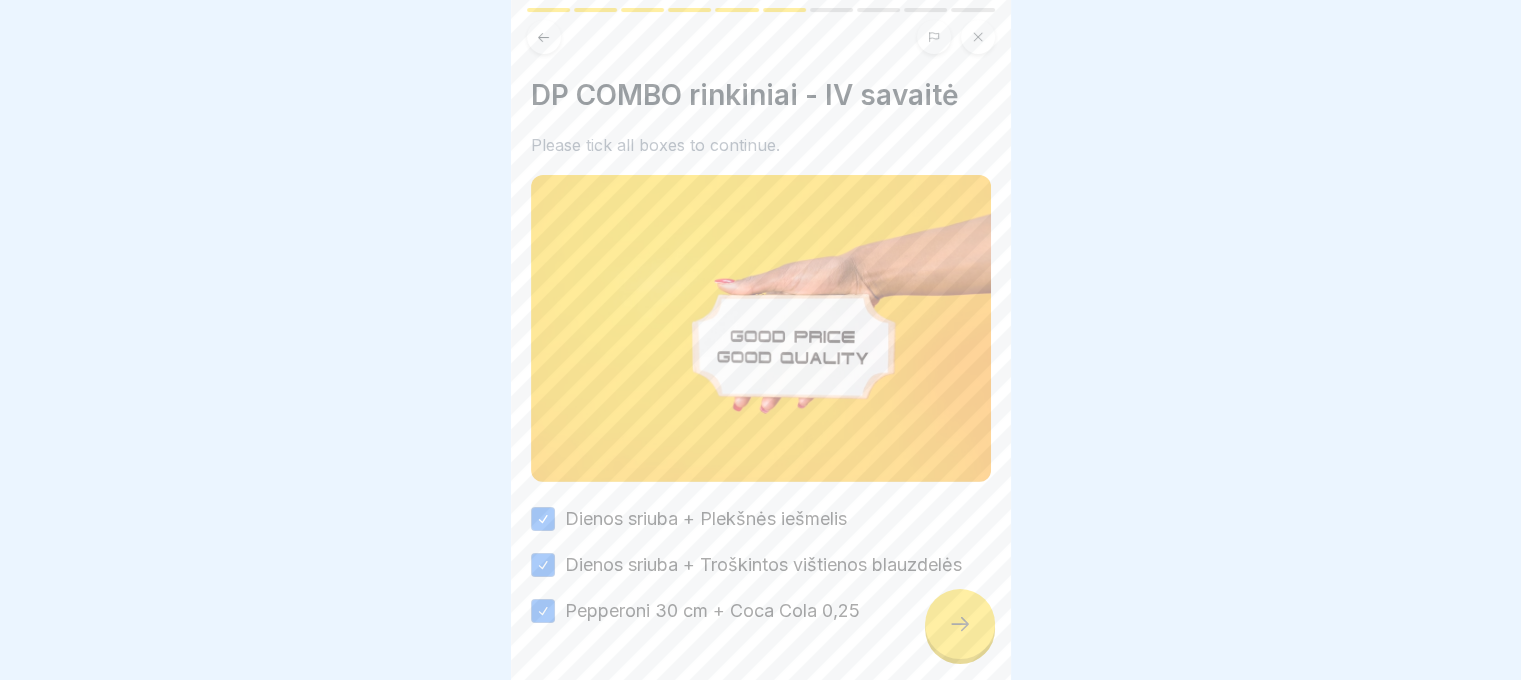 click 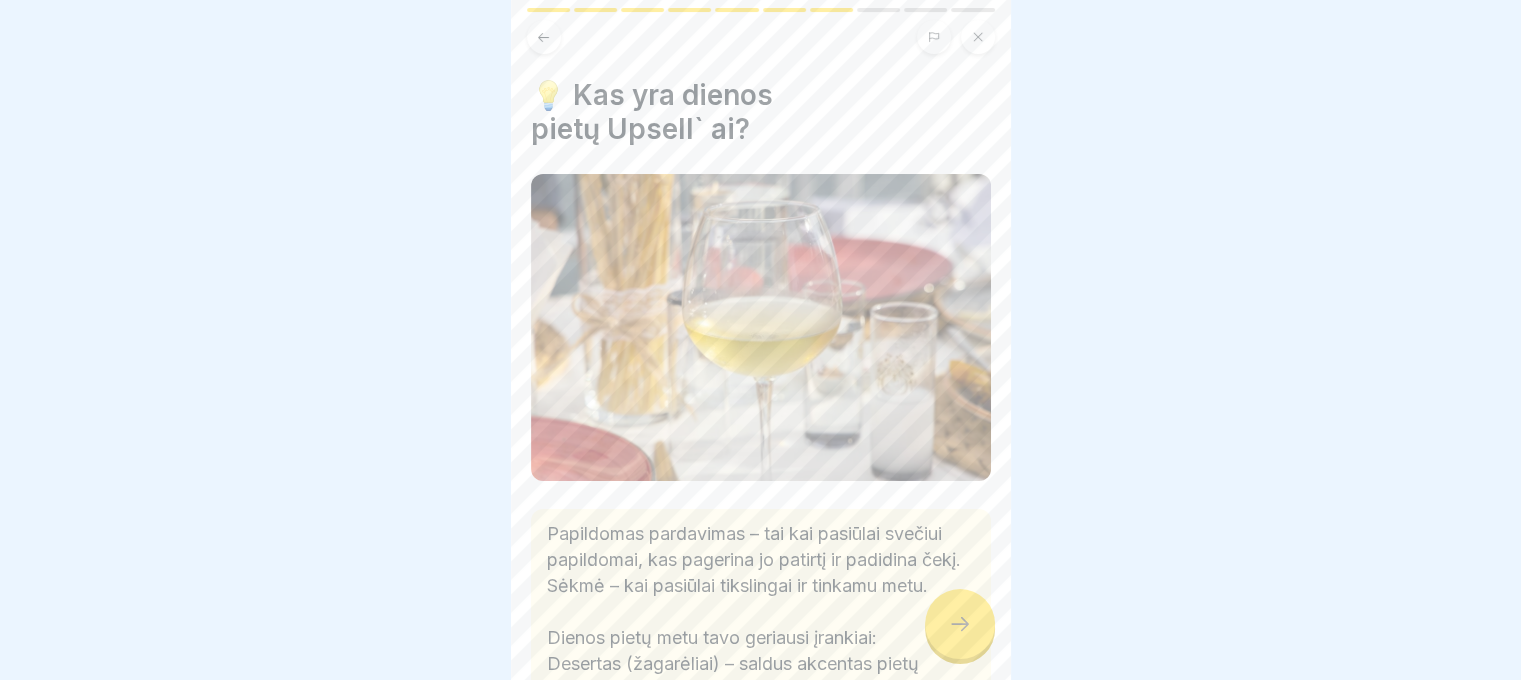 click 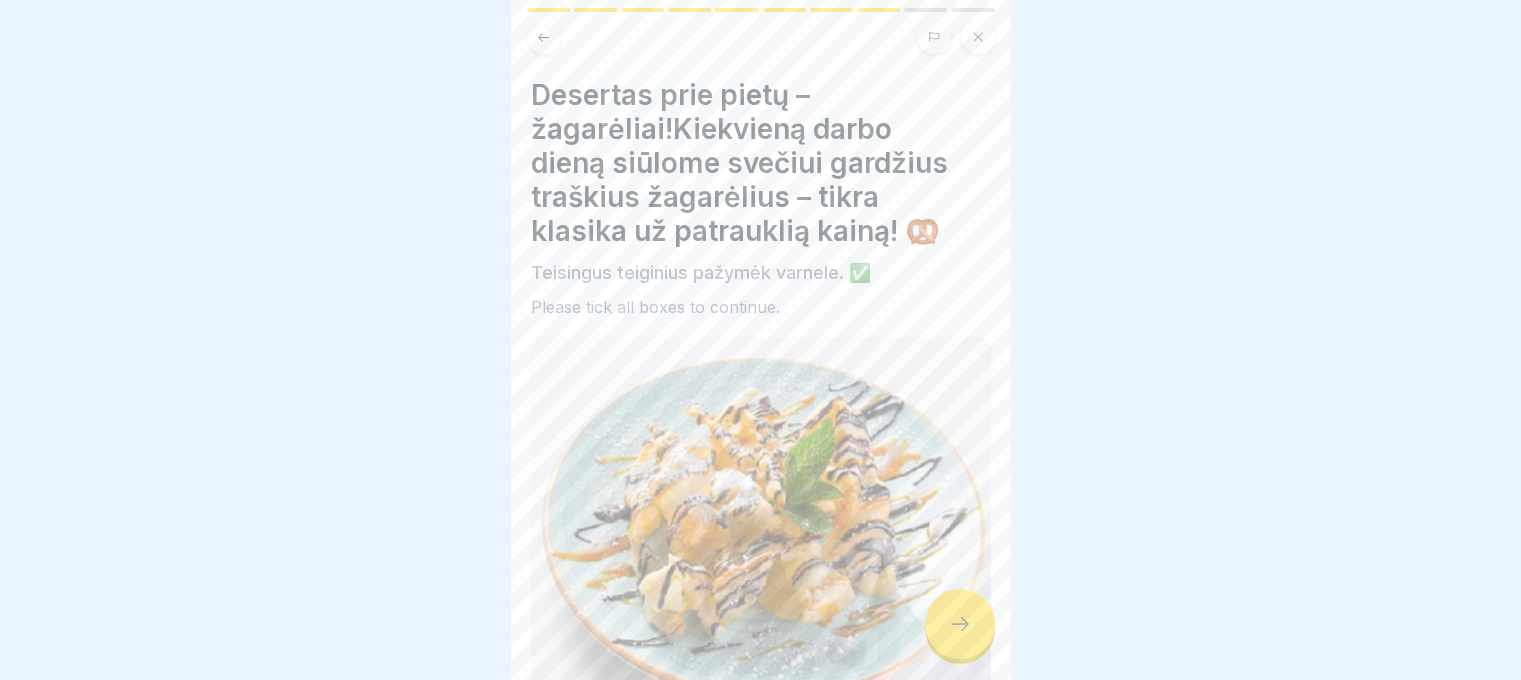 click 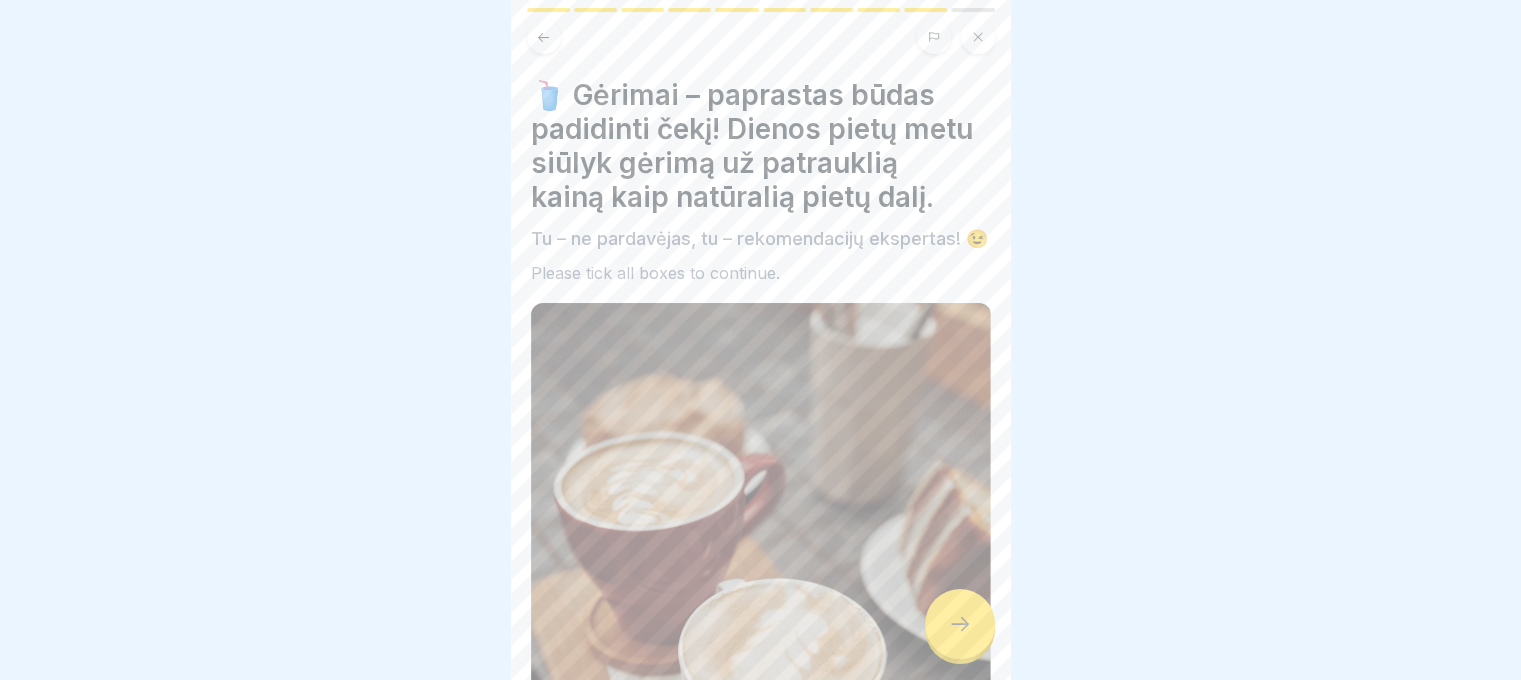 click 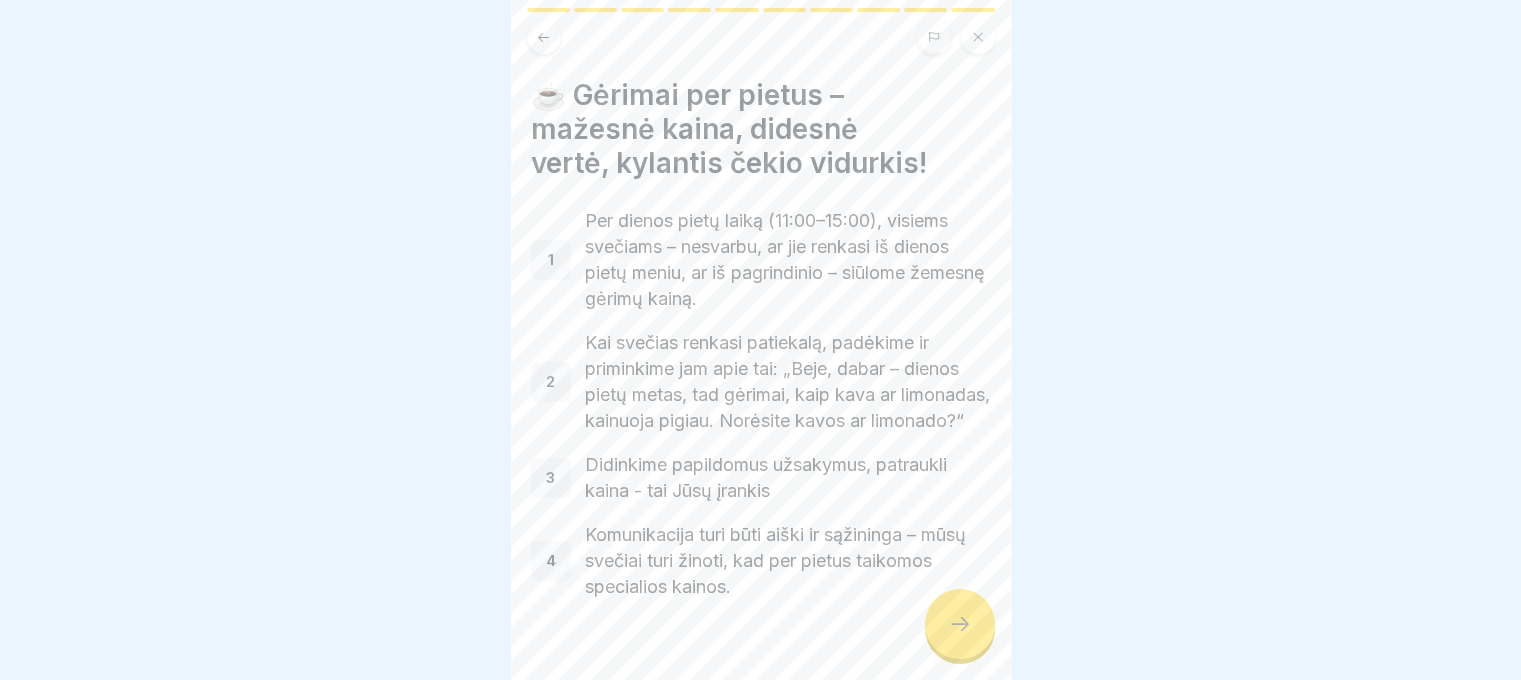 click 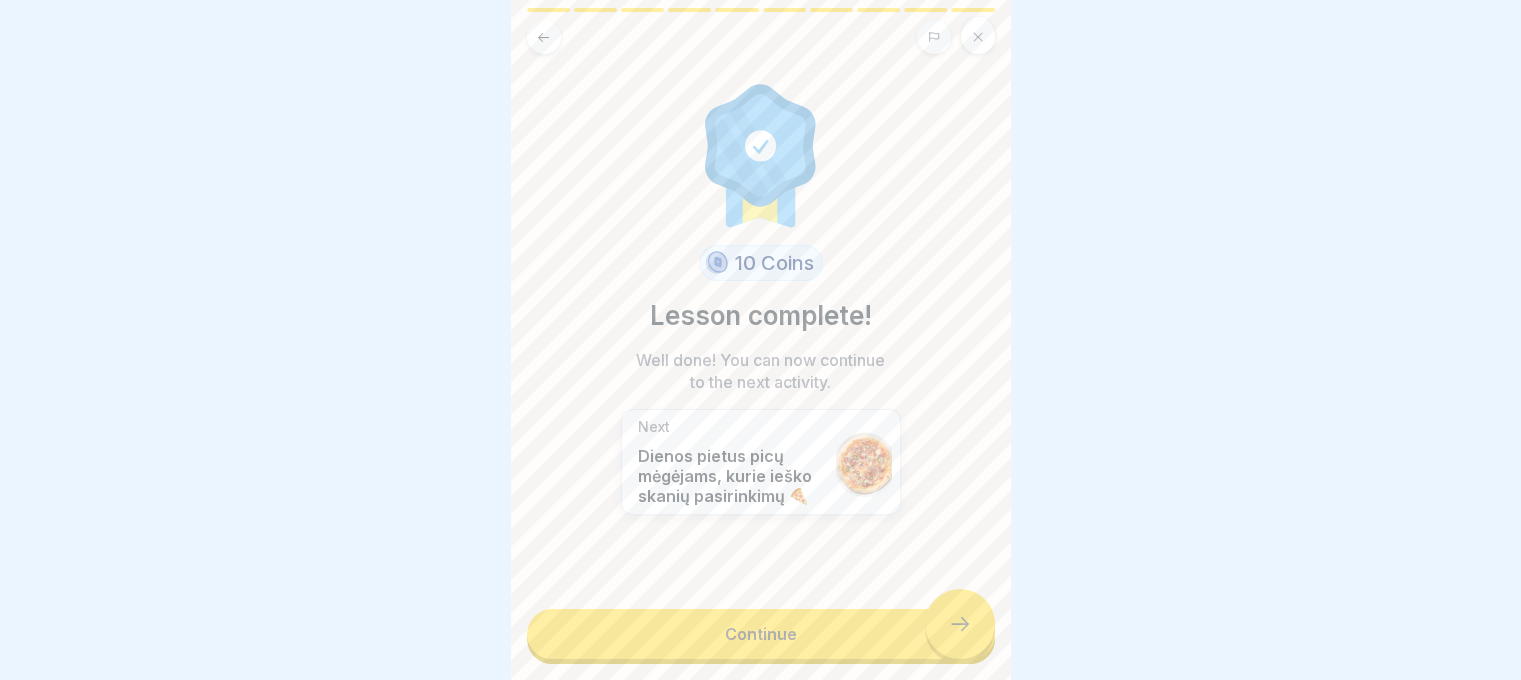click on "Continue" at bounding box center [761, 634] 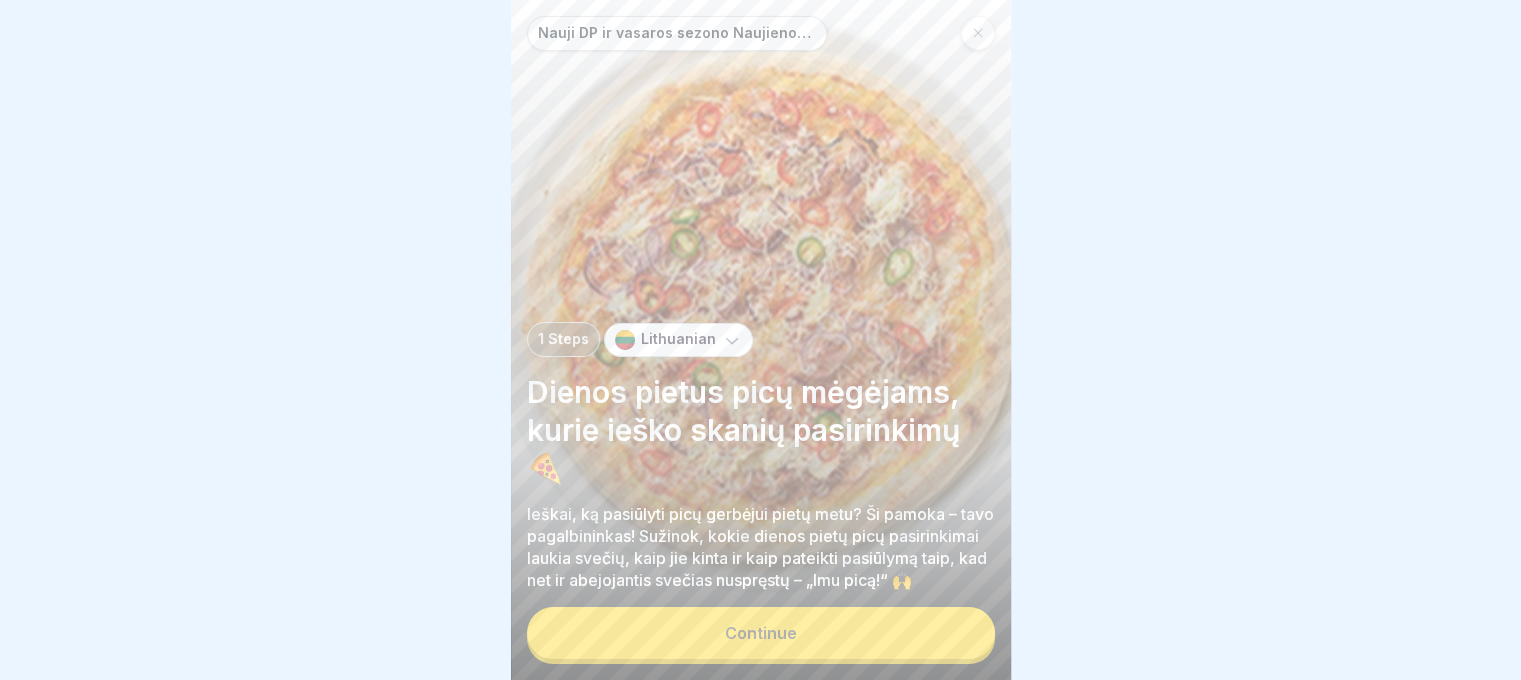 click on "Continue" at bounding box center [761, 633] 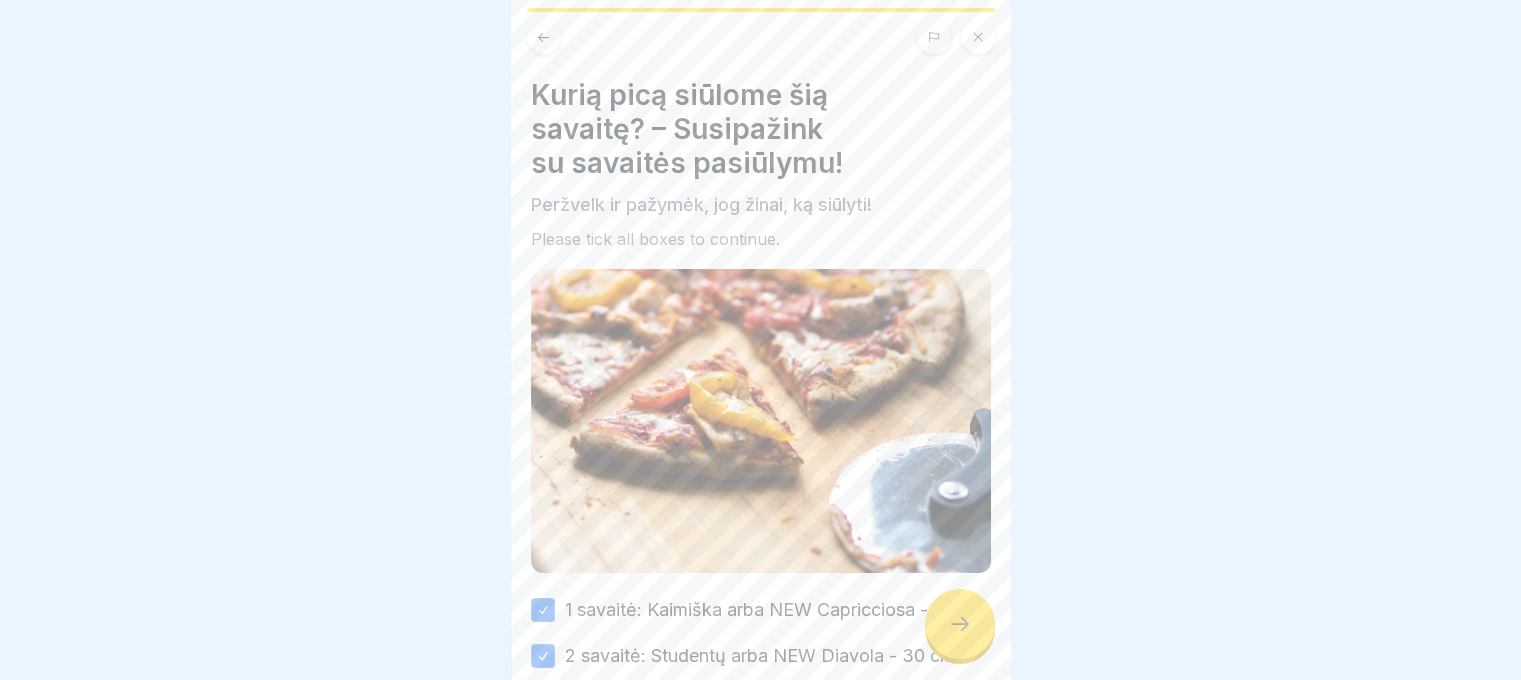 click 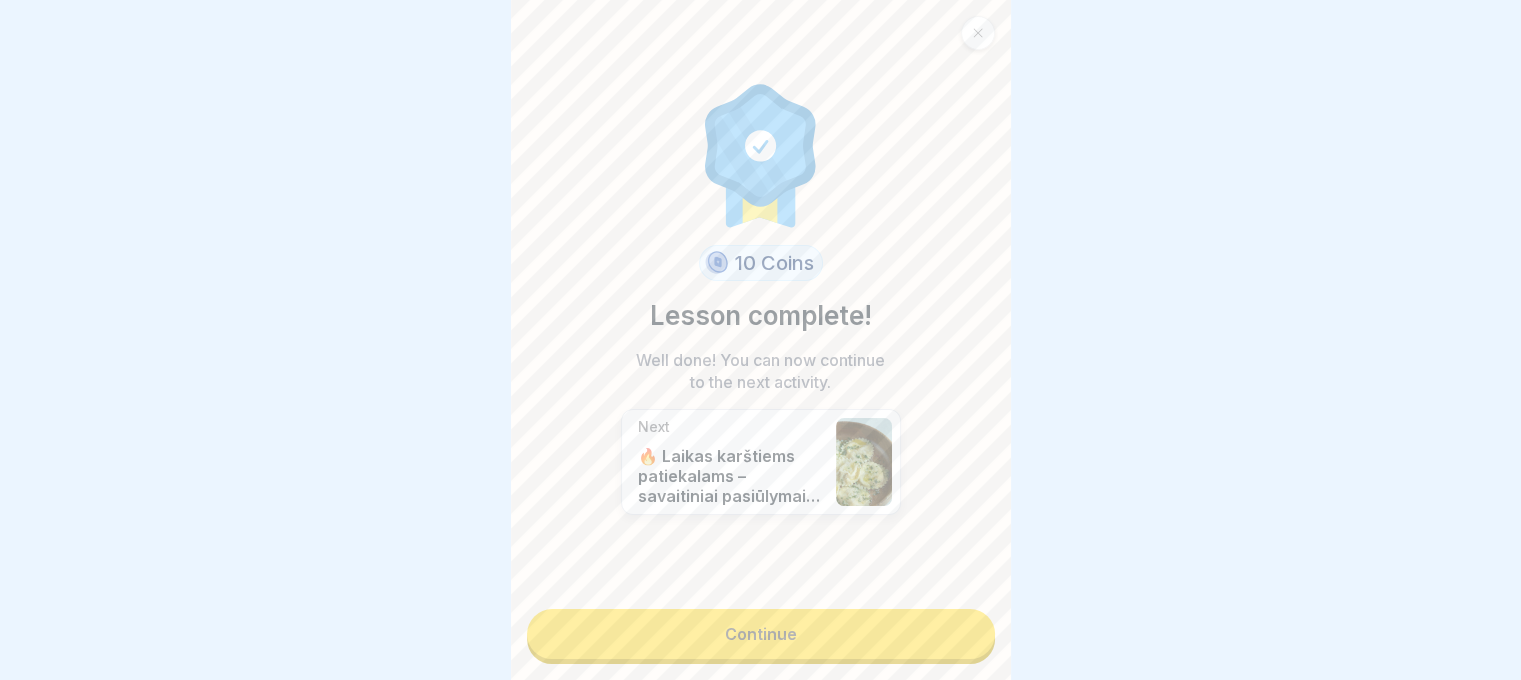click on "Continue" at bounding box center (761, 634) 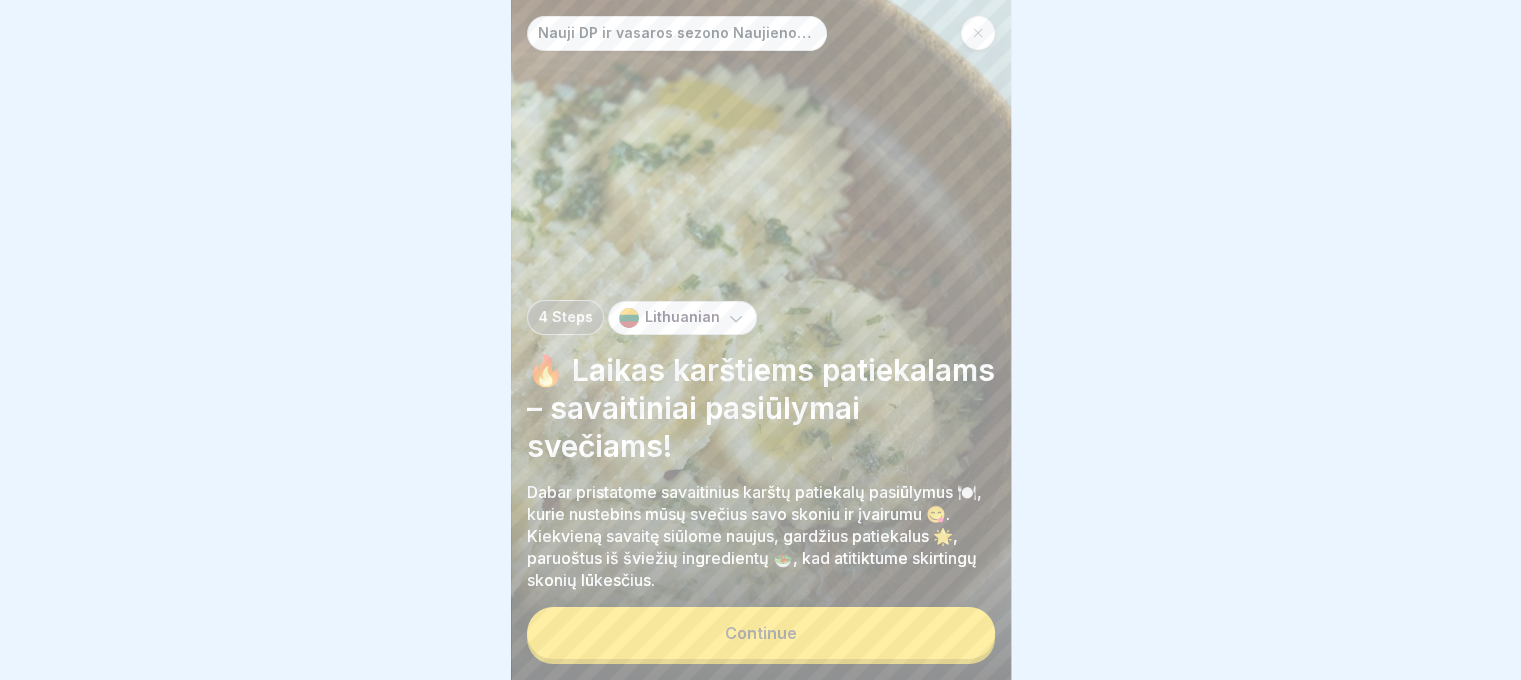 click on "Continue" at bounding box center [761, 633] 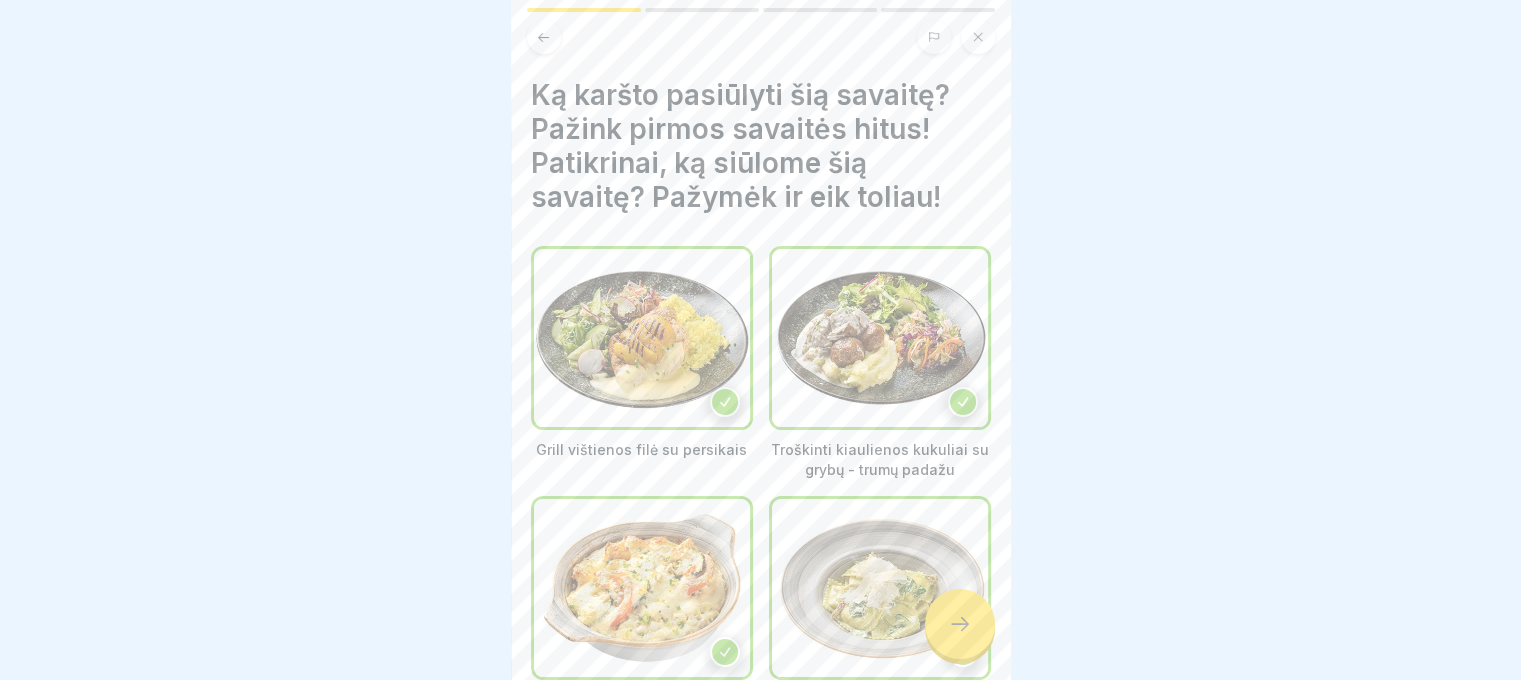 click 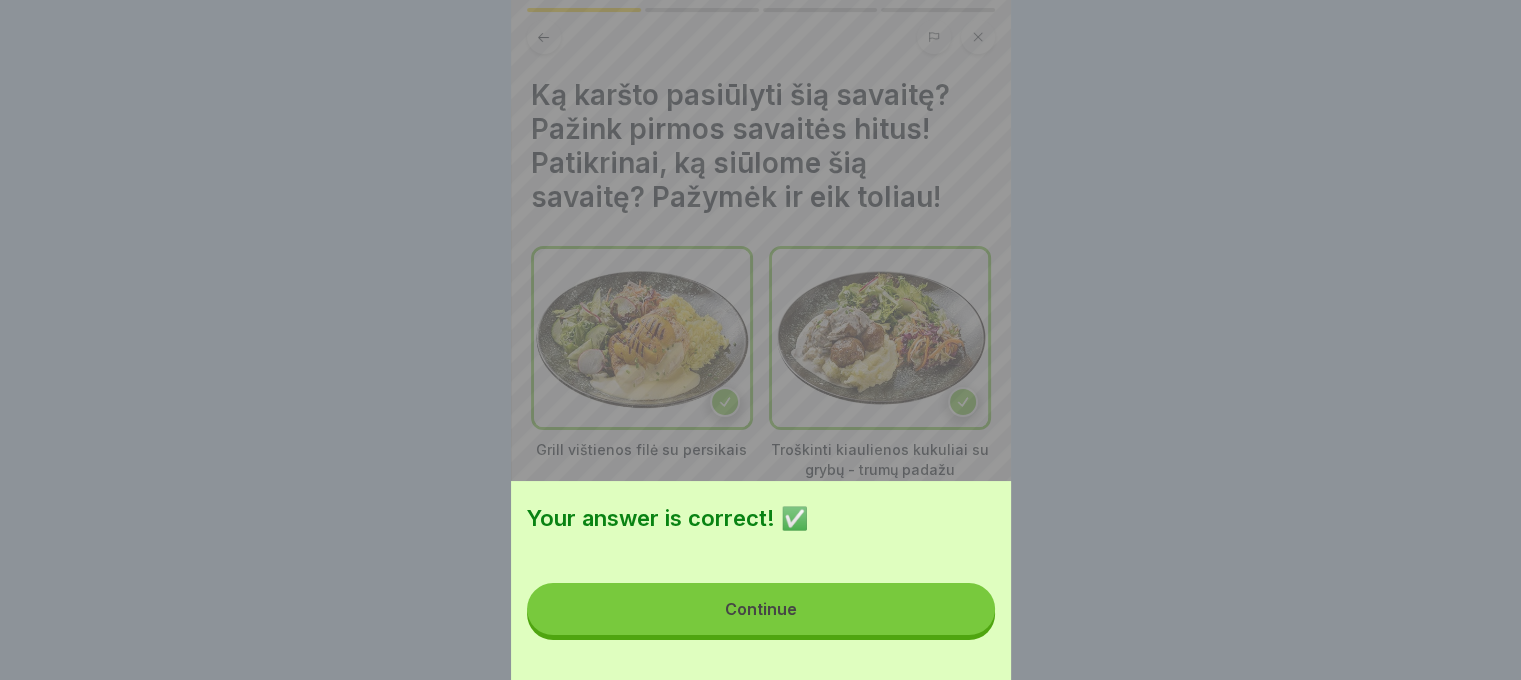 click on "Continue" at bounding box center (761, 609) 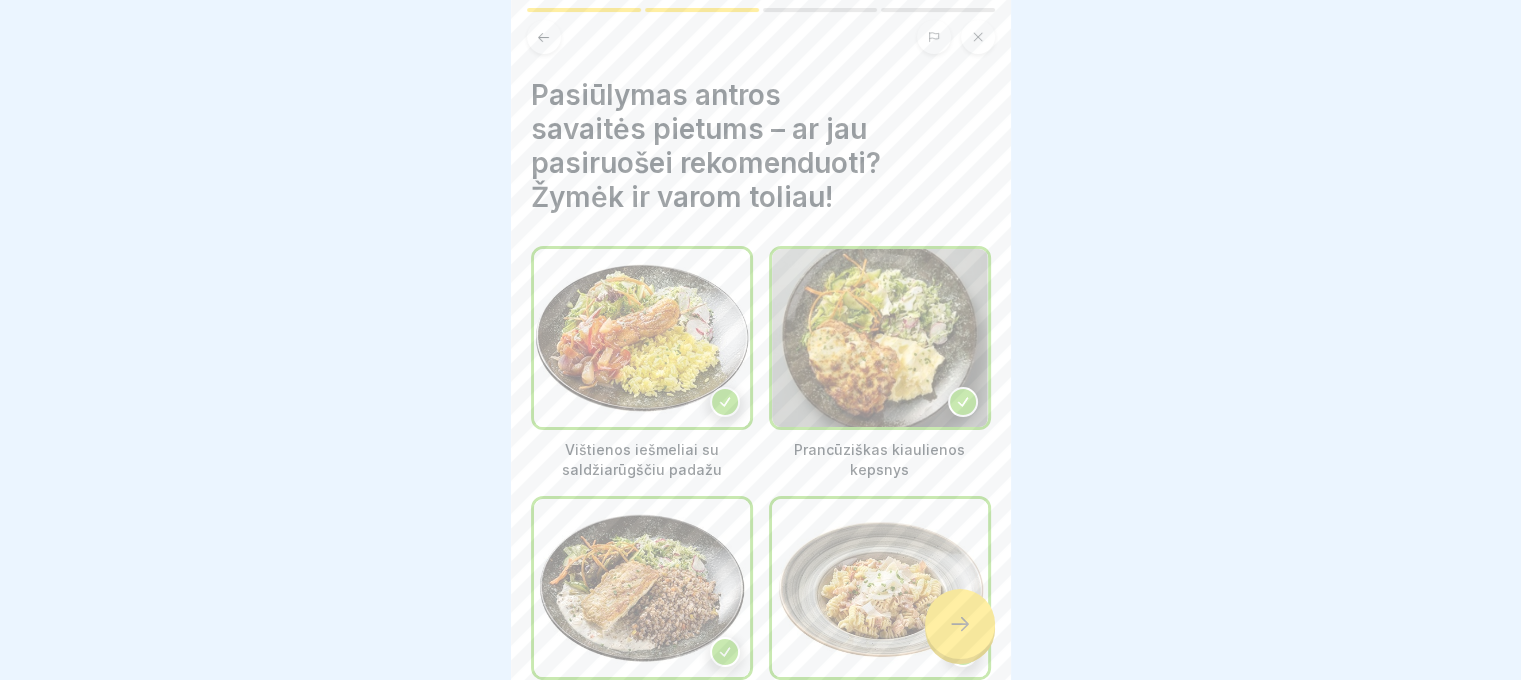click 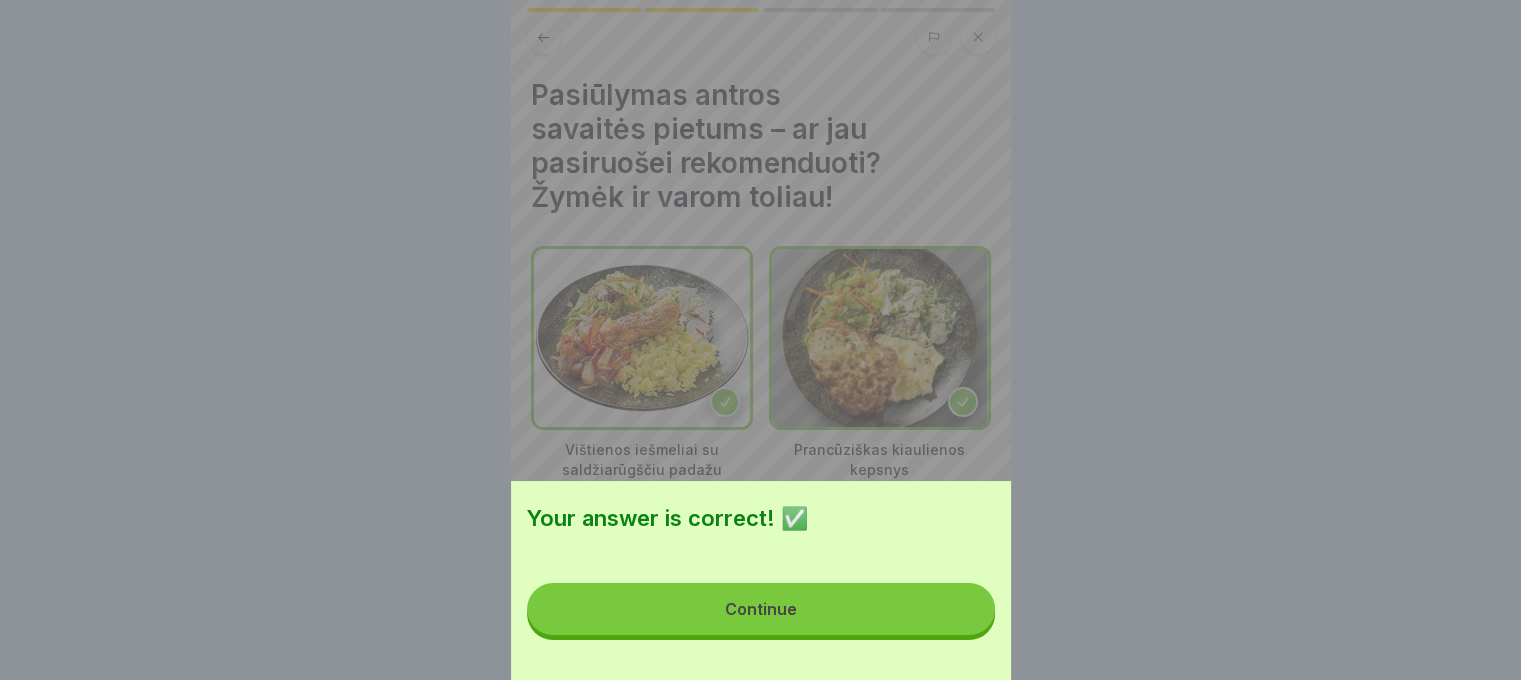 click on "Continue" at bounding box center (761, 609) 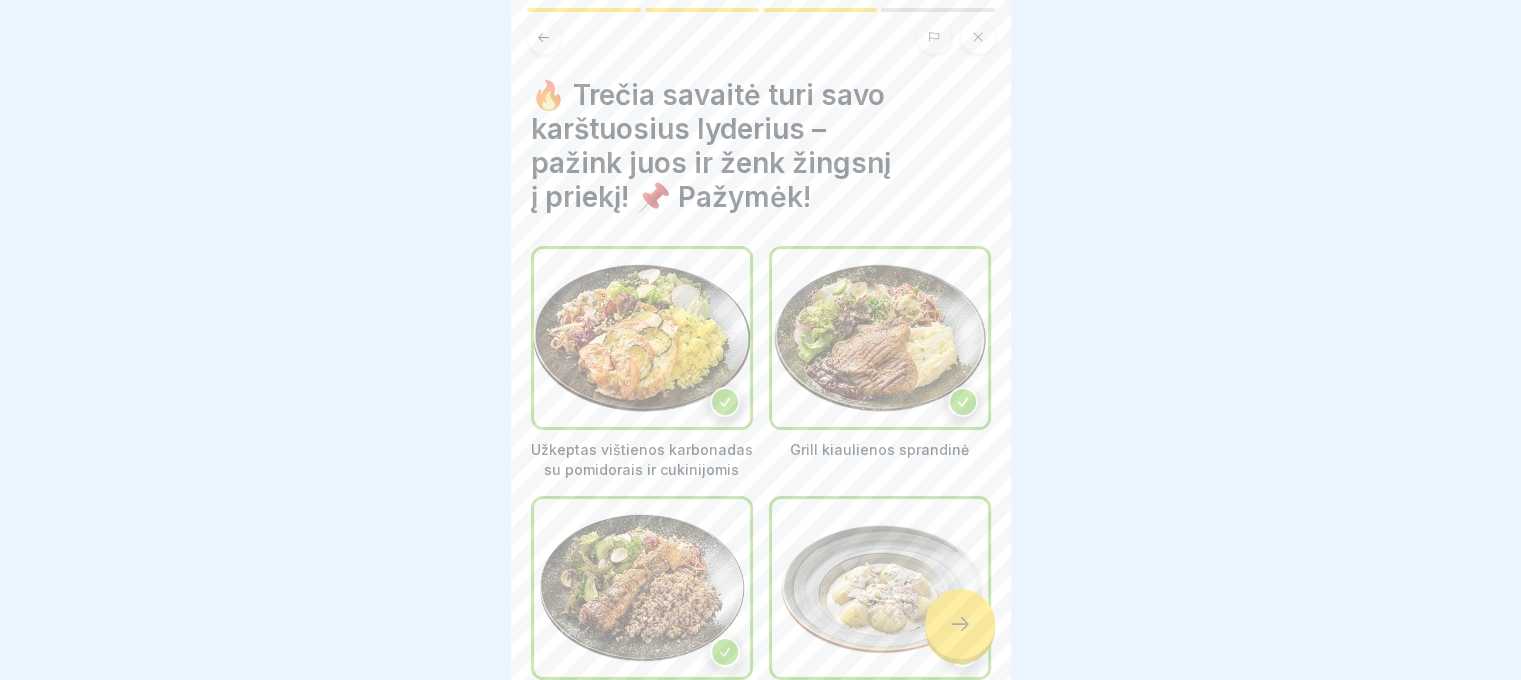 click 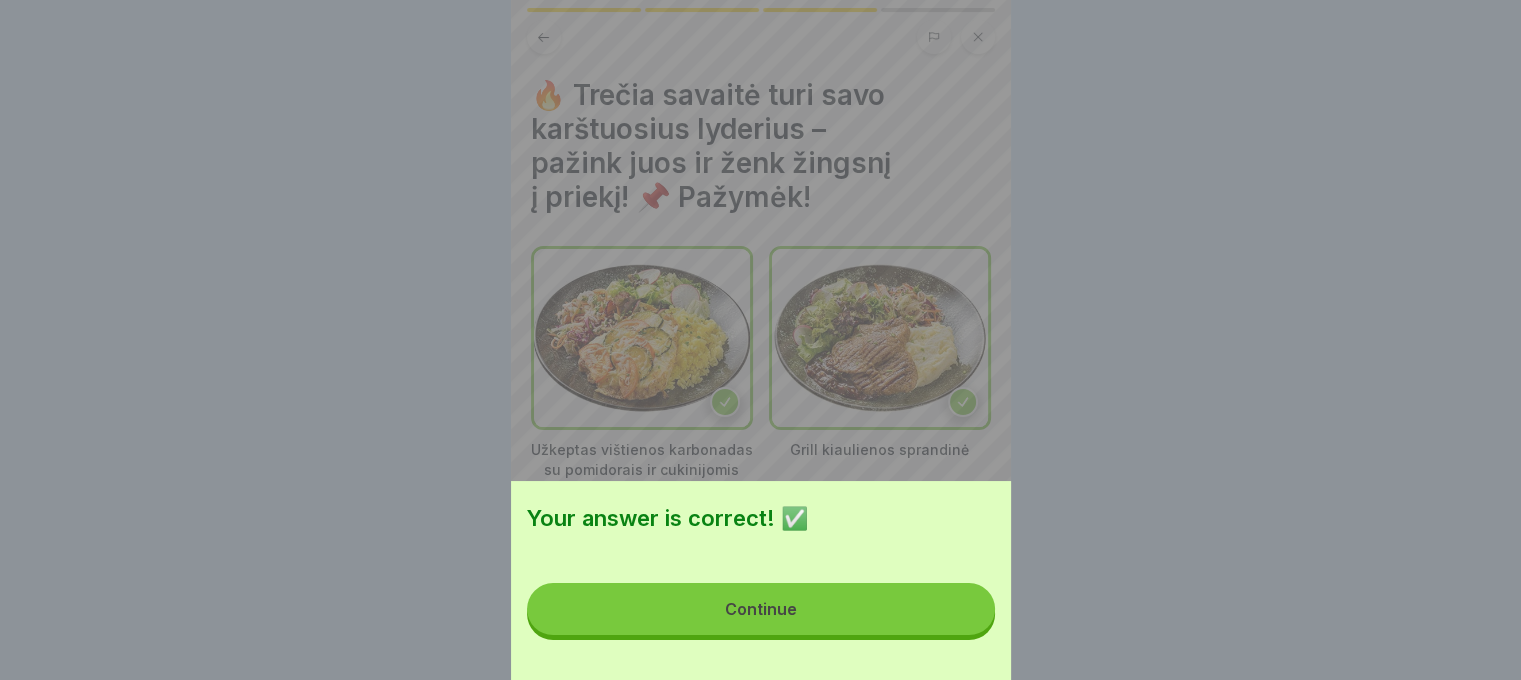 click on "Continue" at bounding box center [761, 609] 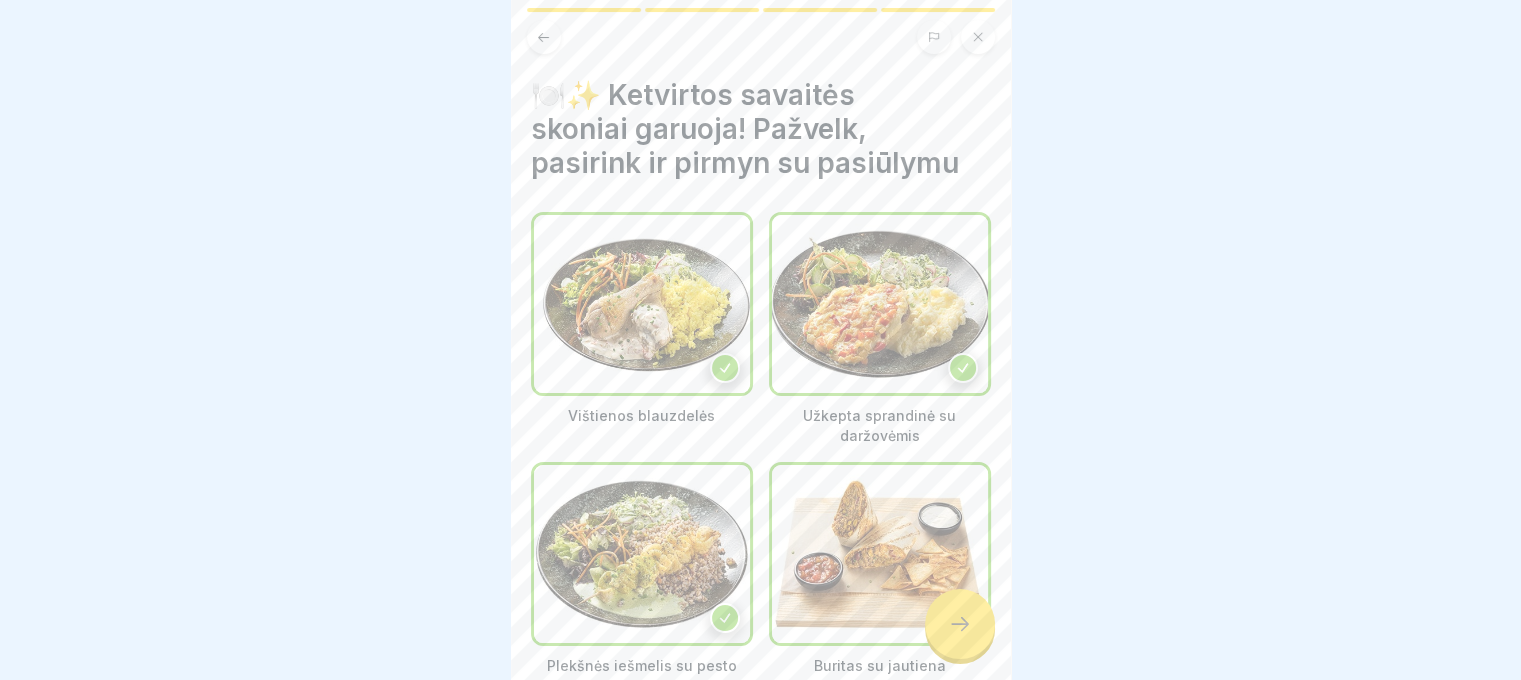 click 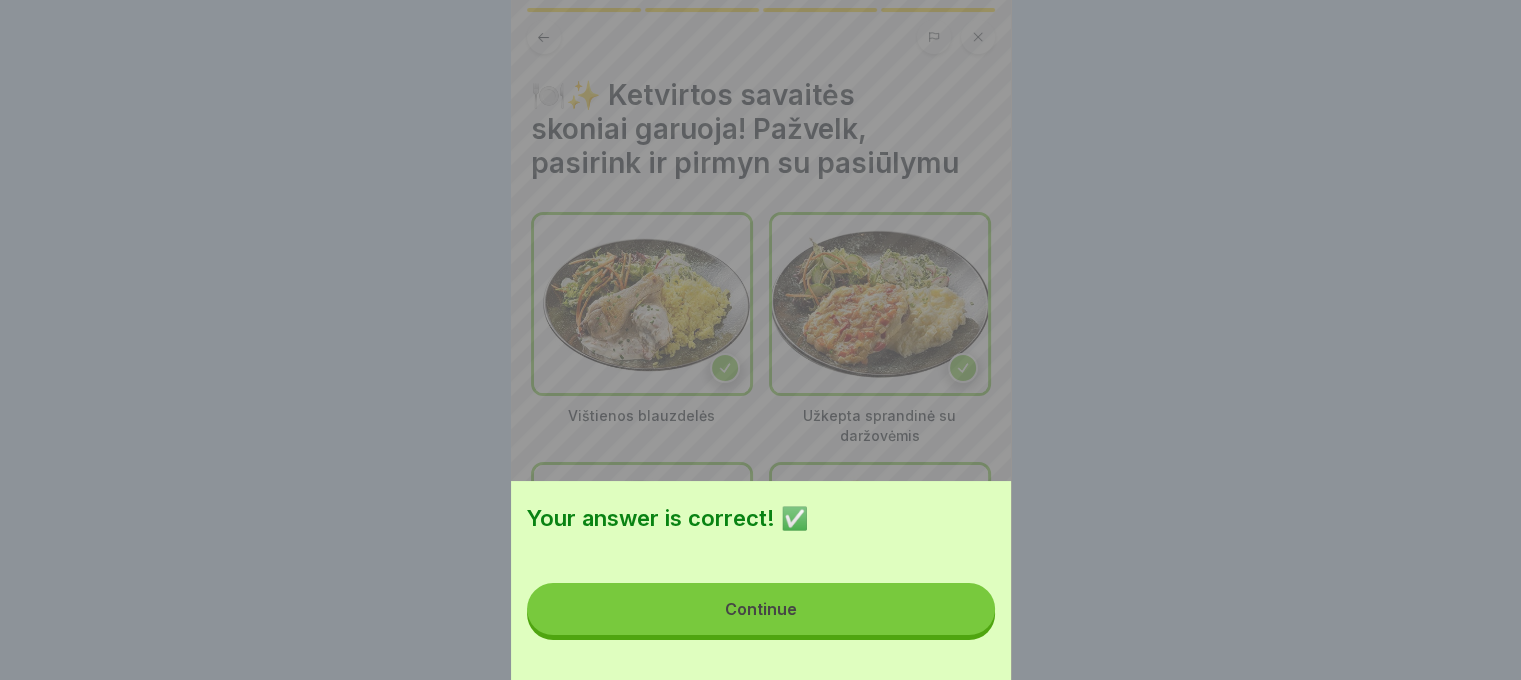 click on "Continue" at bounding box center (761, 609) 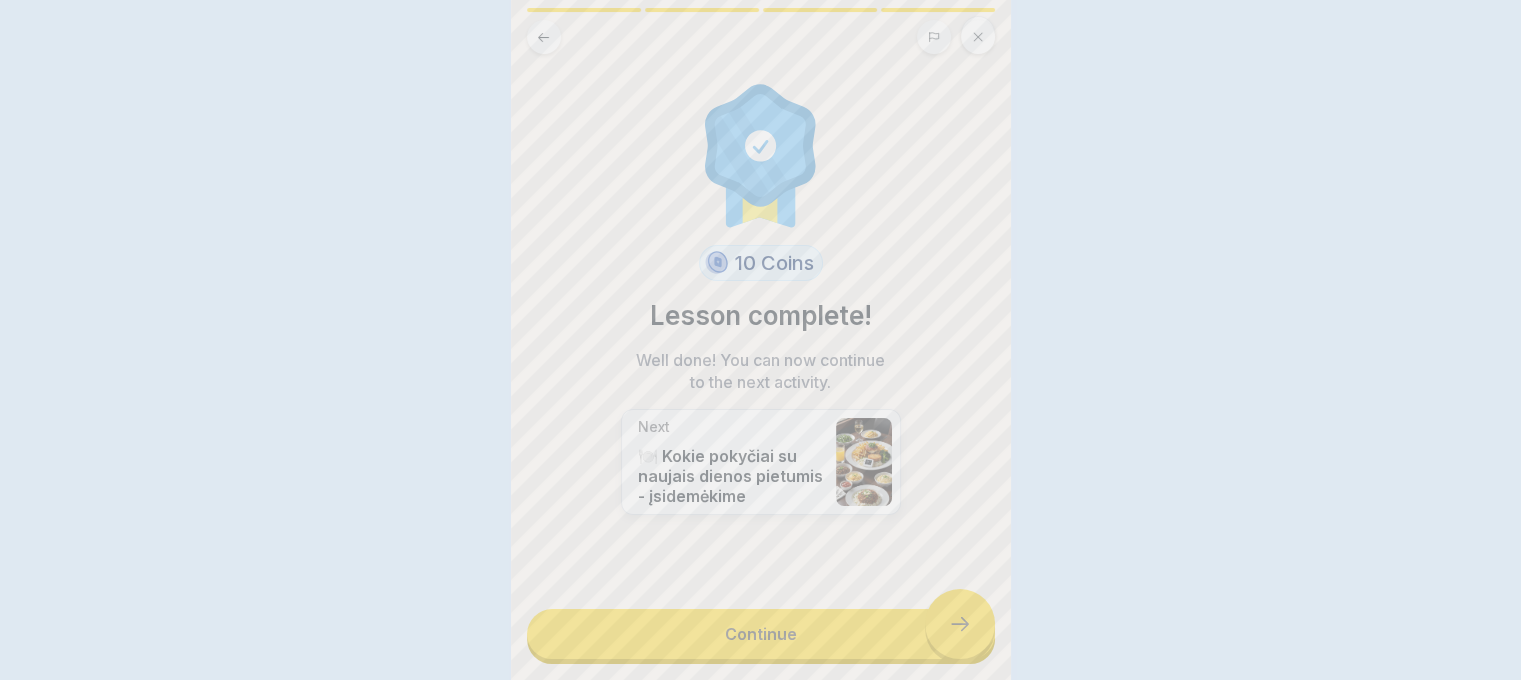 click on "Continue" at bounding box center [761, 634] 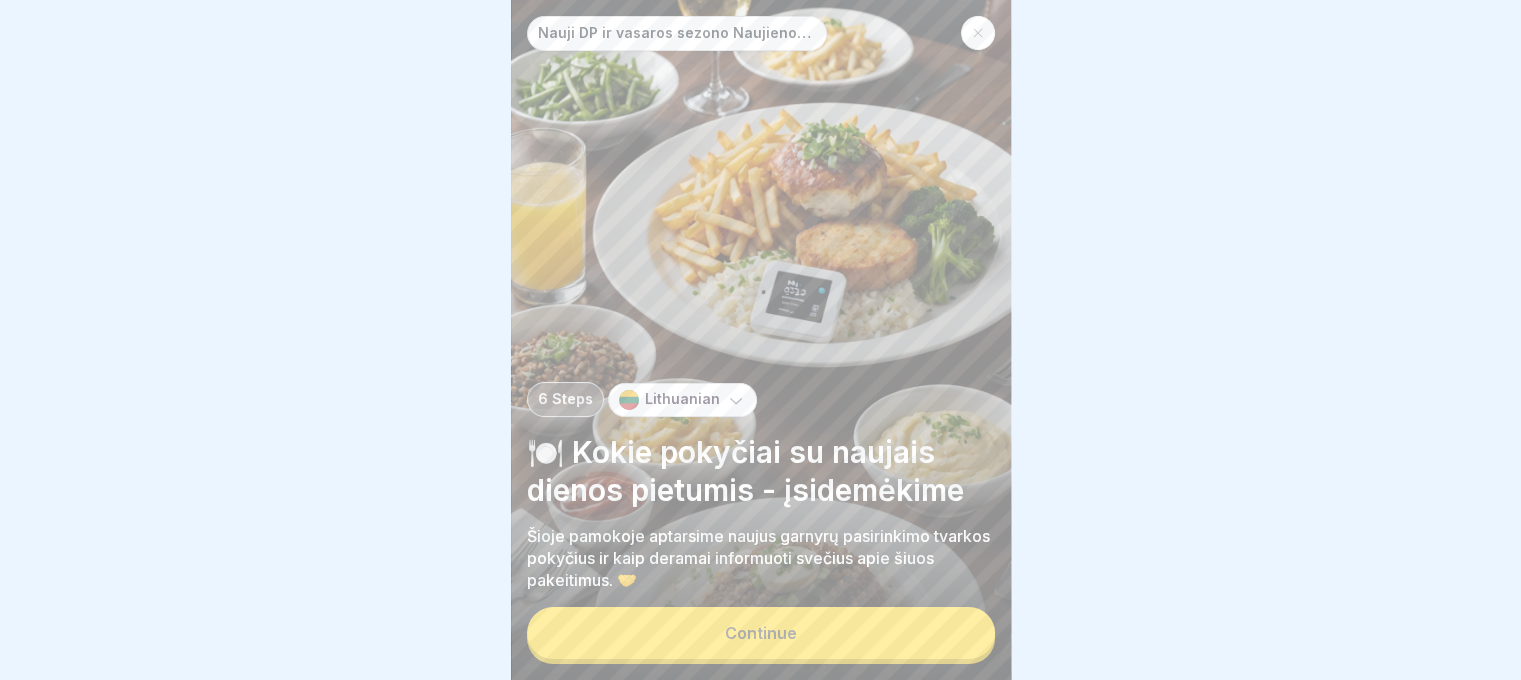 click on "Continue" at bounding box center [761, 633] 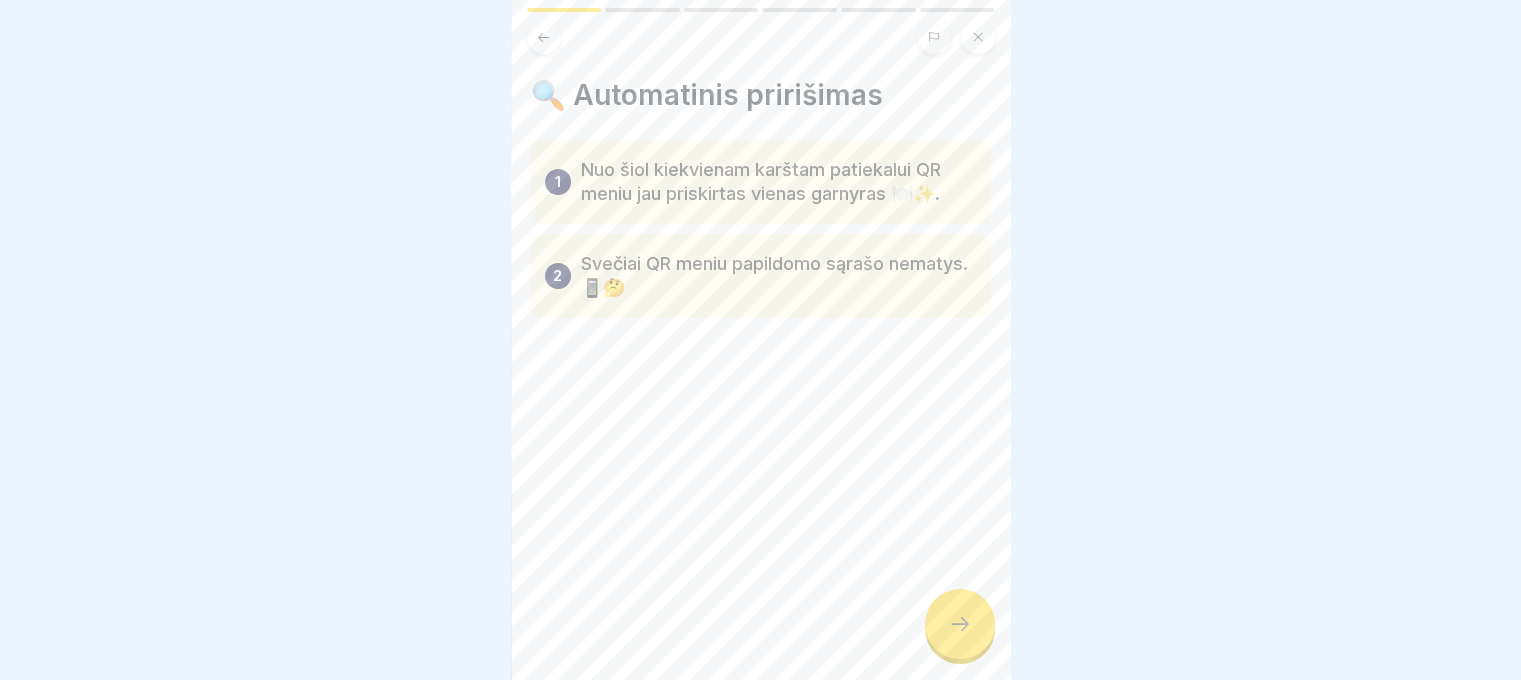click 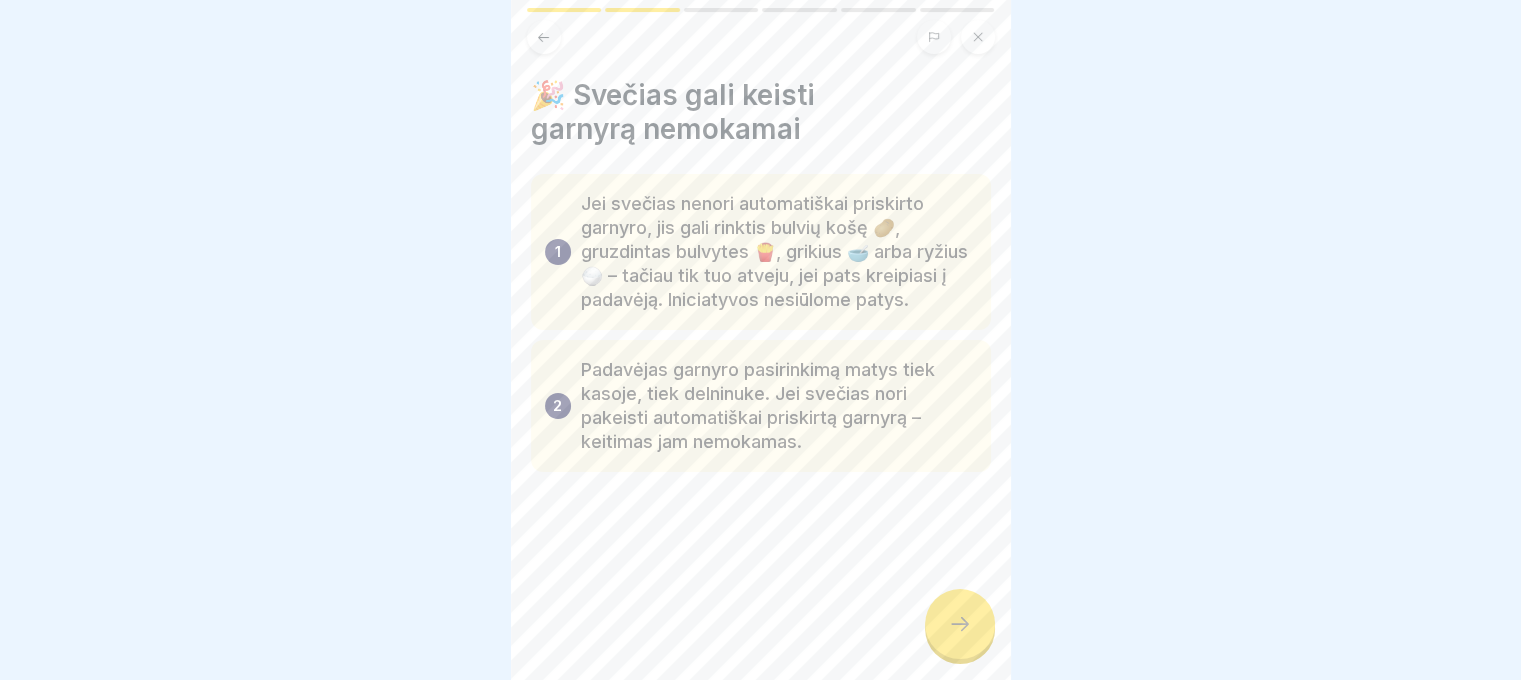 click 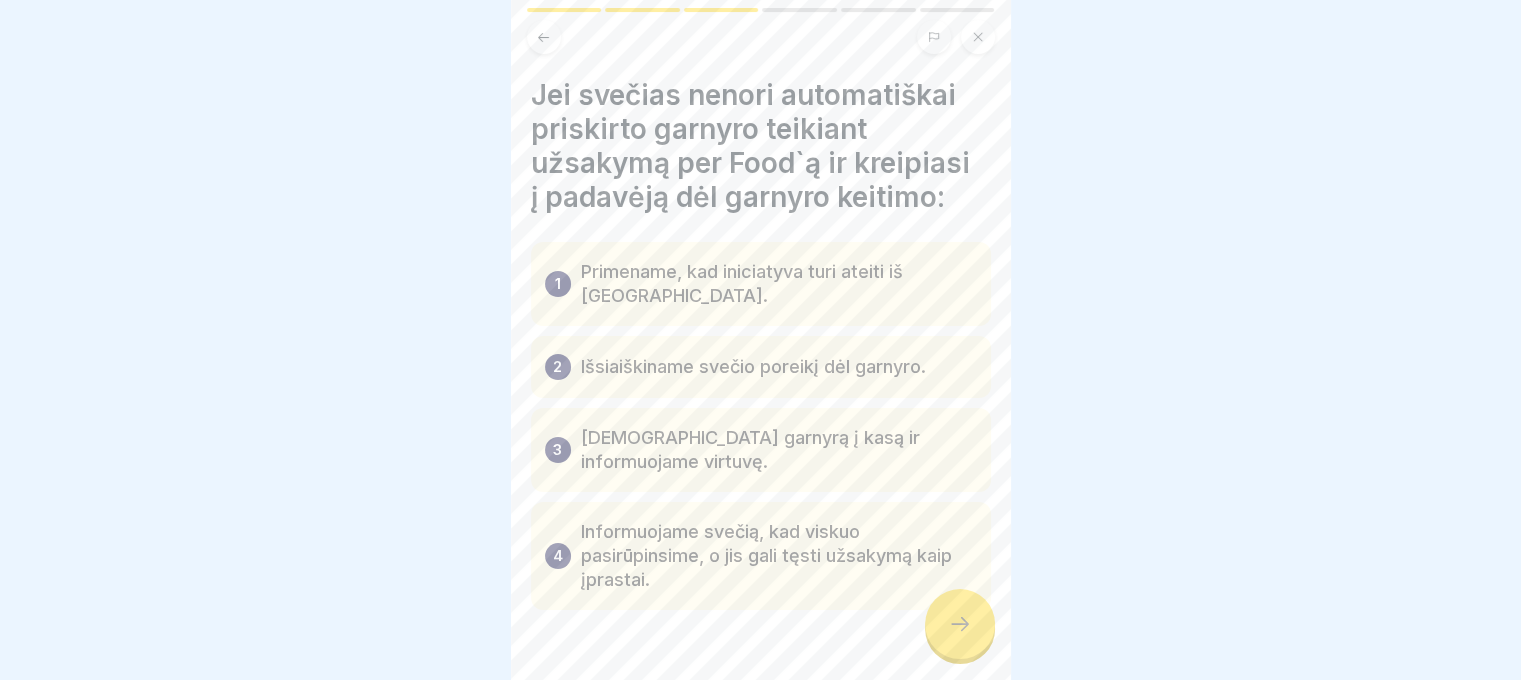 click 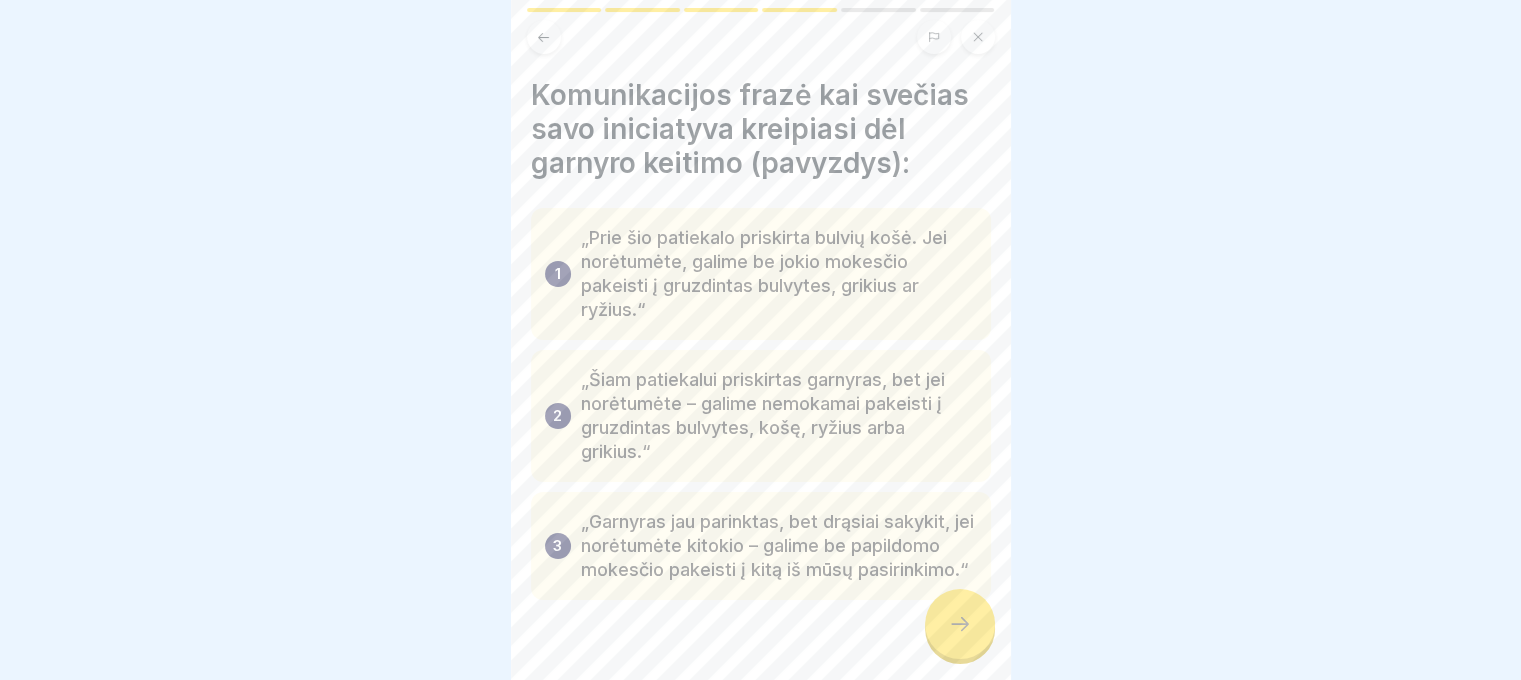 click 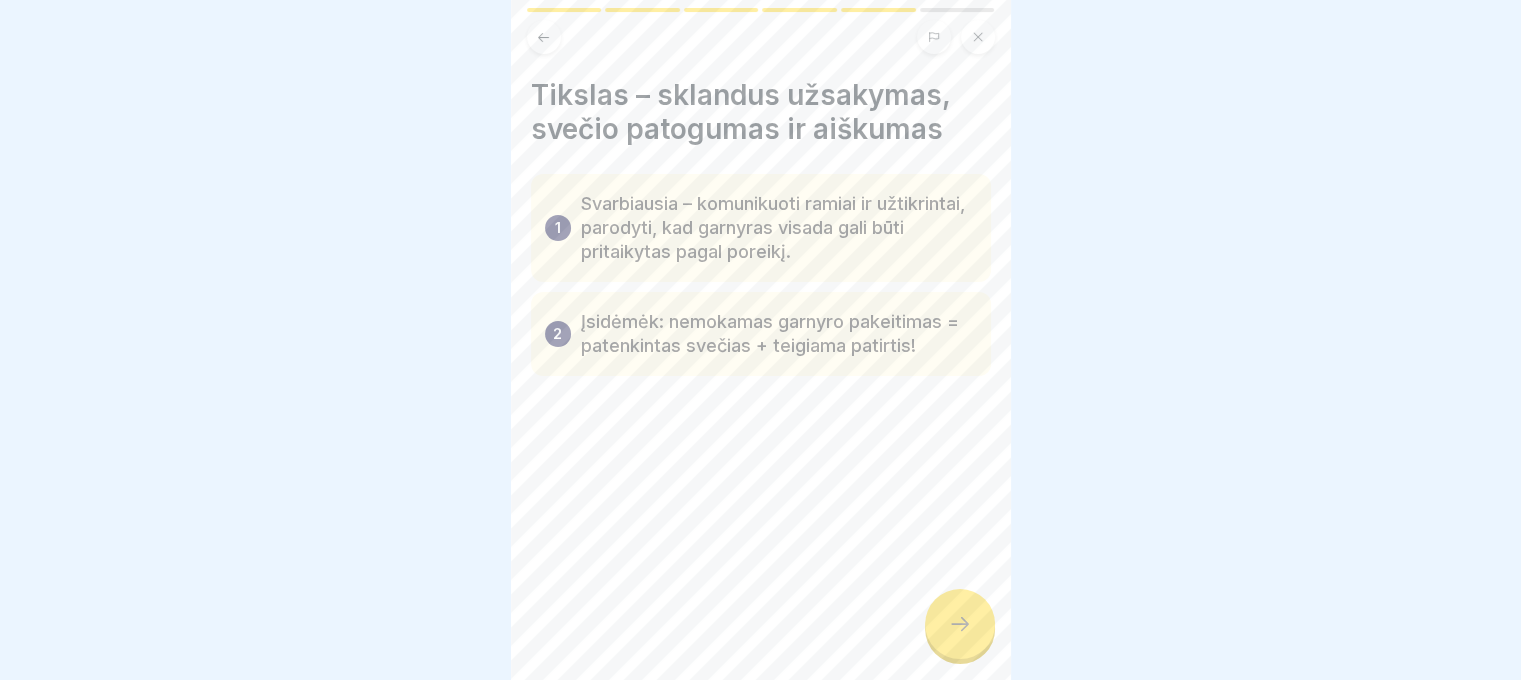 click 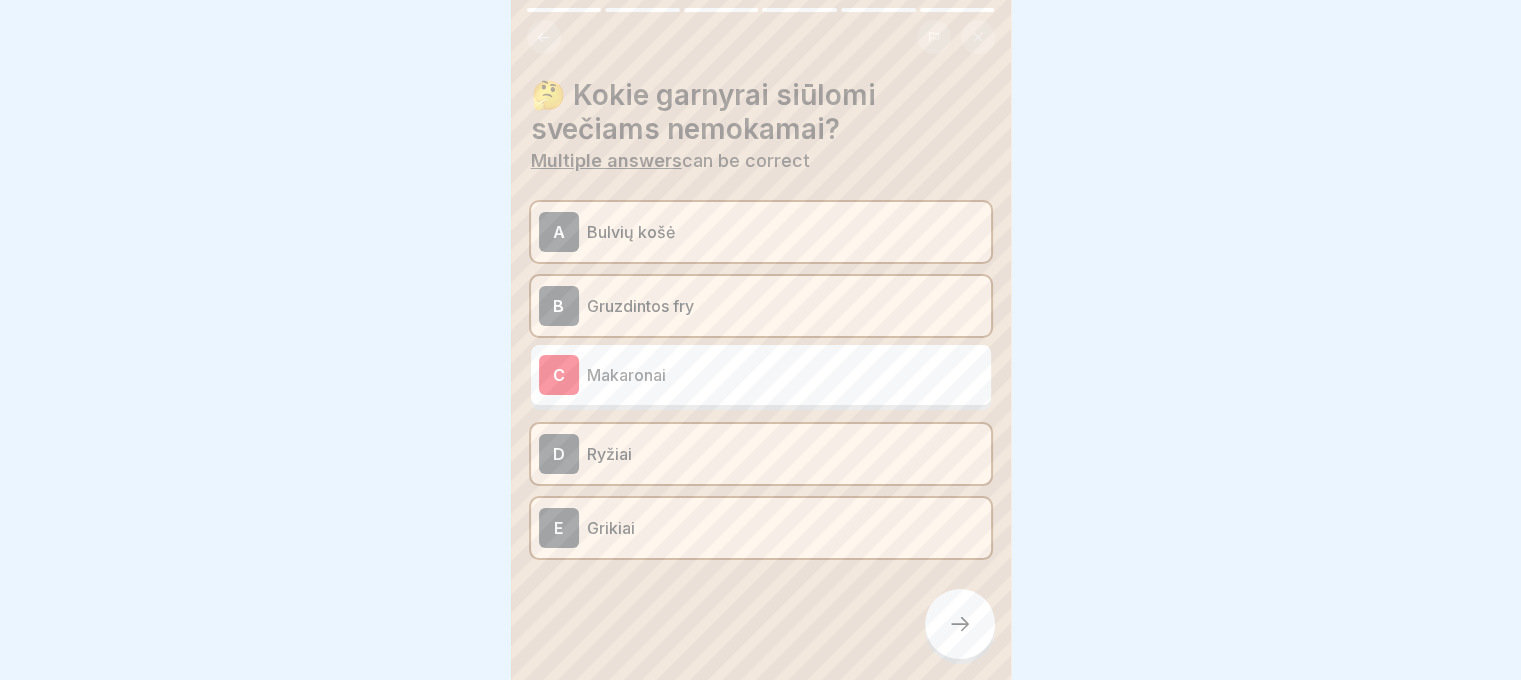 click 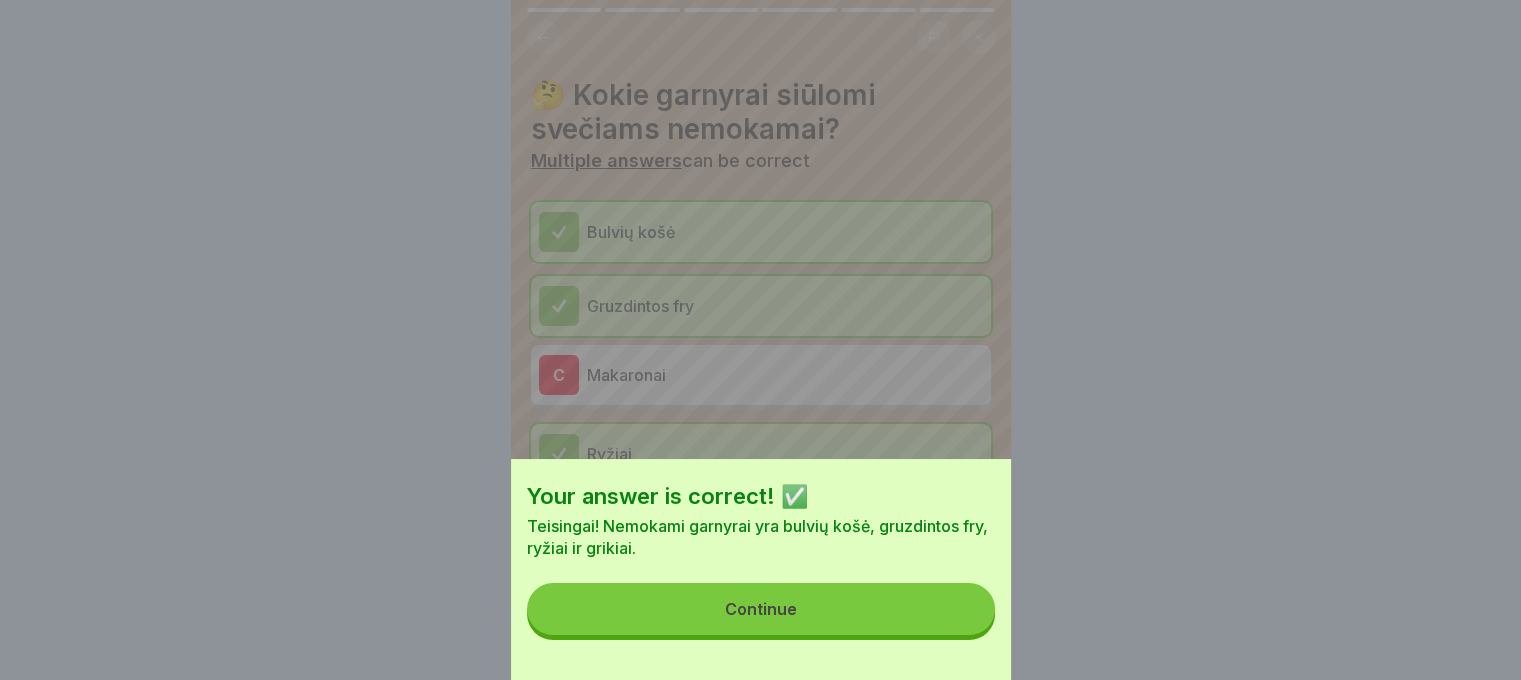 click on "Continue" at bounding box center [761, 609] 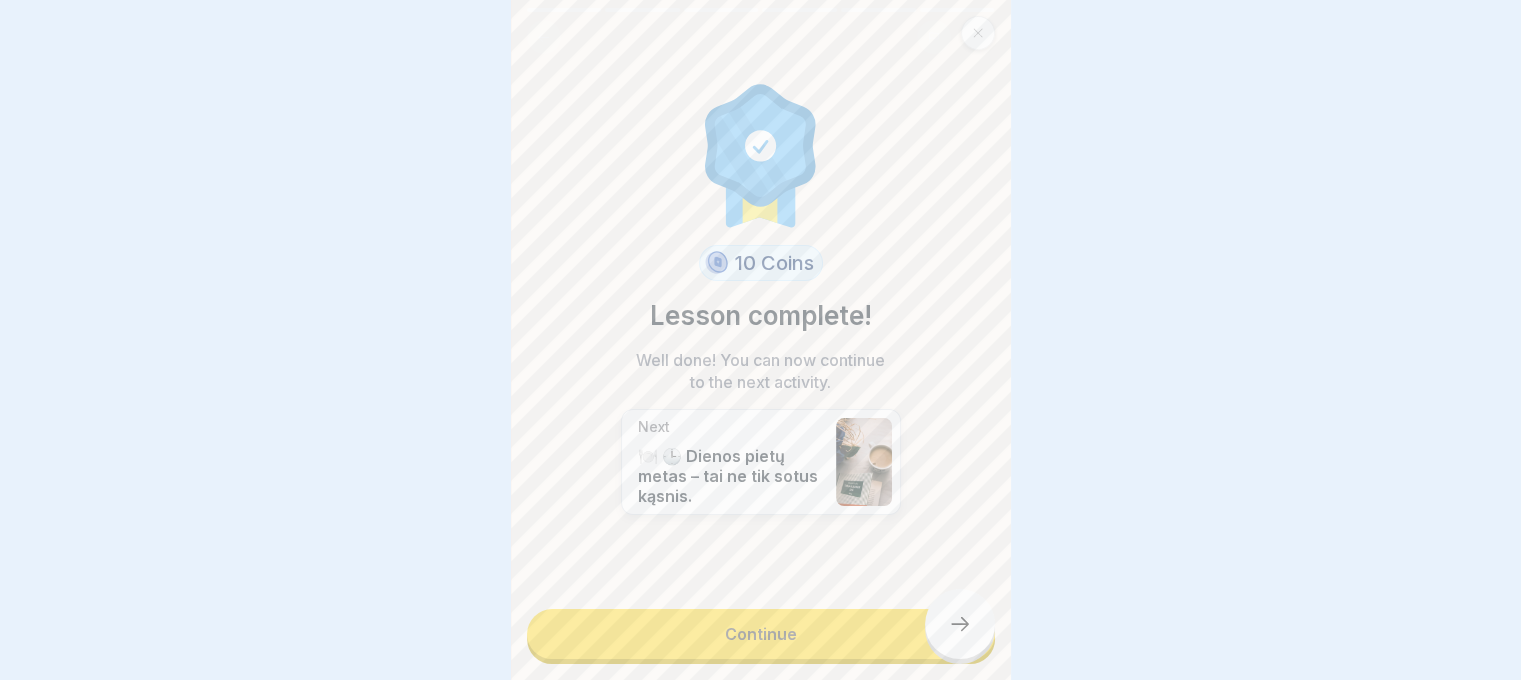 click on "Continue" at bounding box center [761, 634] 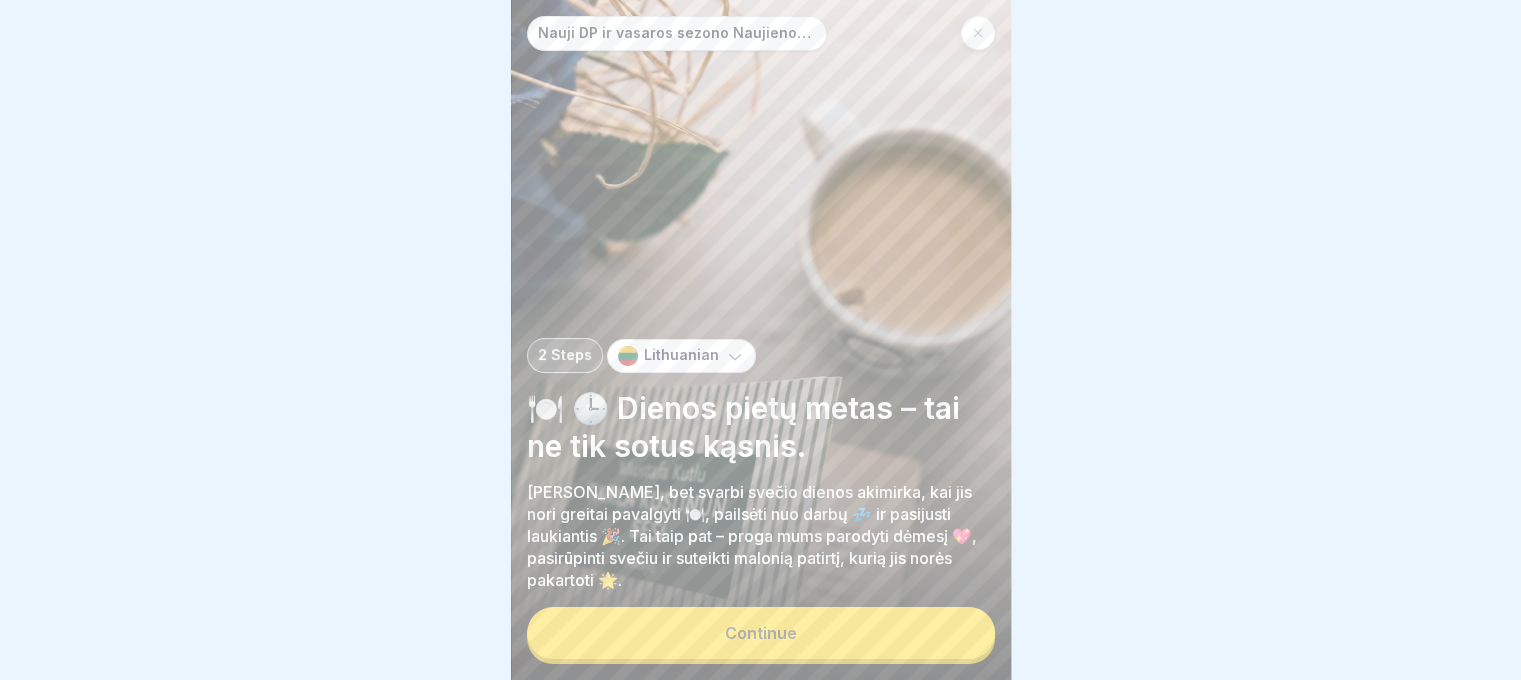 click on "Continue" at bounding box center [761, 633] 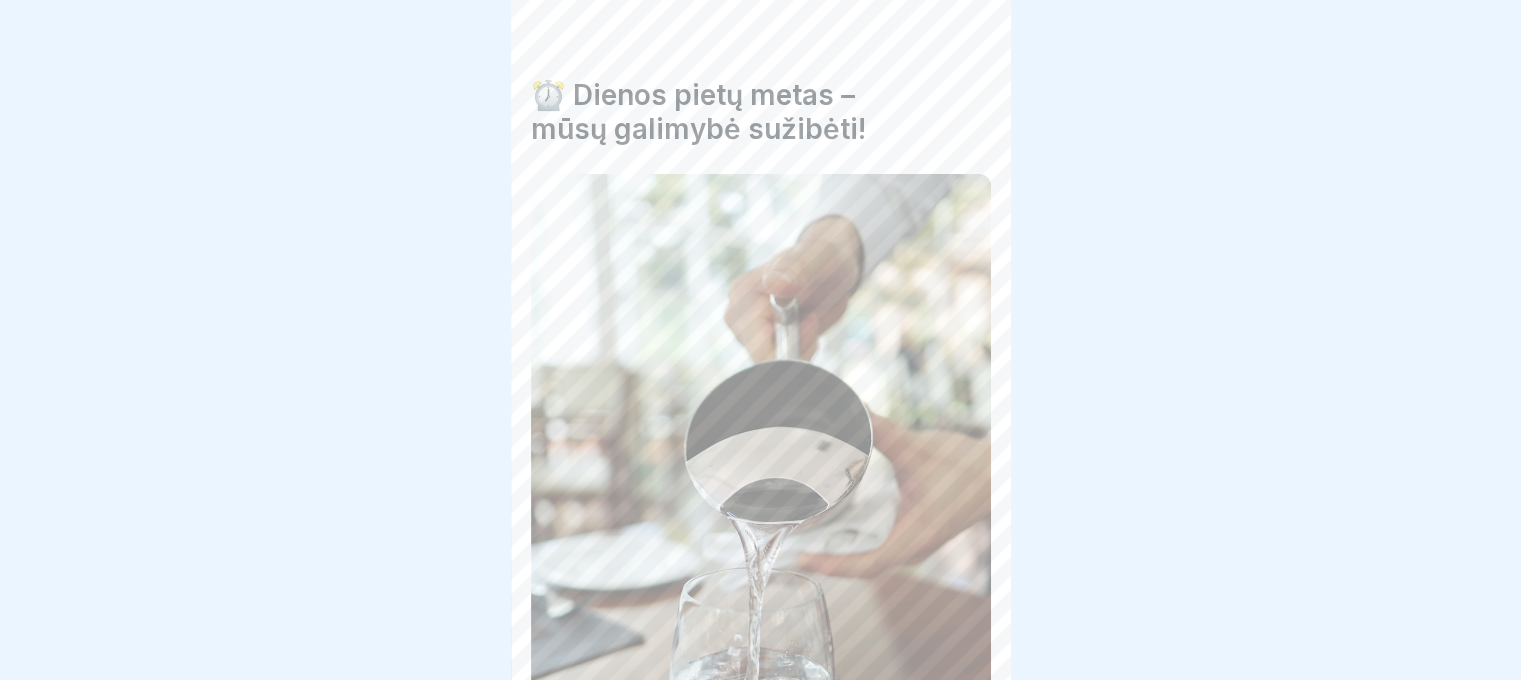 click 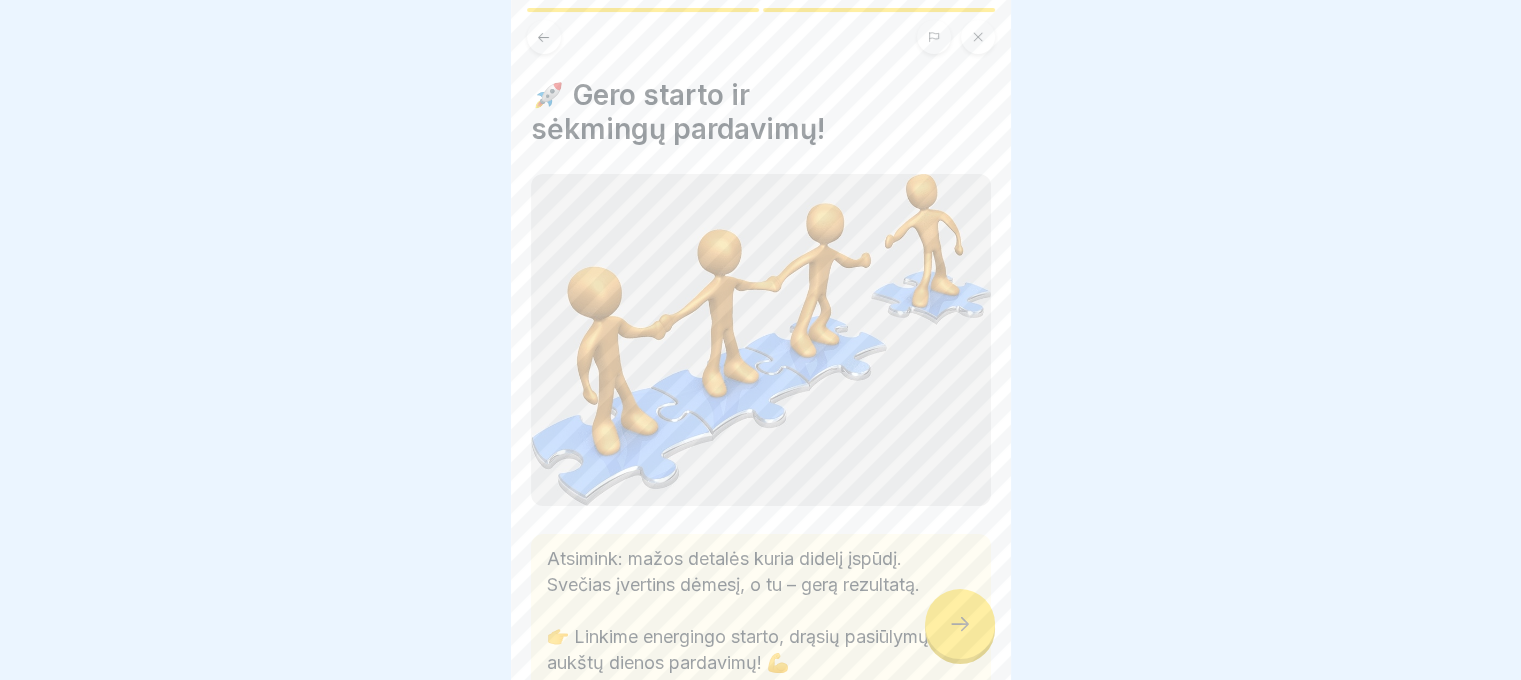 click 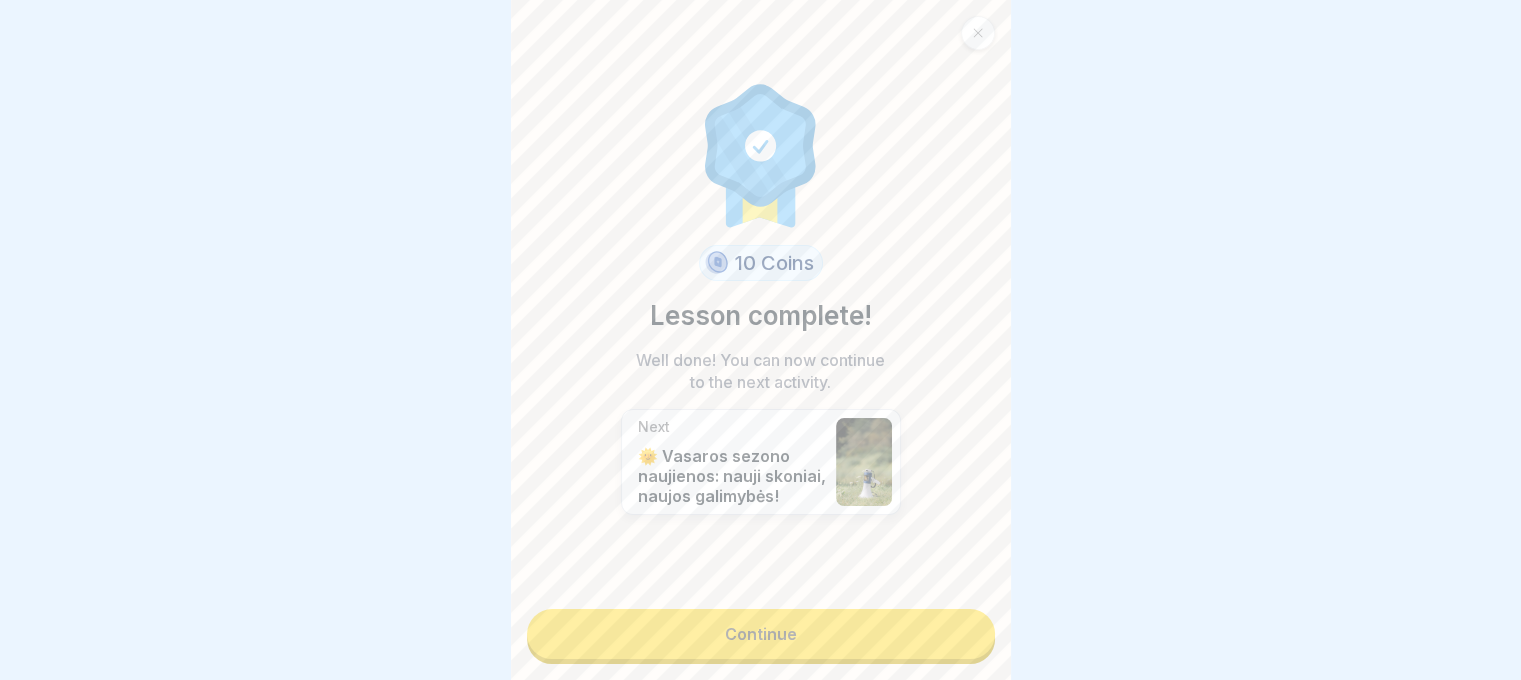 click on "Continue" at bounding box center (761, 634) 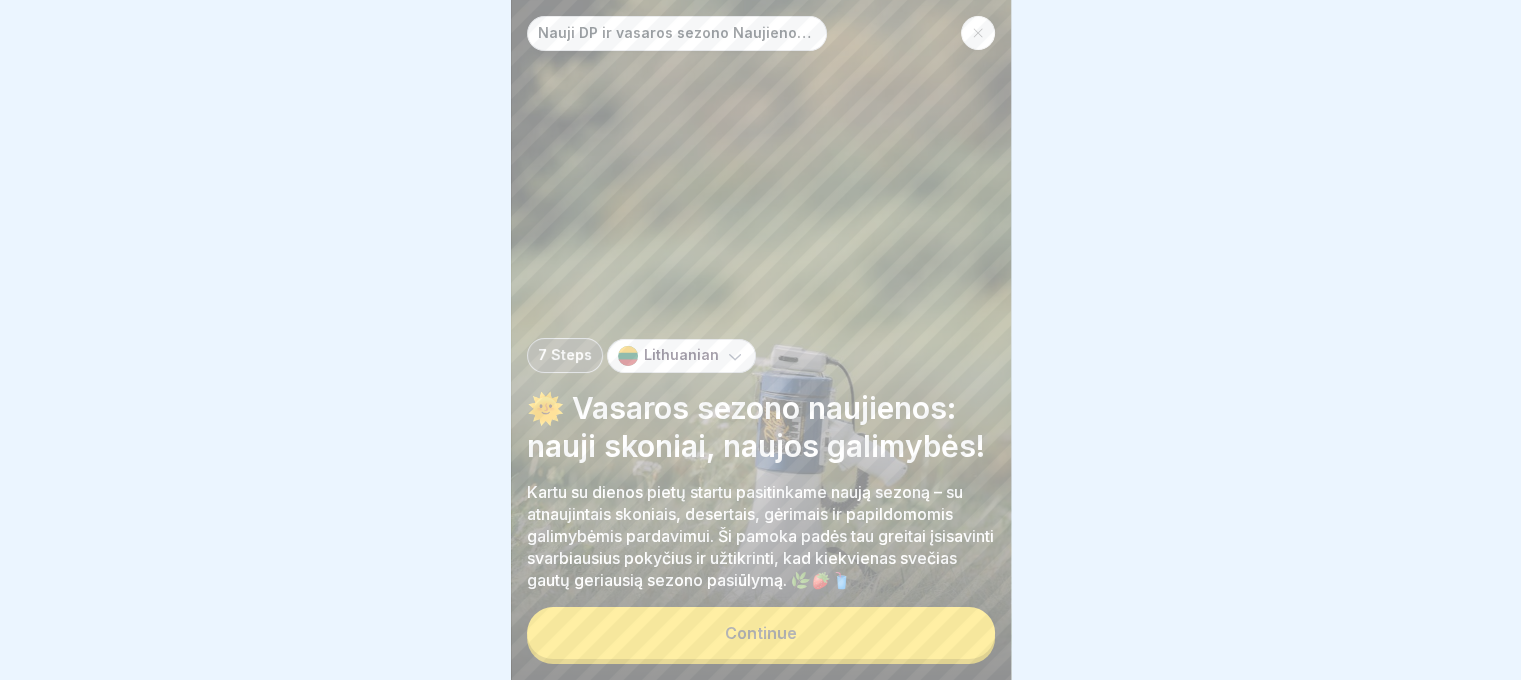 click on "Continue" at bounding box center [761, 633] 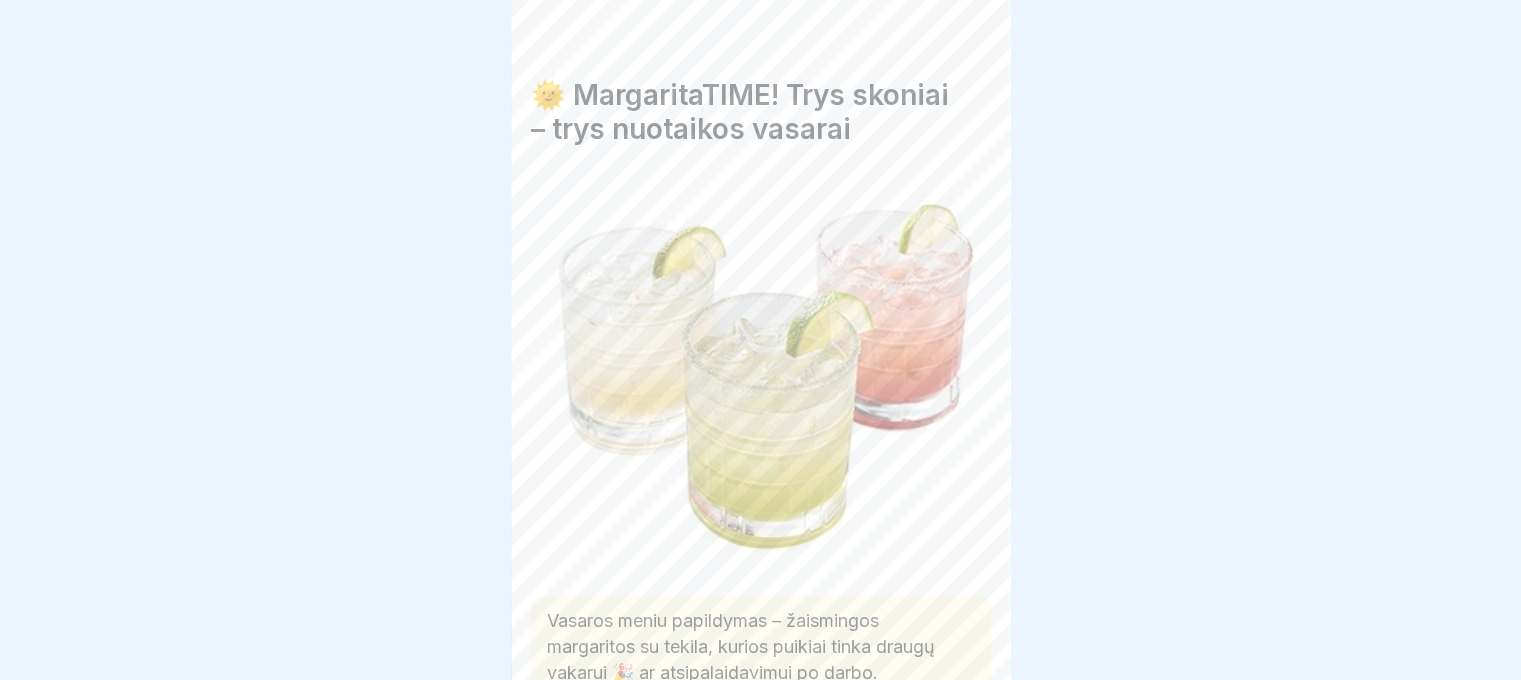 click on "Nauji DP  ir vasaros sezono [PERSON_NAME] atkeliauja 7 Steps Lithuanian 🌞 Vasaros sezono naujienos: nauji skoniai, naujos galimybės! Kartu su dienos pietų startu pasitinkame naują sezoną – su atnaujintais skoniais, desertais, gėrimais ir papildomomis galimybėmis pardavimui. Ši pamoka padės tau greitai įsisavinti svarbiausius pokyčius ir užtikrinti, kad kiekvienas svečias gautų geriausią sezono pasiūlymą. 🌿🍓🥤 Continue 🌞 MargaritaTIME! Trys skoniai – trys nuotaikos vasarai 🍦 Vasaros skonis ledų šaukšte! 🍰 Nauji desertai svečiui nudžiuginti 🧊 Susipažink su ledinėmis naujienomis - žymėk ir keliaujame toliau: 🍋 Citrininiai 🥭Mango 🍰 Tiramisu 🍽️ Antipasti su saldžiu poskoniu – skoniai, kurie nustebina! 🥗 Salotos su antiena – vaisinis gaivumas ir išskirtinis skonis Kiaulienos šašlykas – vasaros klasika su ryškiu skoniu Dienos pietūs + sezonas = laikas pavaryti 100 %! 🔥 TikTok - Make Your Day    [URL][DOMAIN_NAME]" at bounding box center (761, 340) 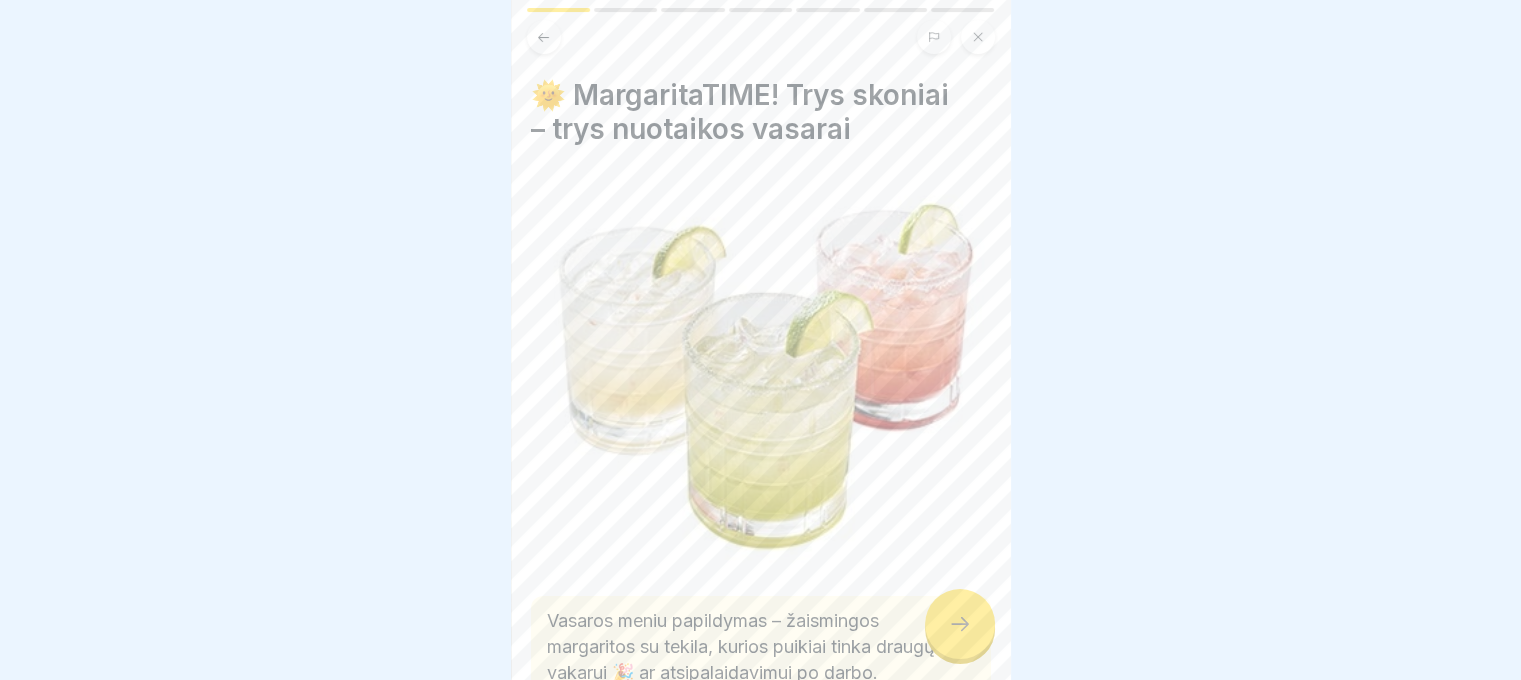 click 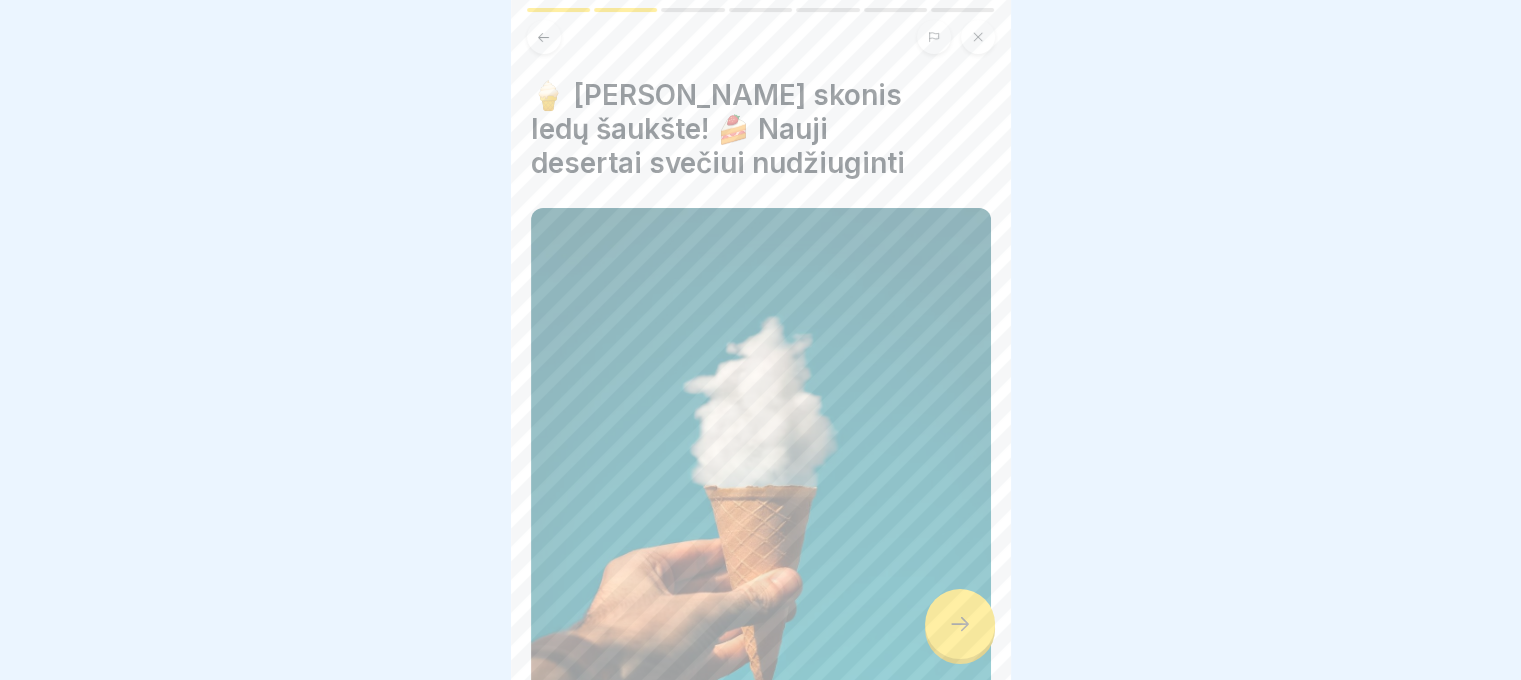 click 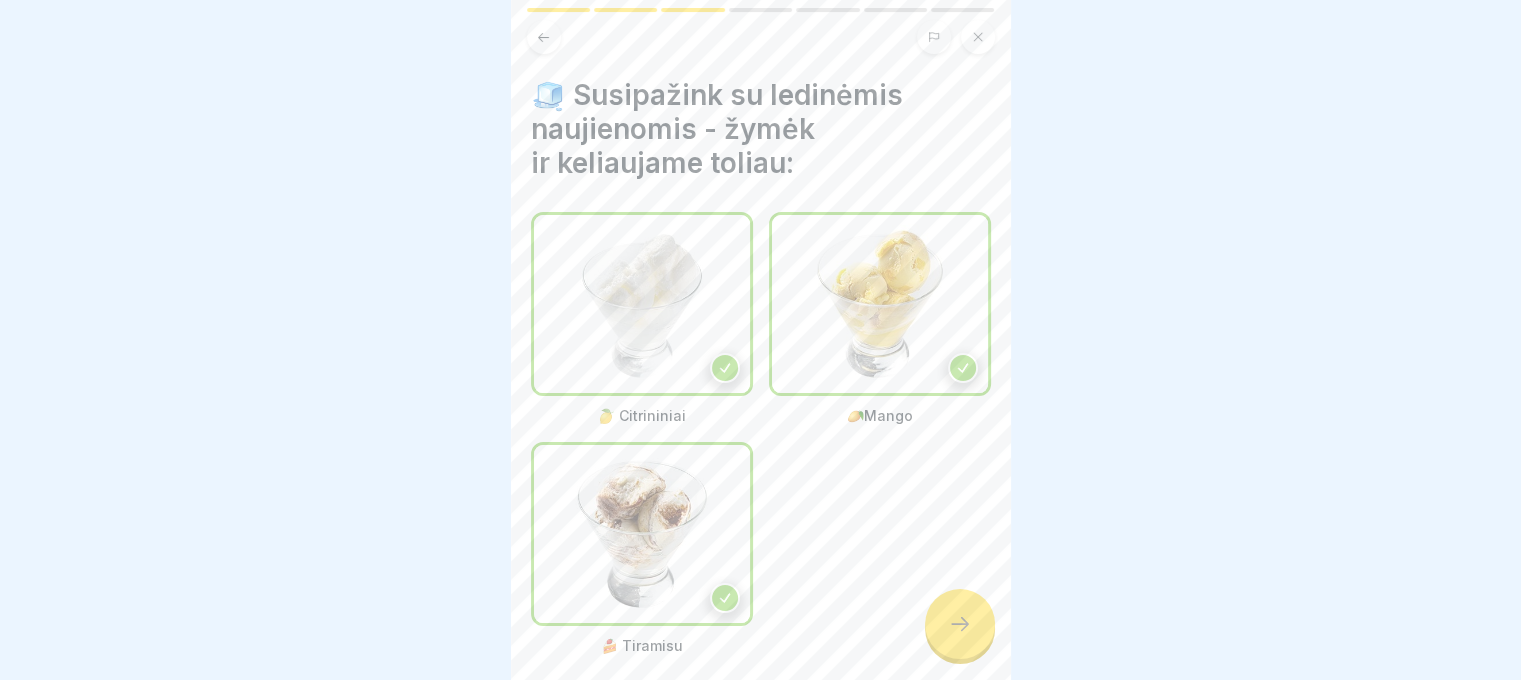 click 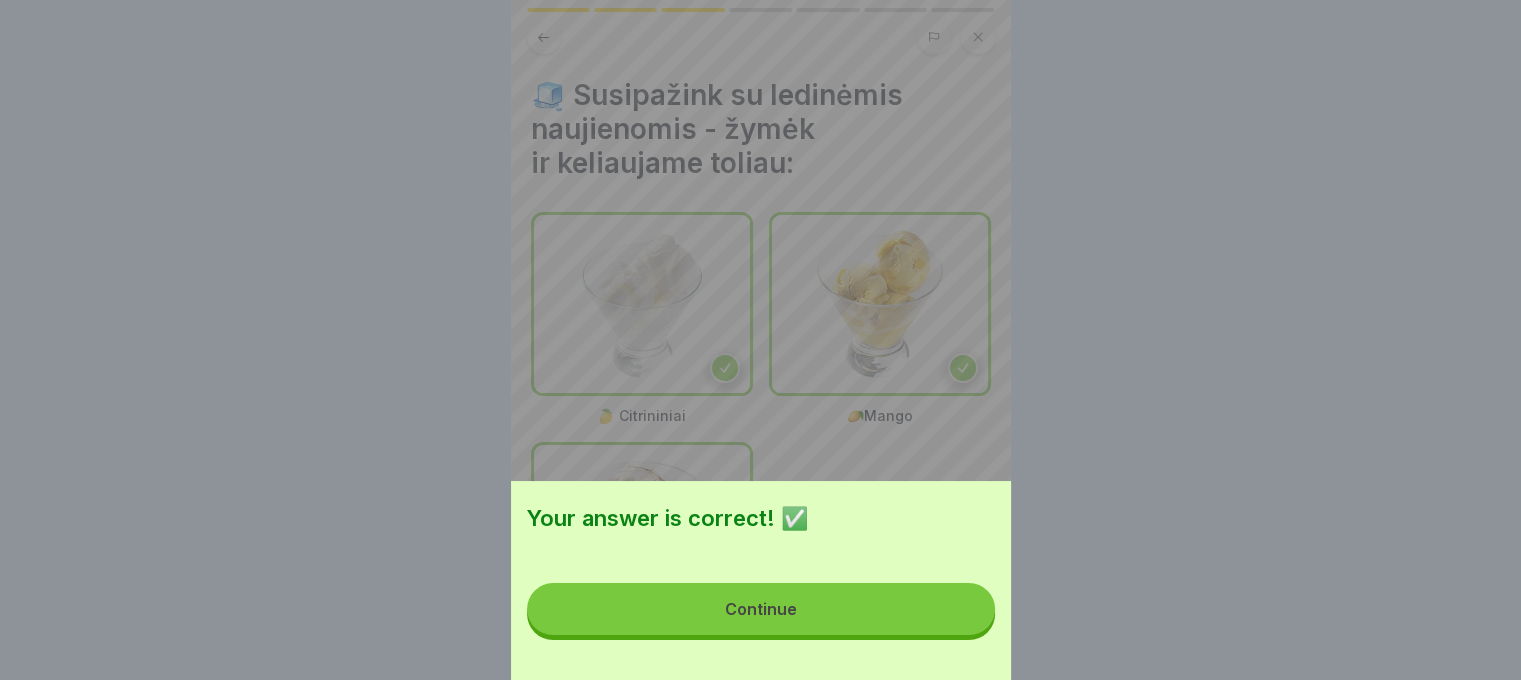 click on "Continue" at bounding box center [761, 609] 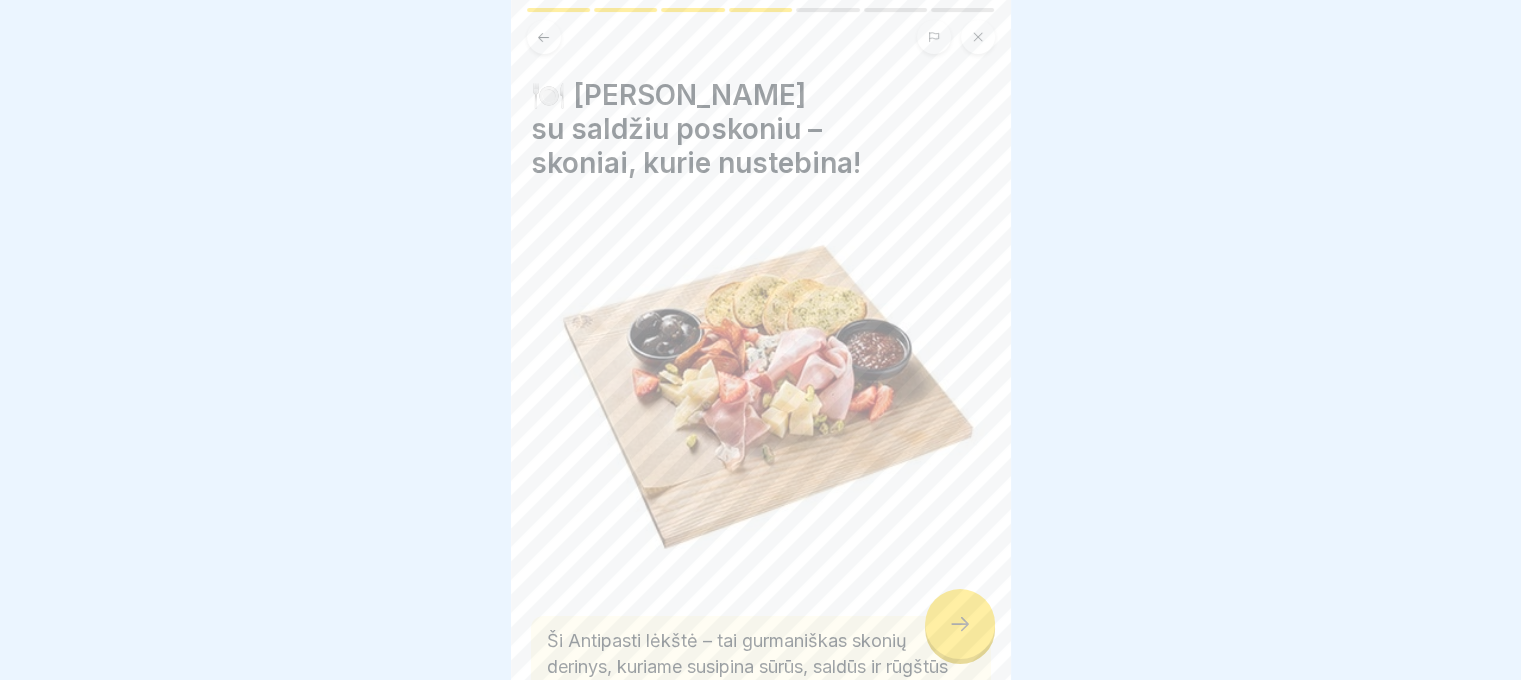 click 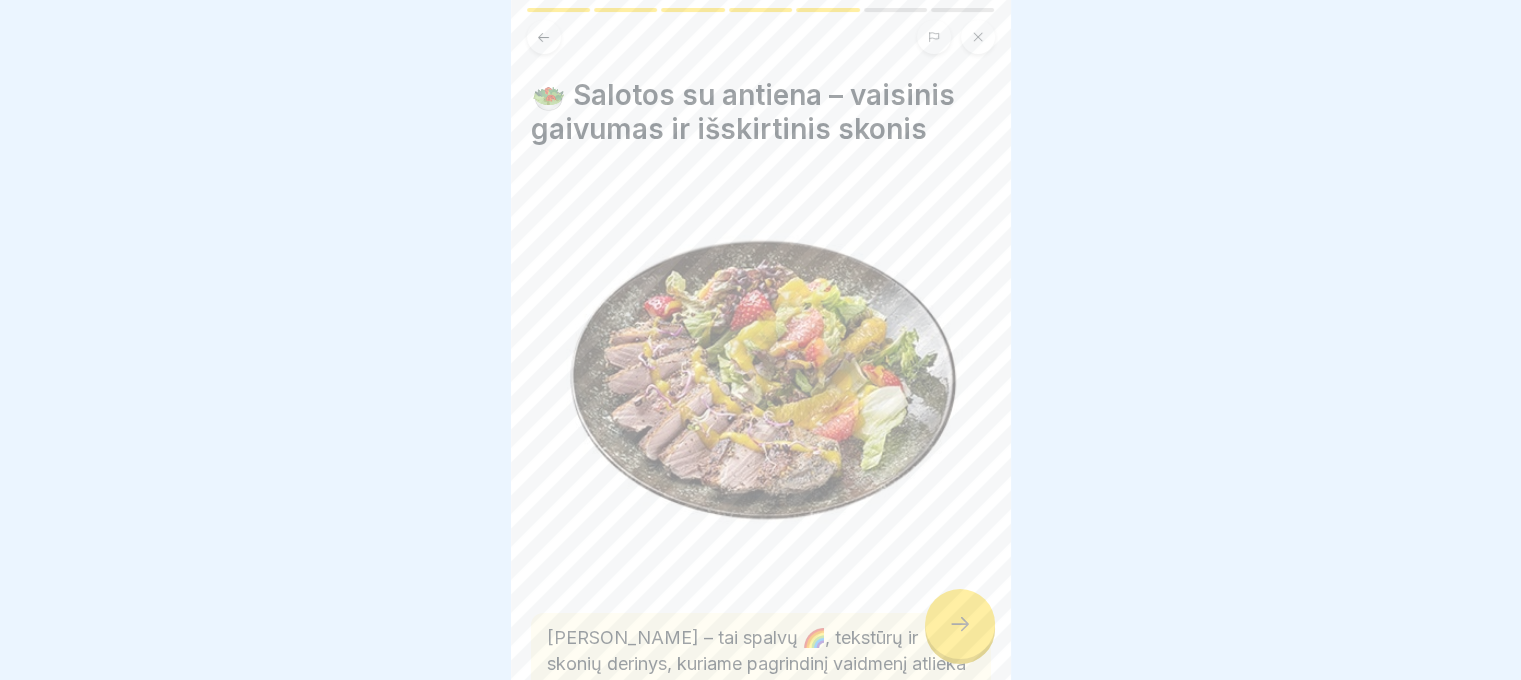 click 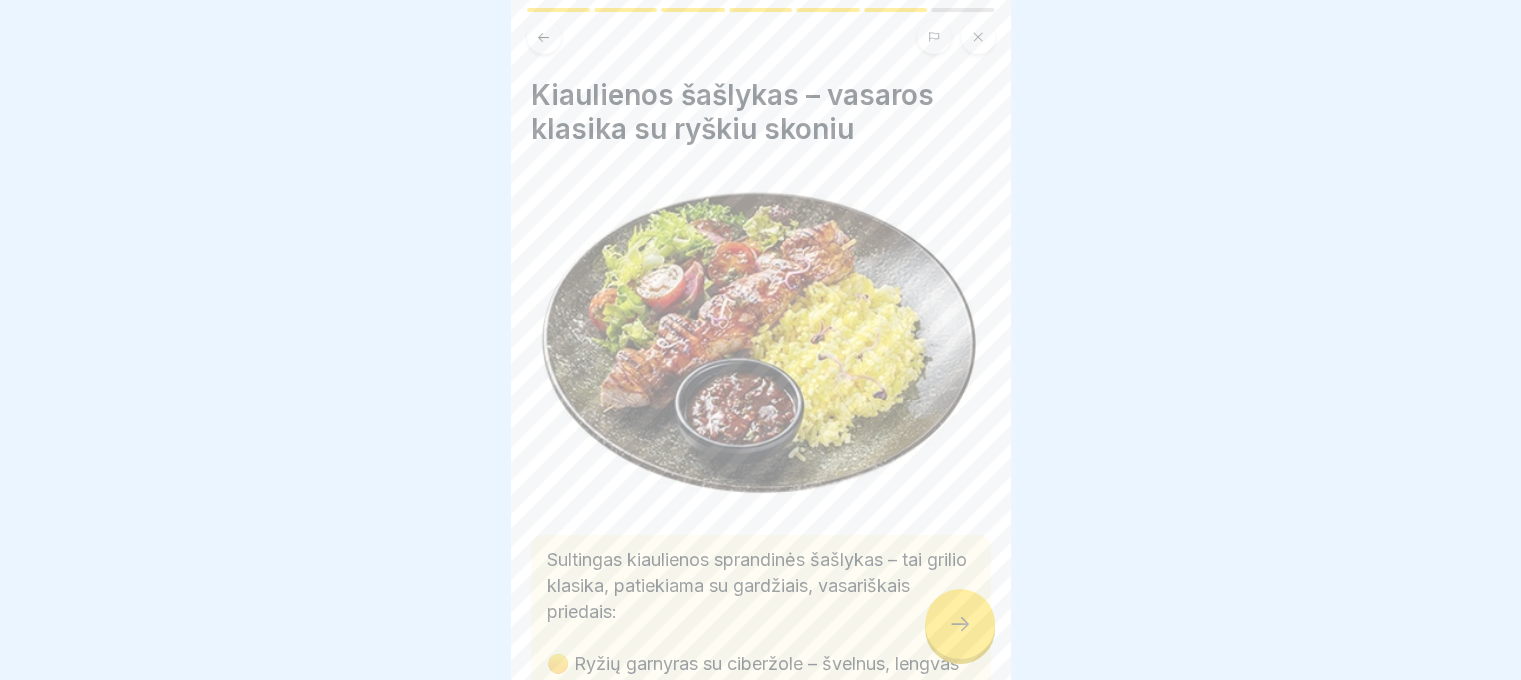 click 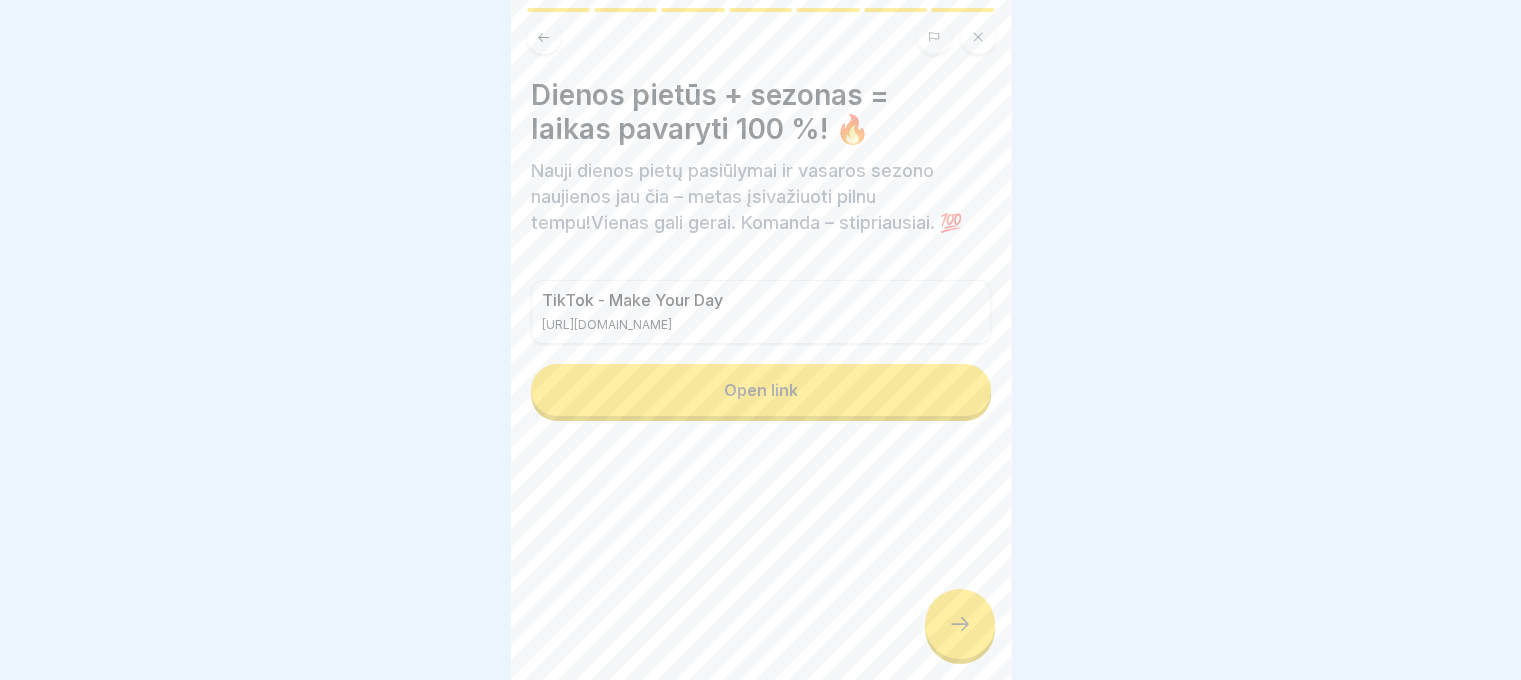 click 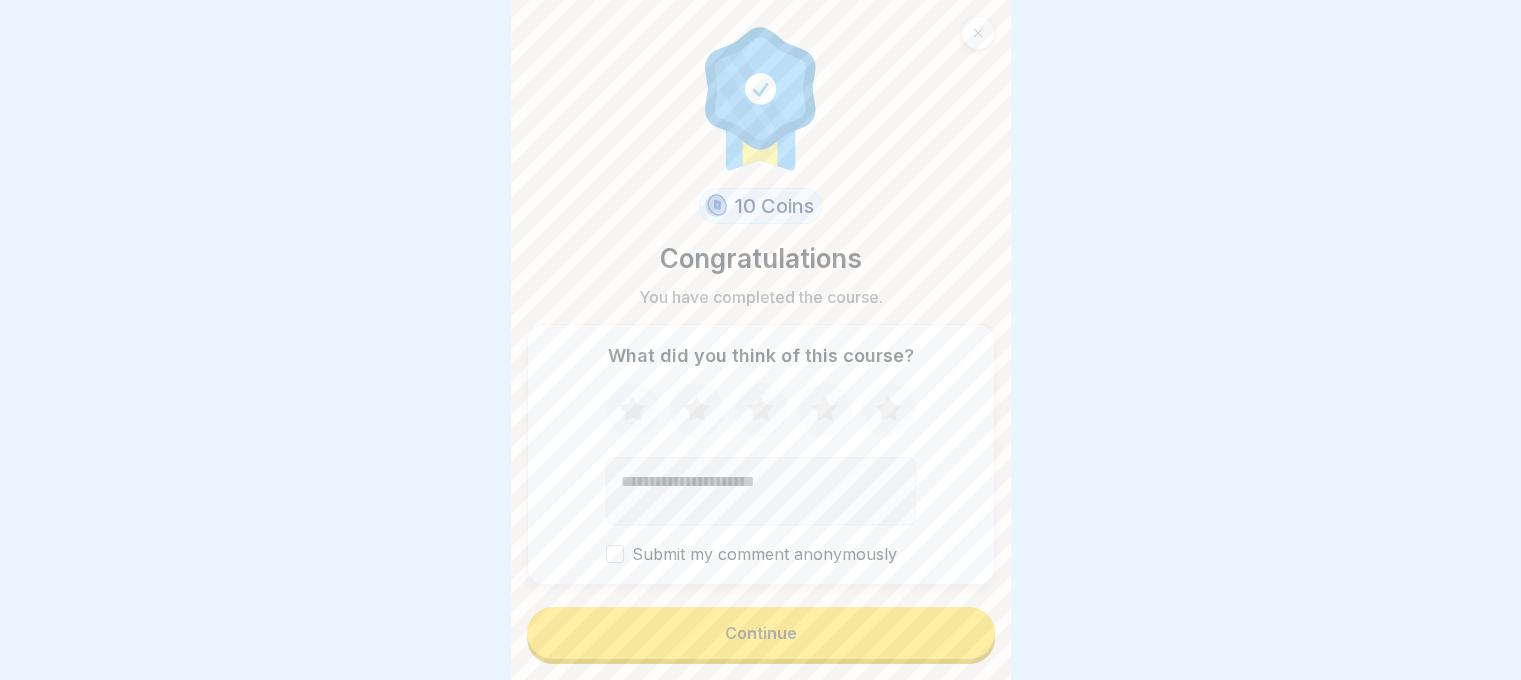 click on "Continue" at bounding box center [761, 633] 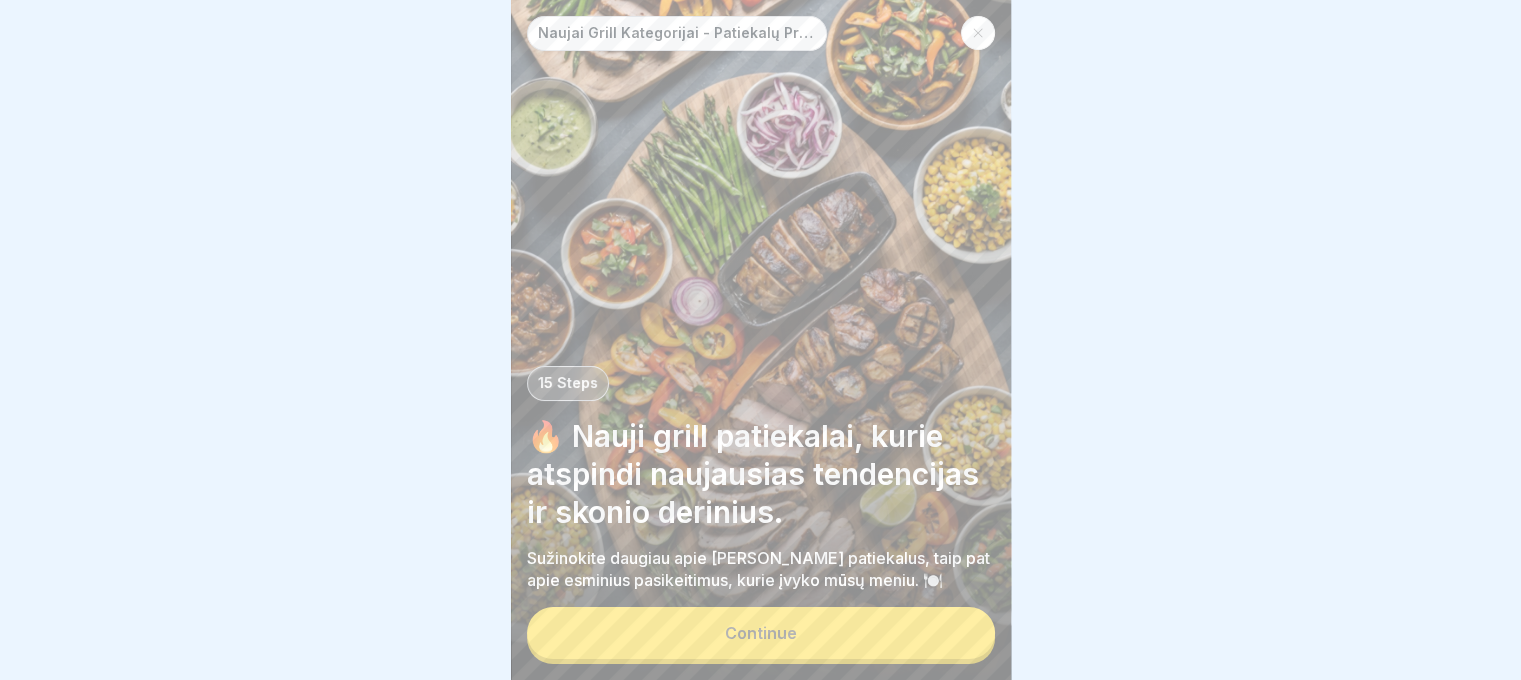 click on "Continue" at bounding box center [761, 633] 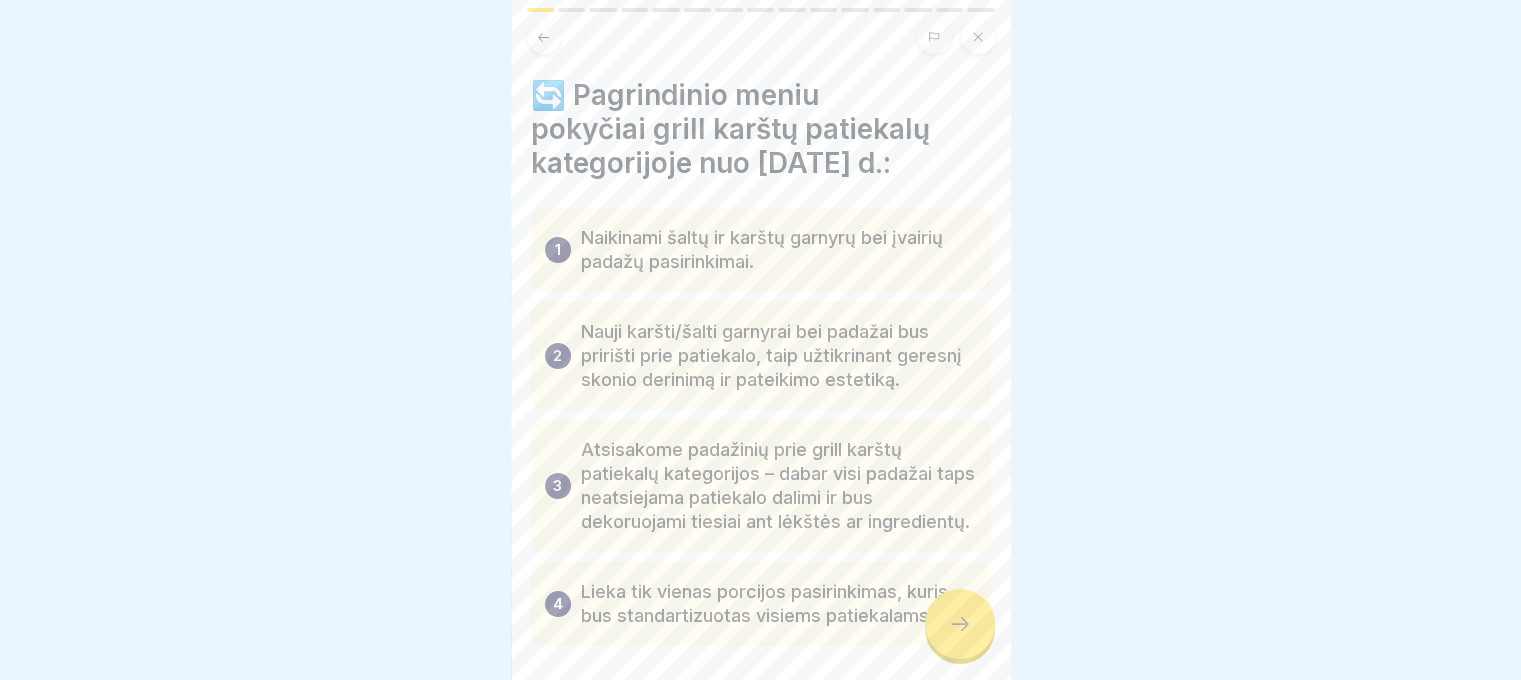 click 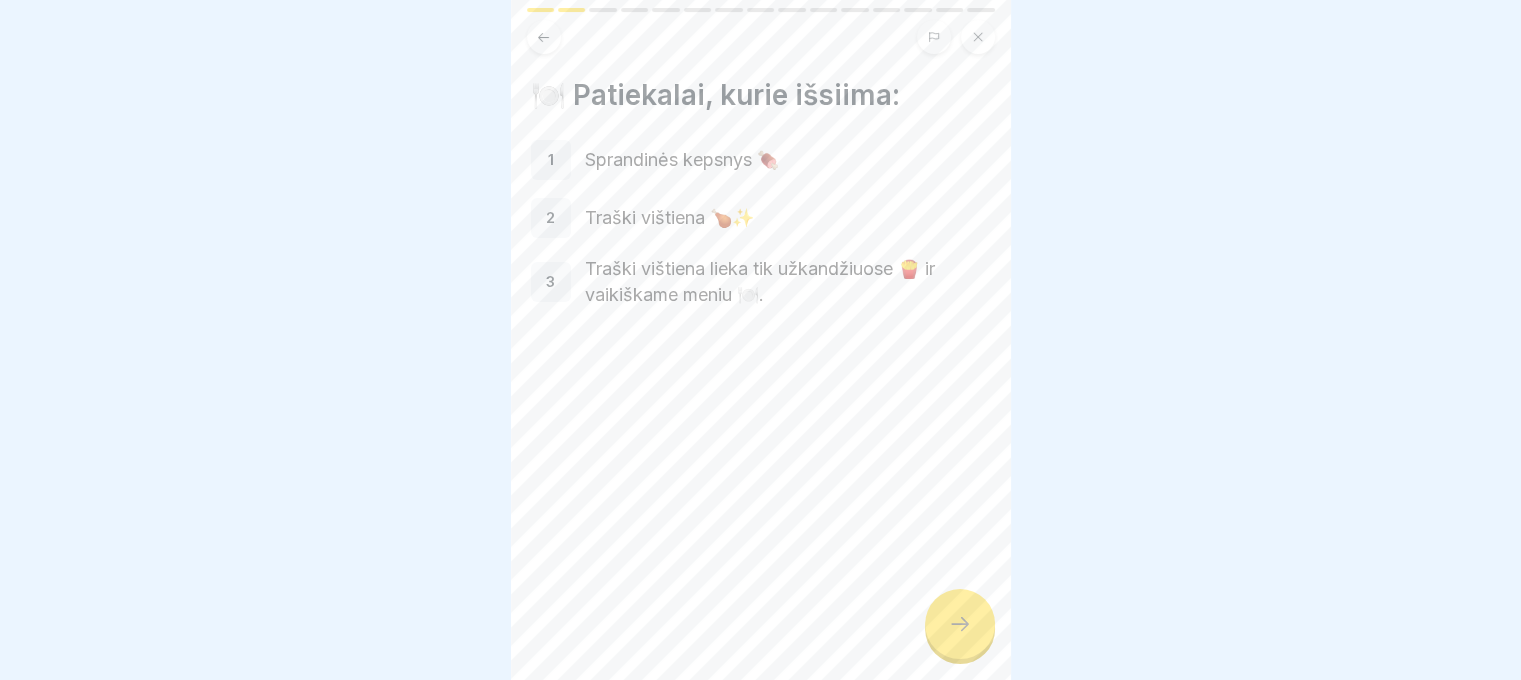 click 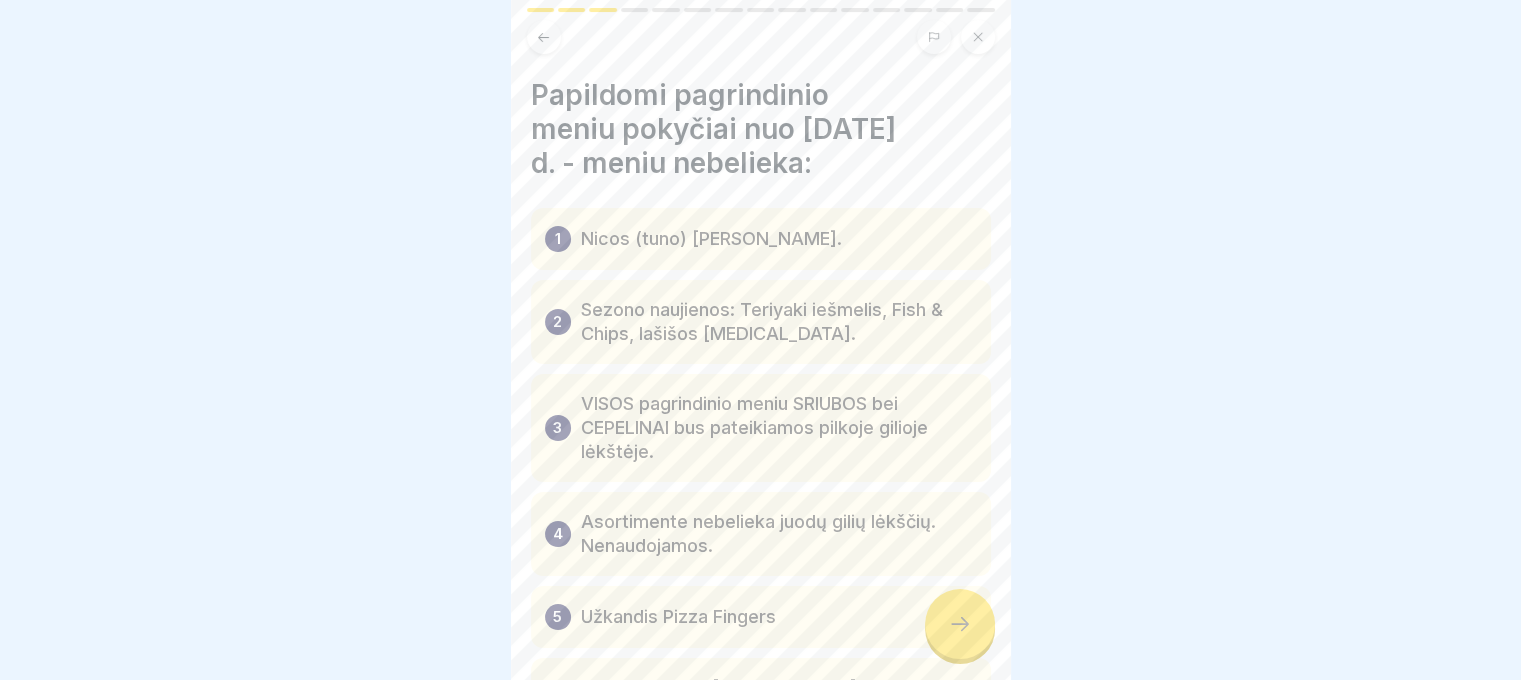 click 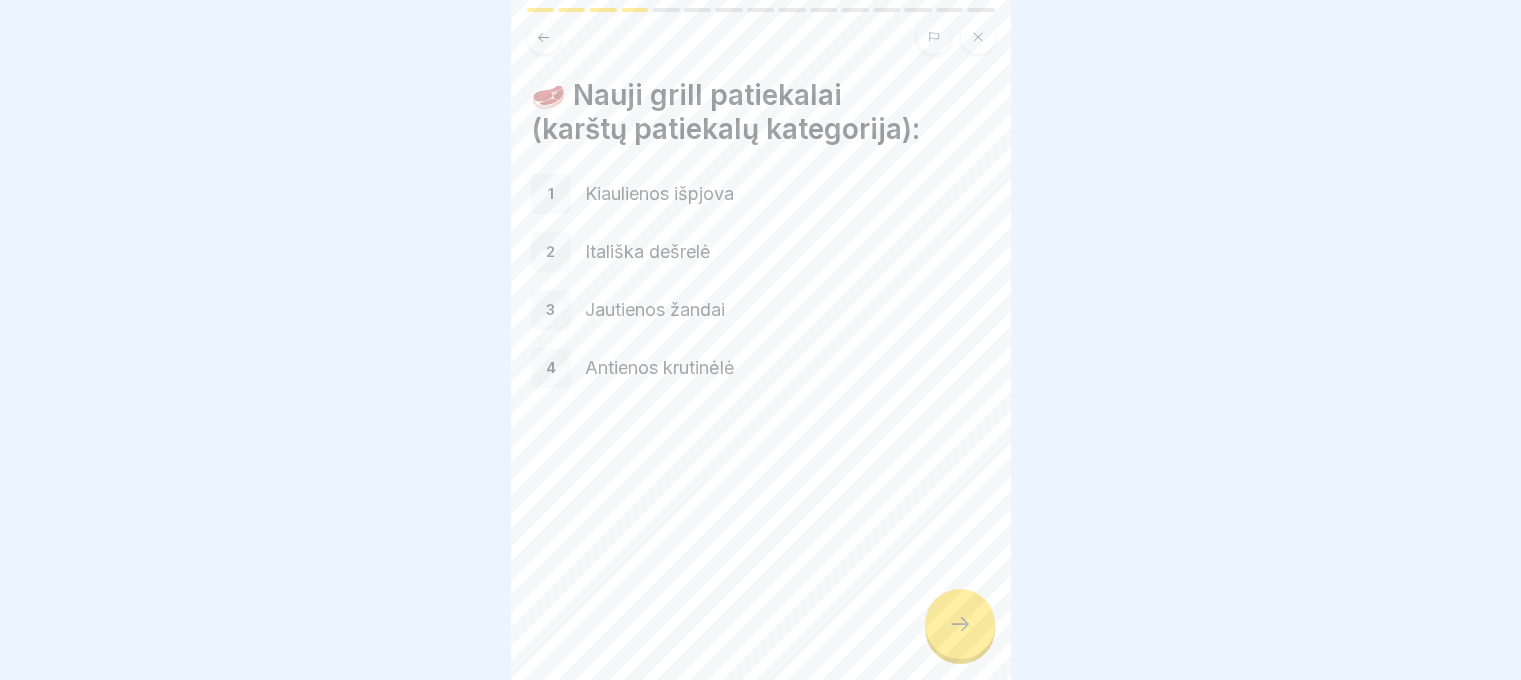 click 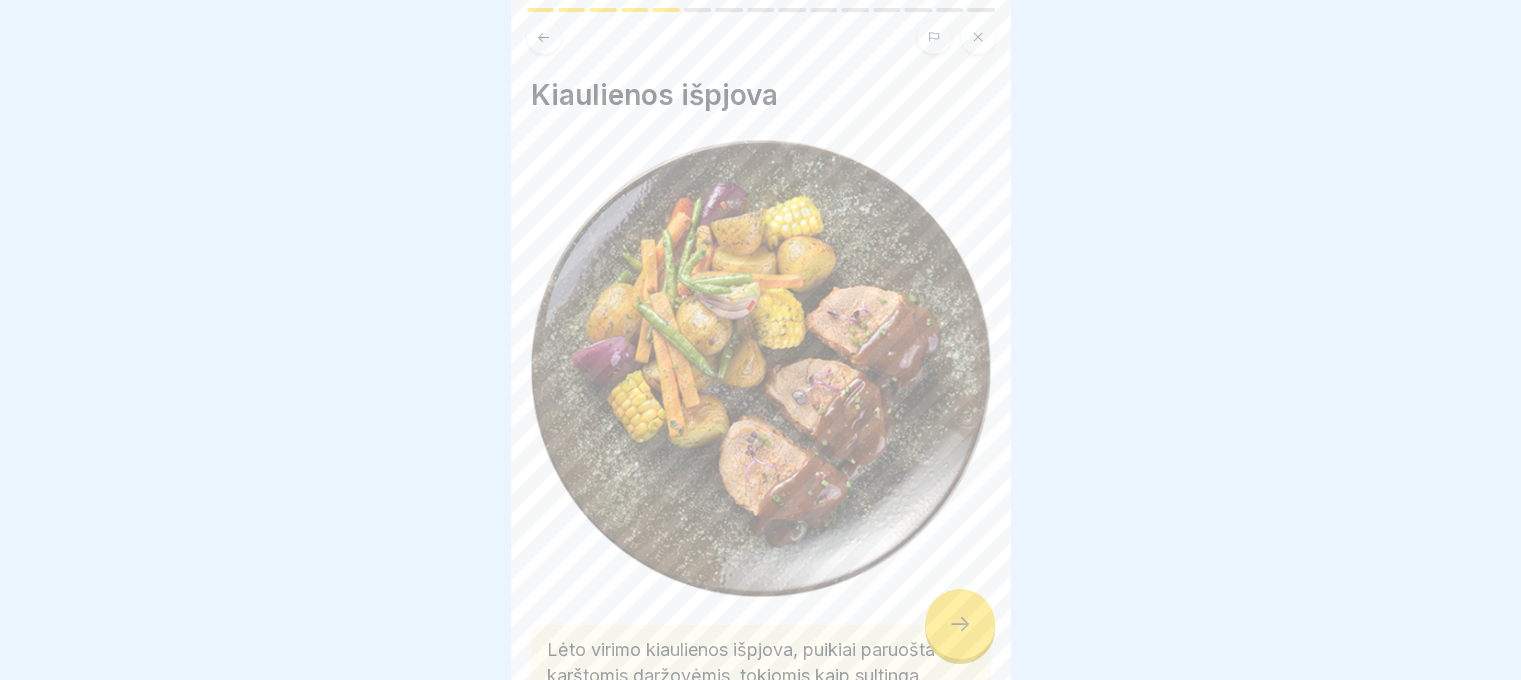 click 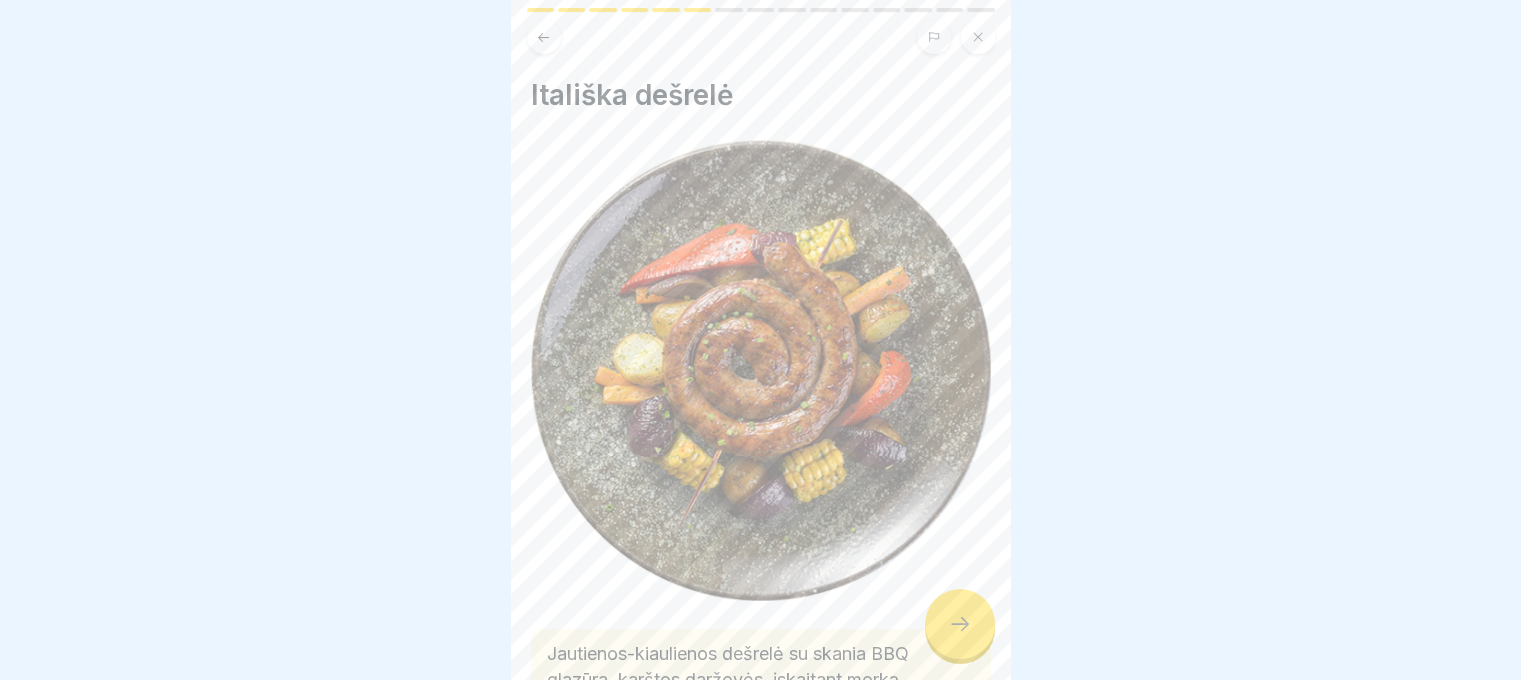 click at bounding box center (960, 624) 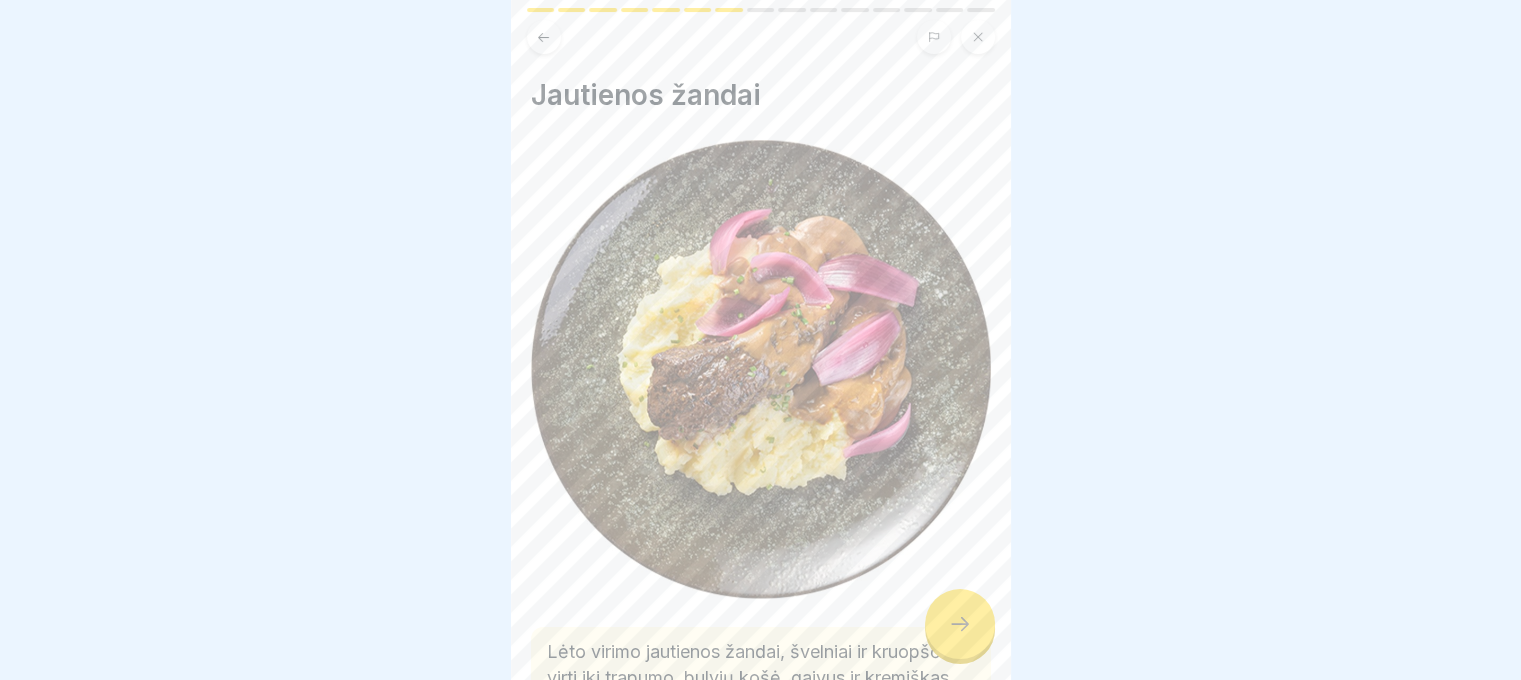 click 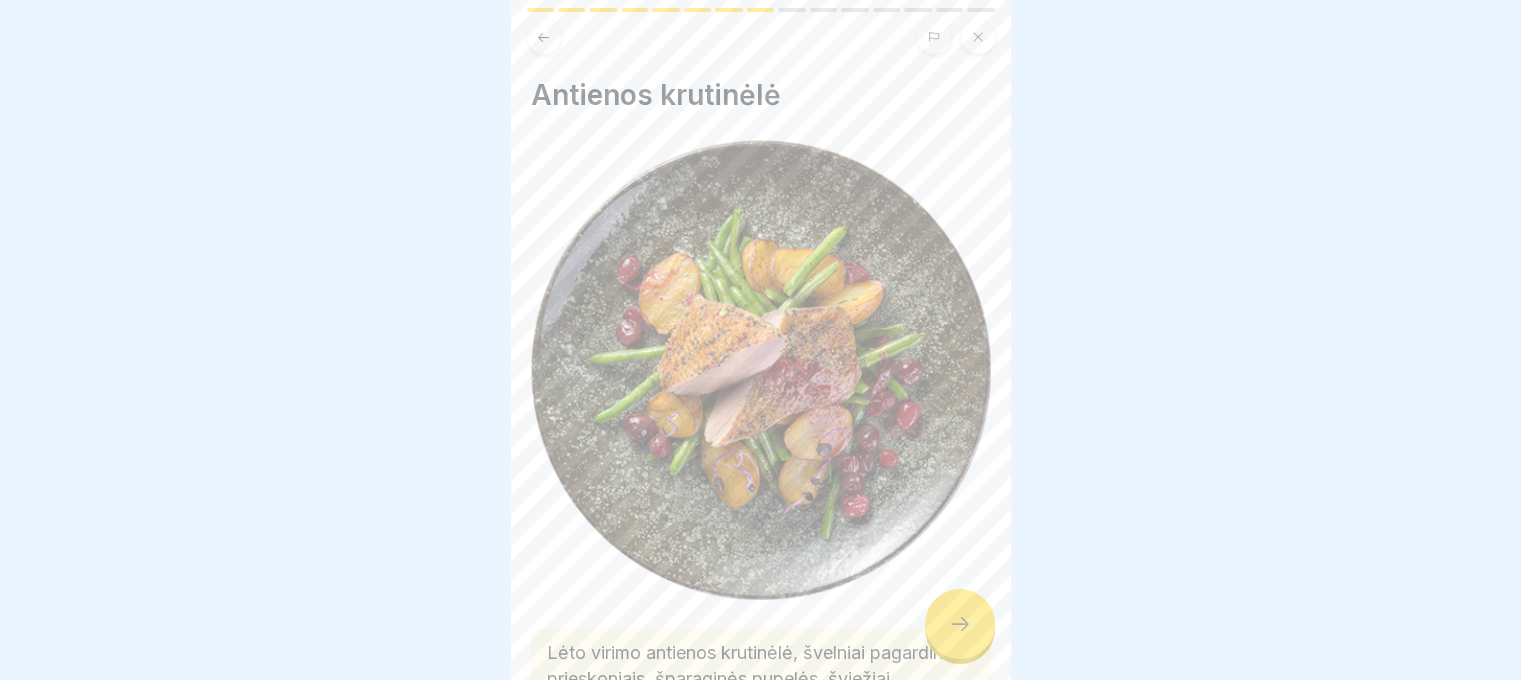 click 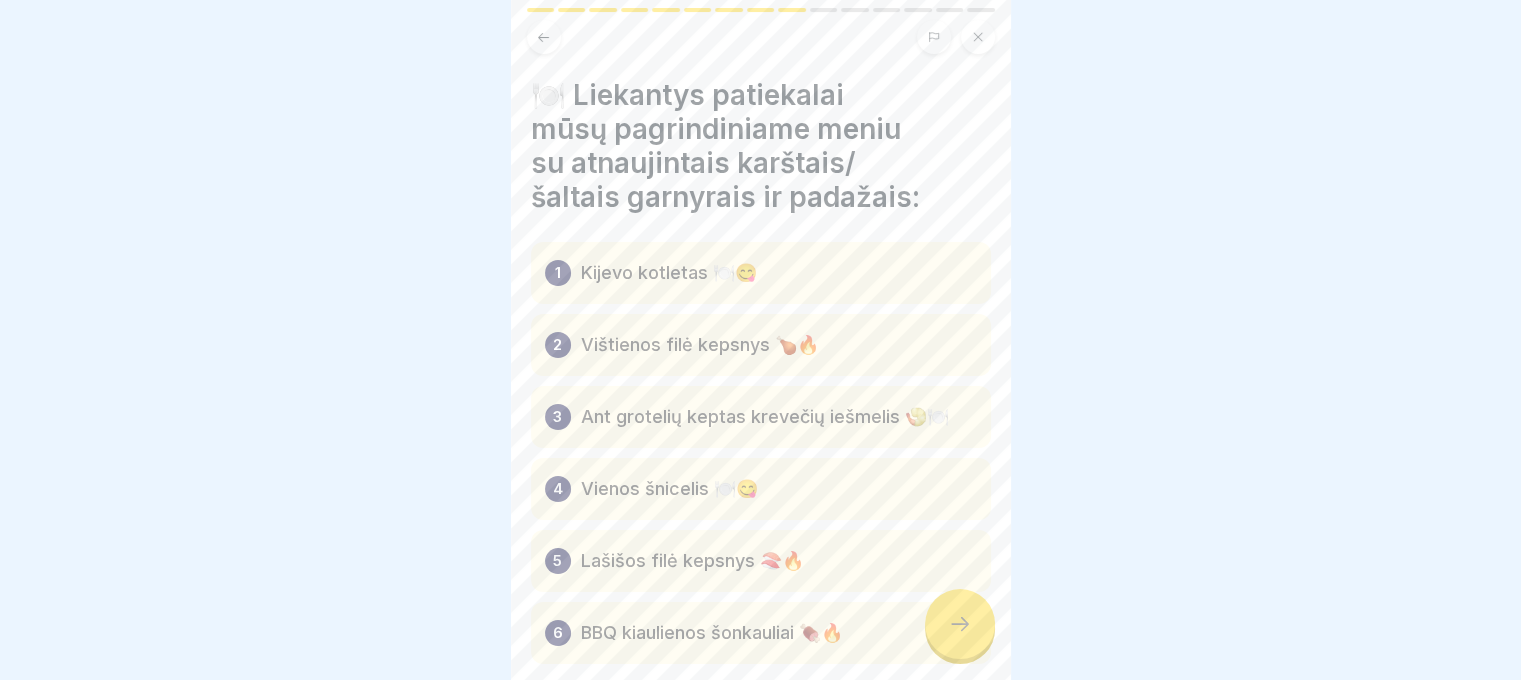 click 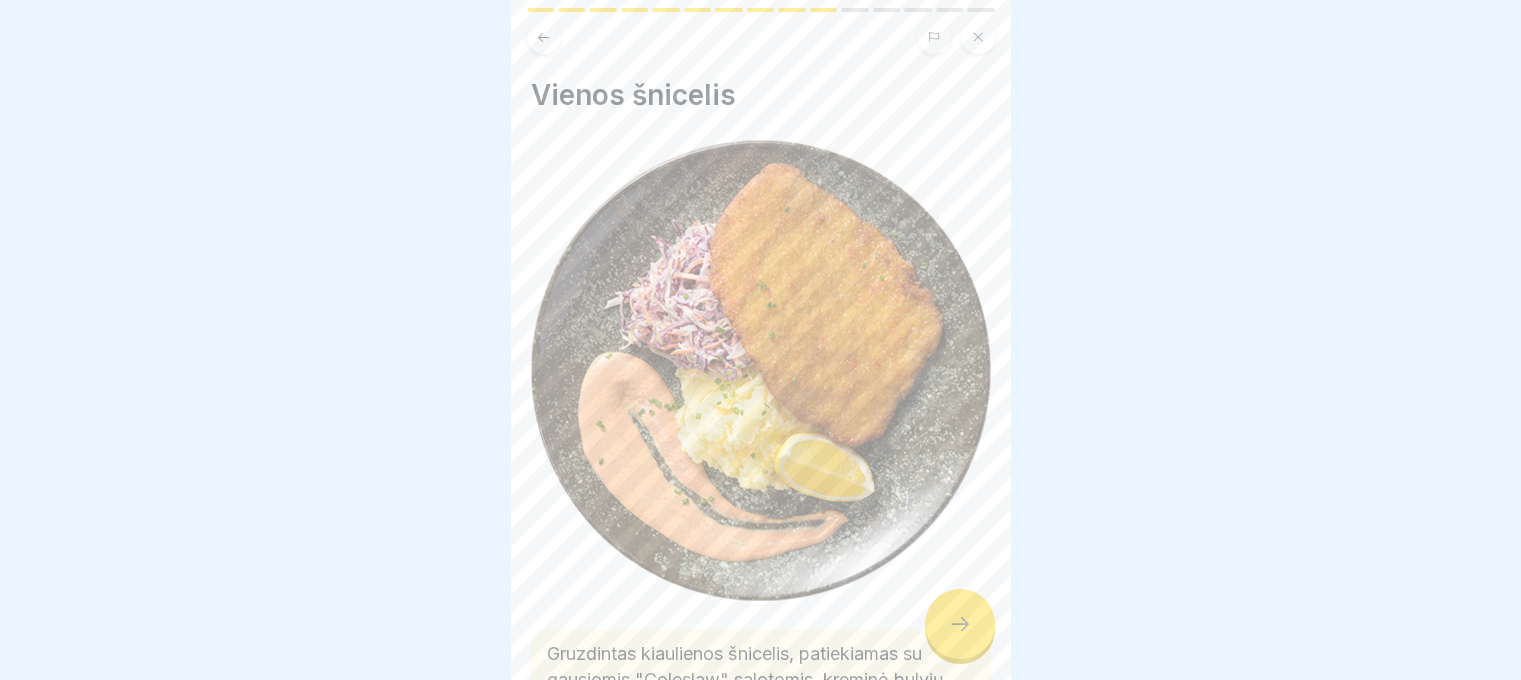click 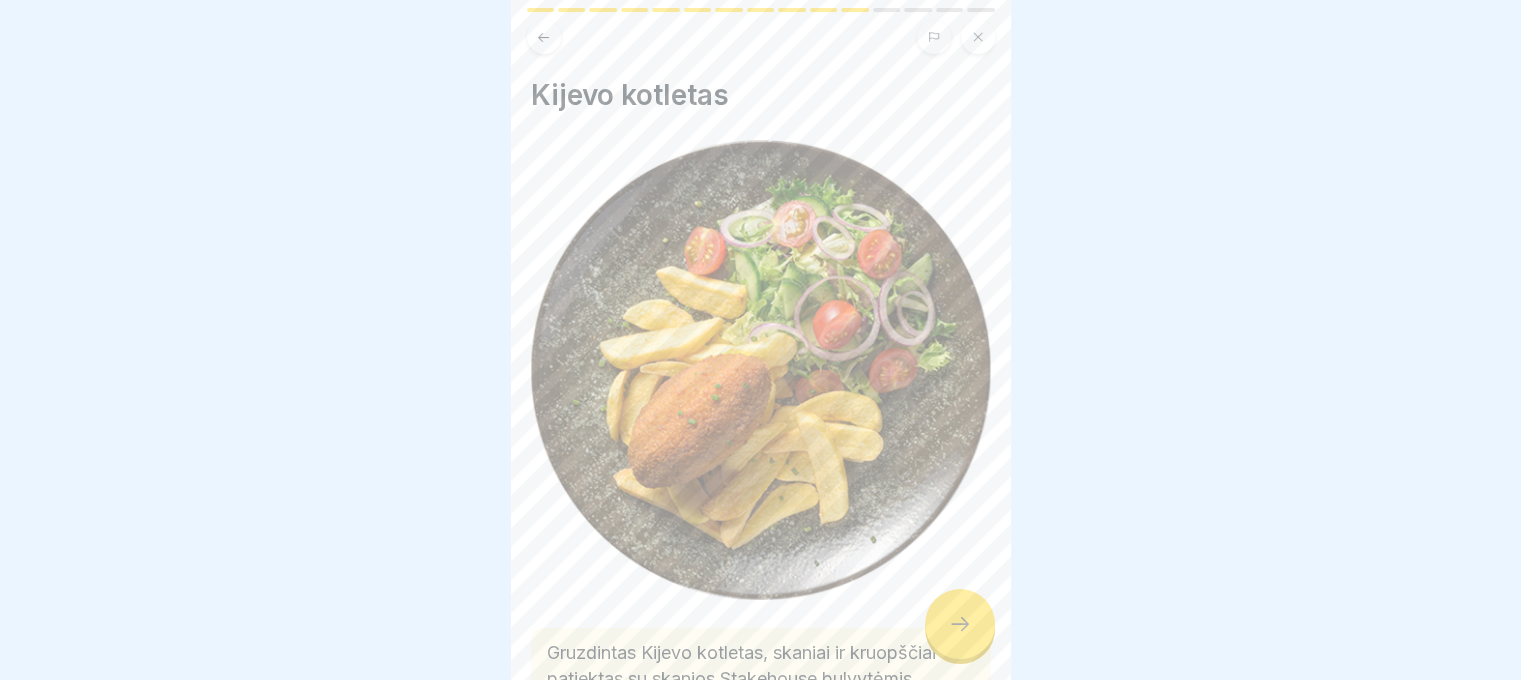 click 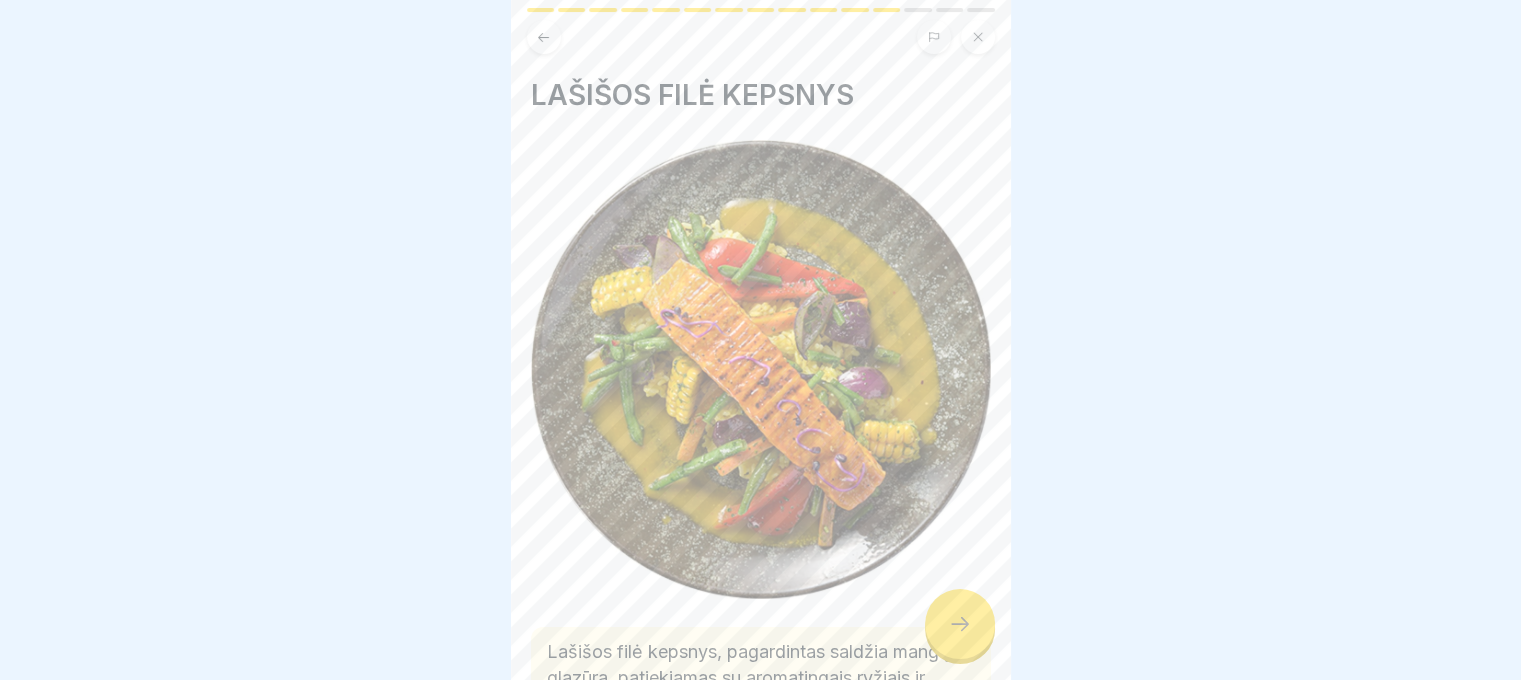click 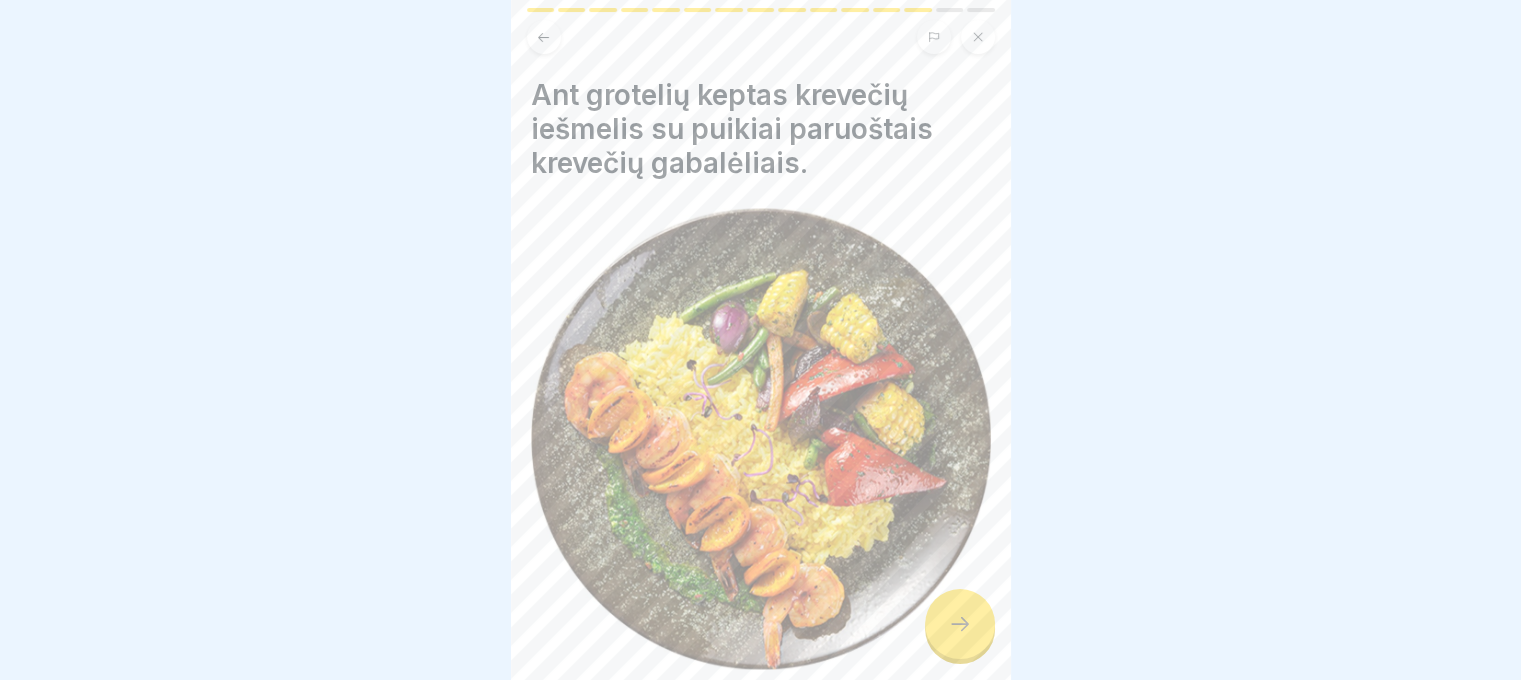 click 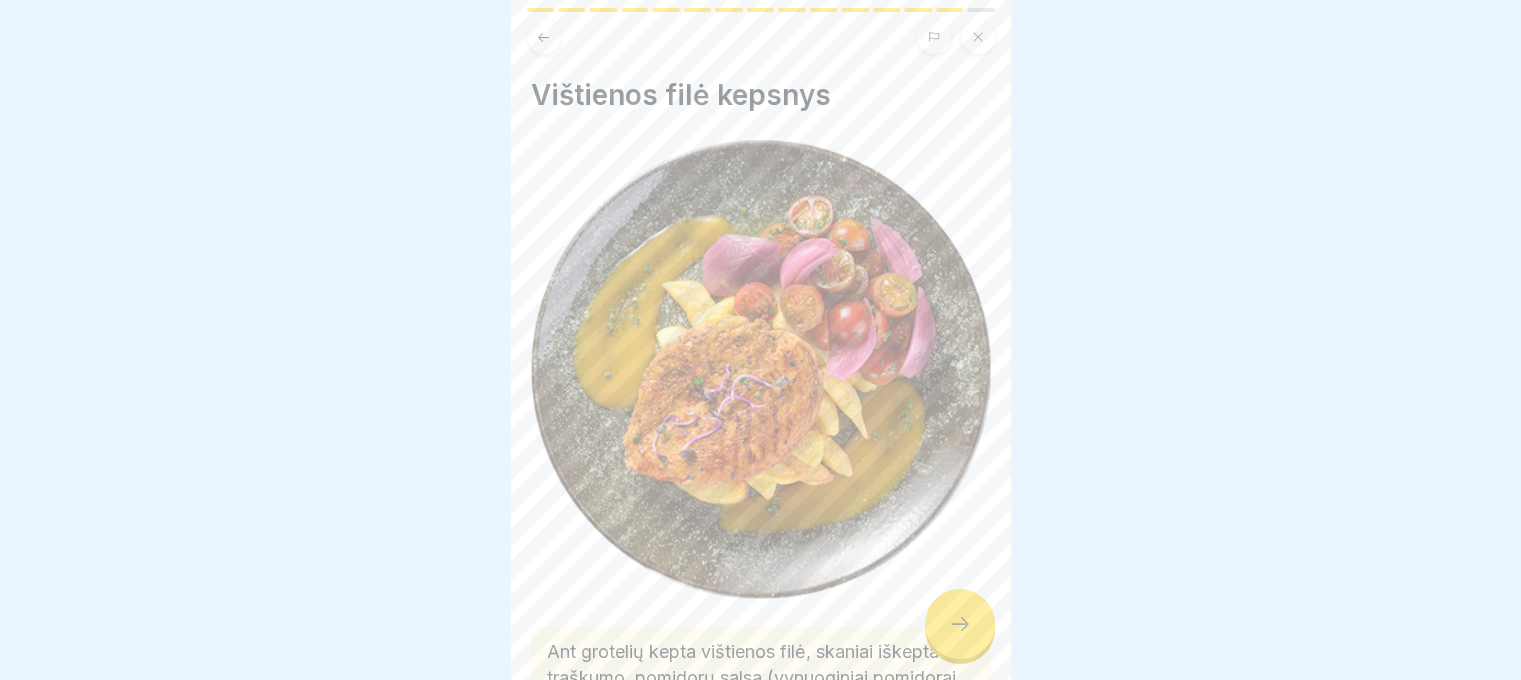 click 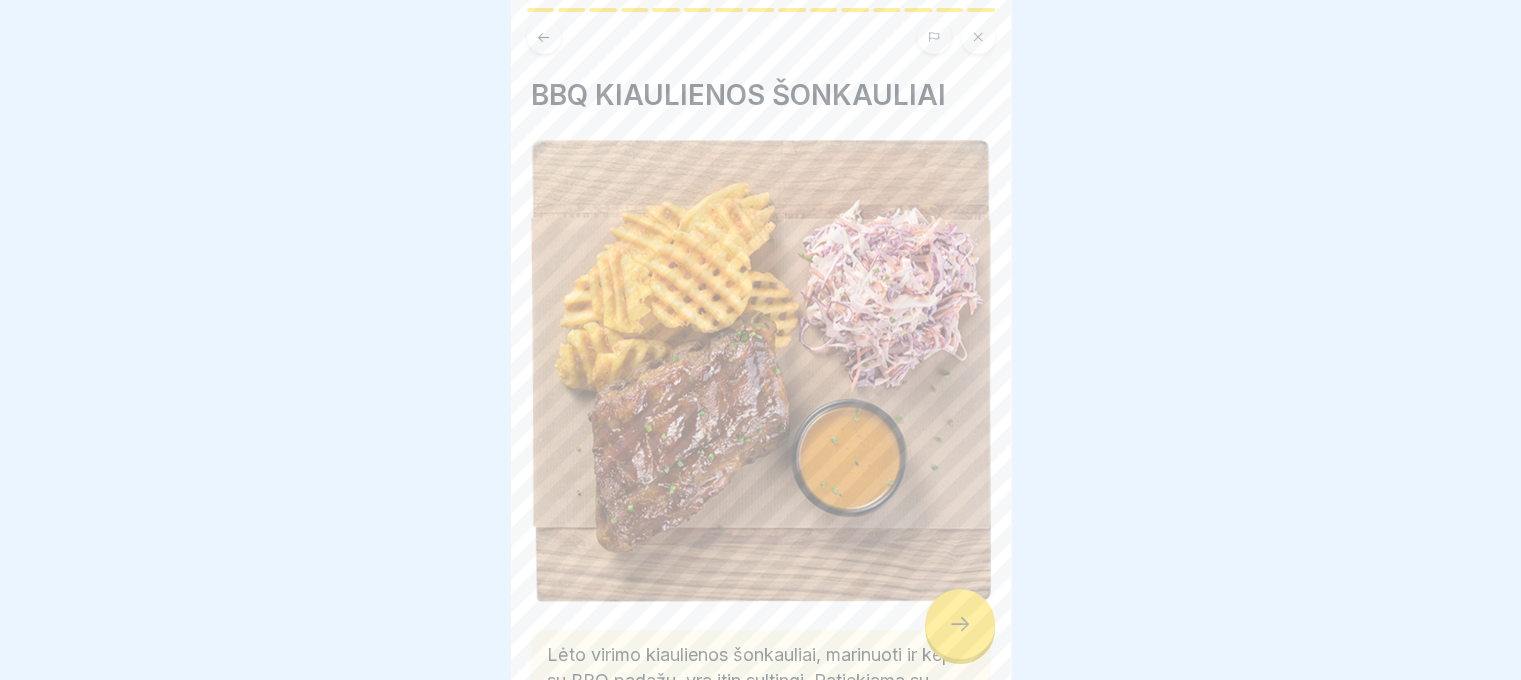 click 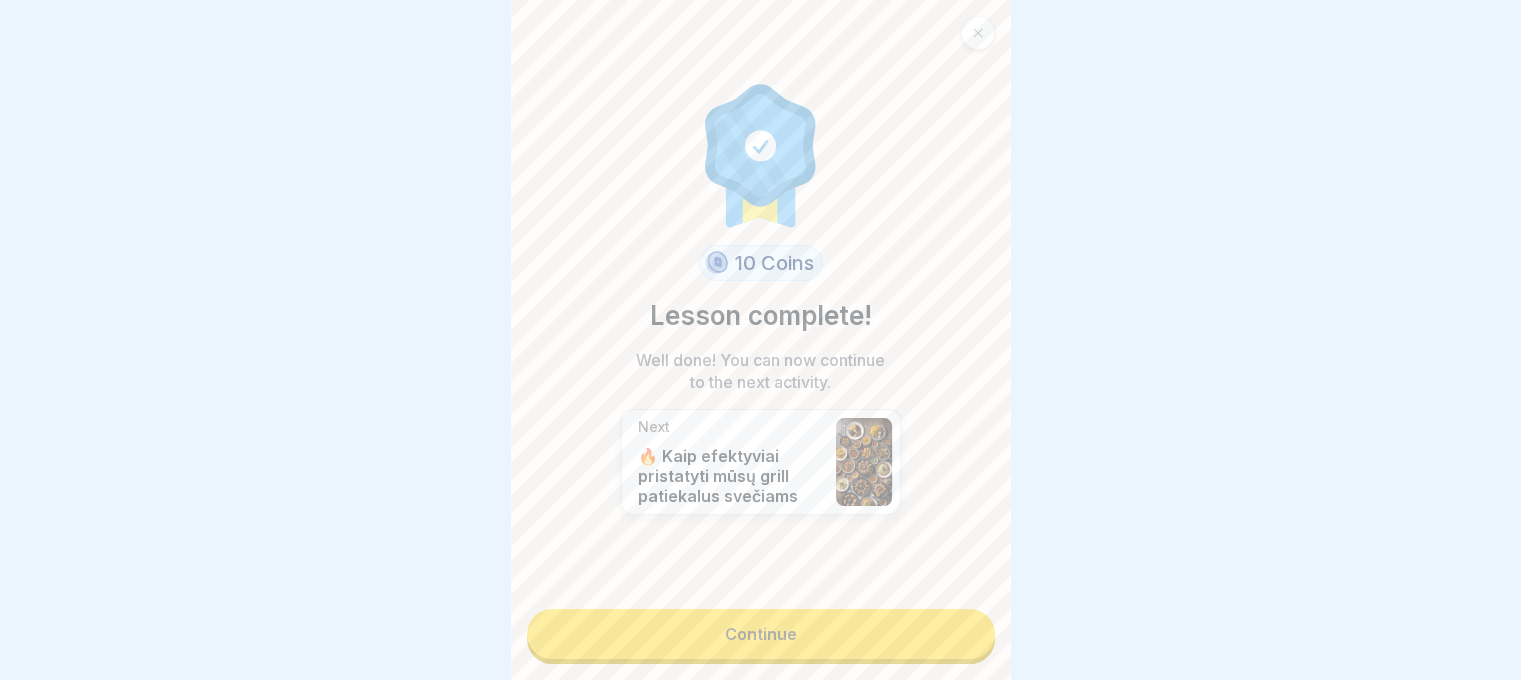 click on "Continue" at bounding box center [761, 634] 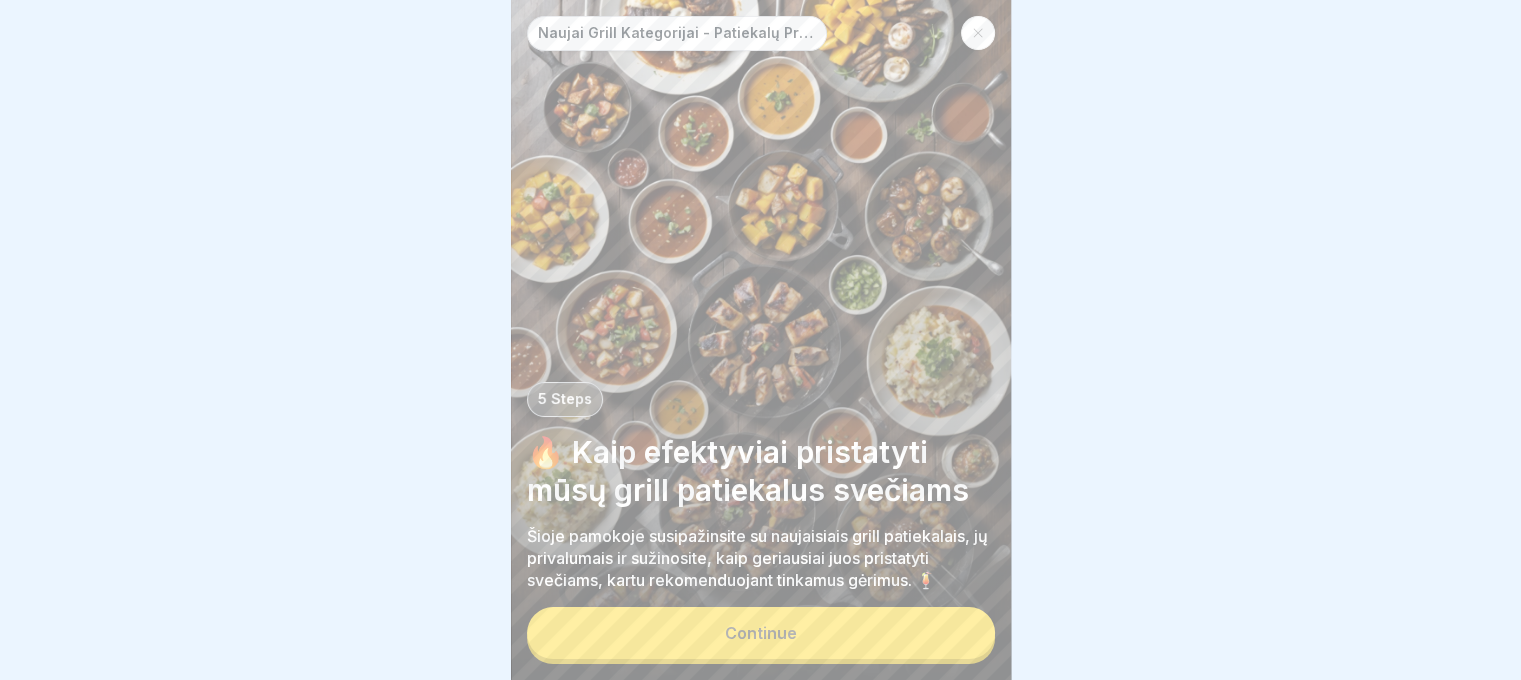 click on "Continue" at bounding box center [761, 633] 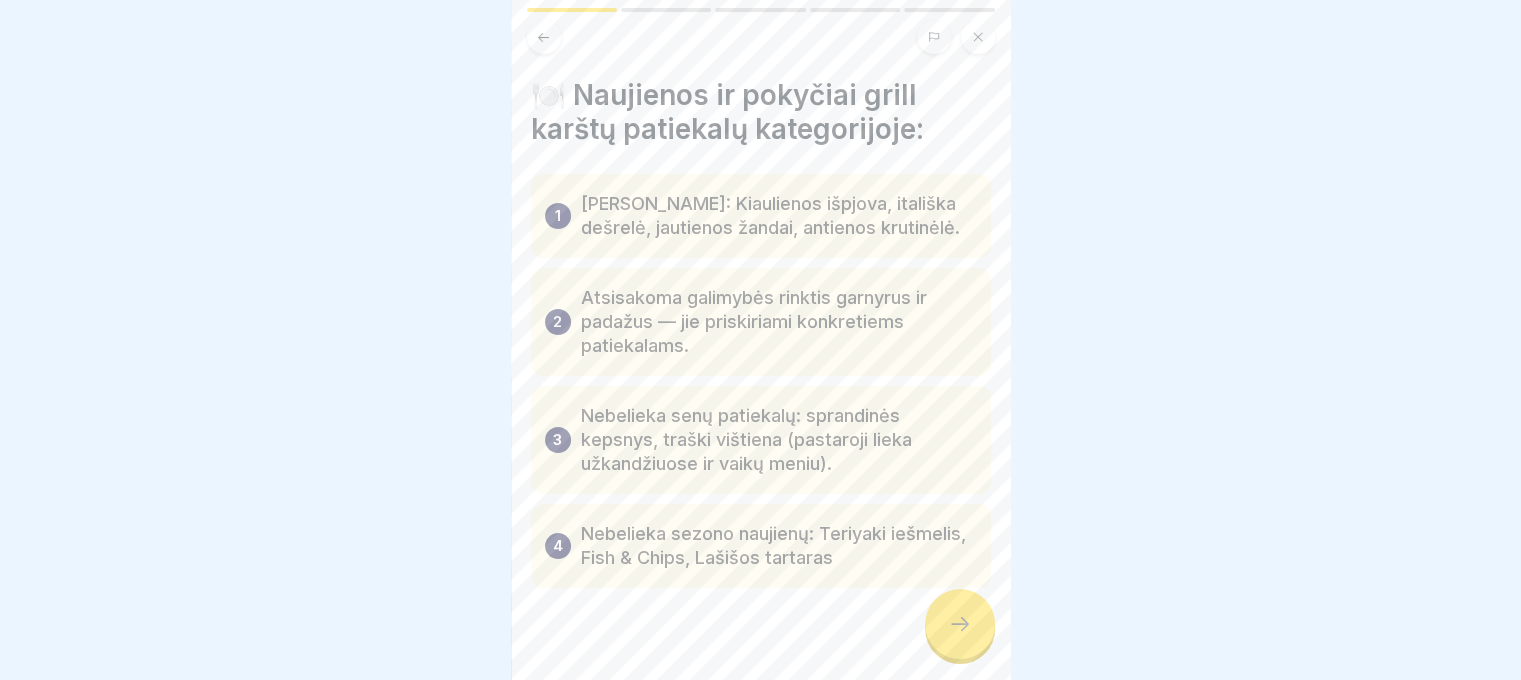 click at bounding box center [960, 624] 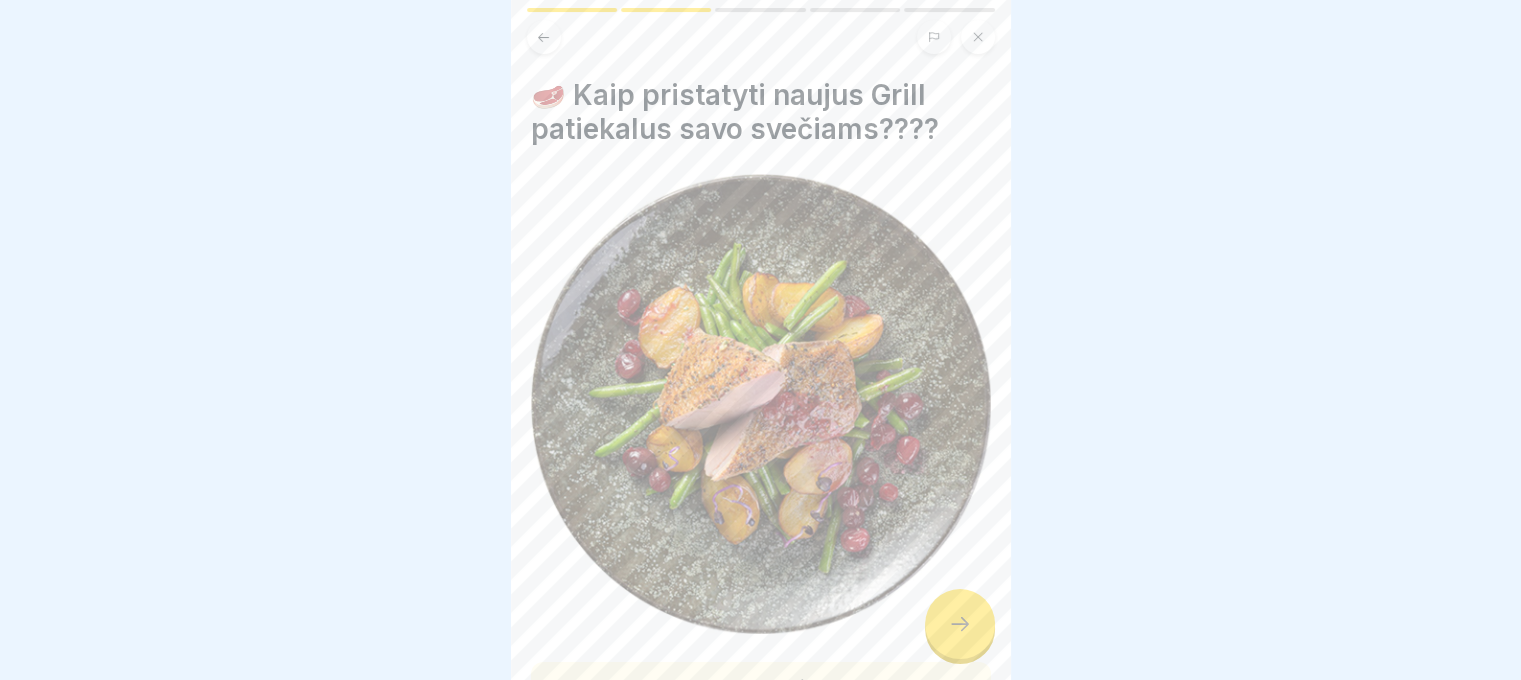 click 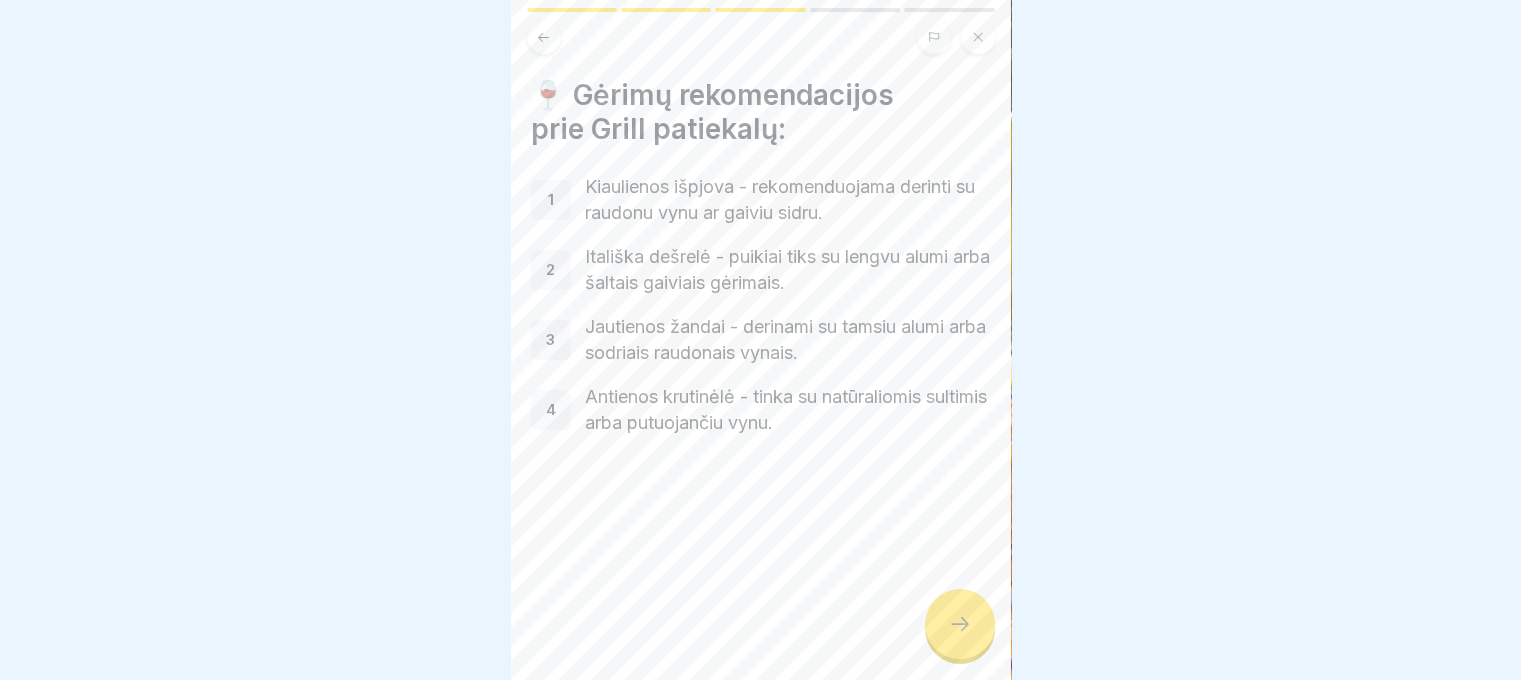 click 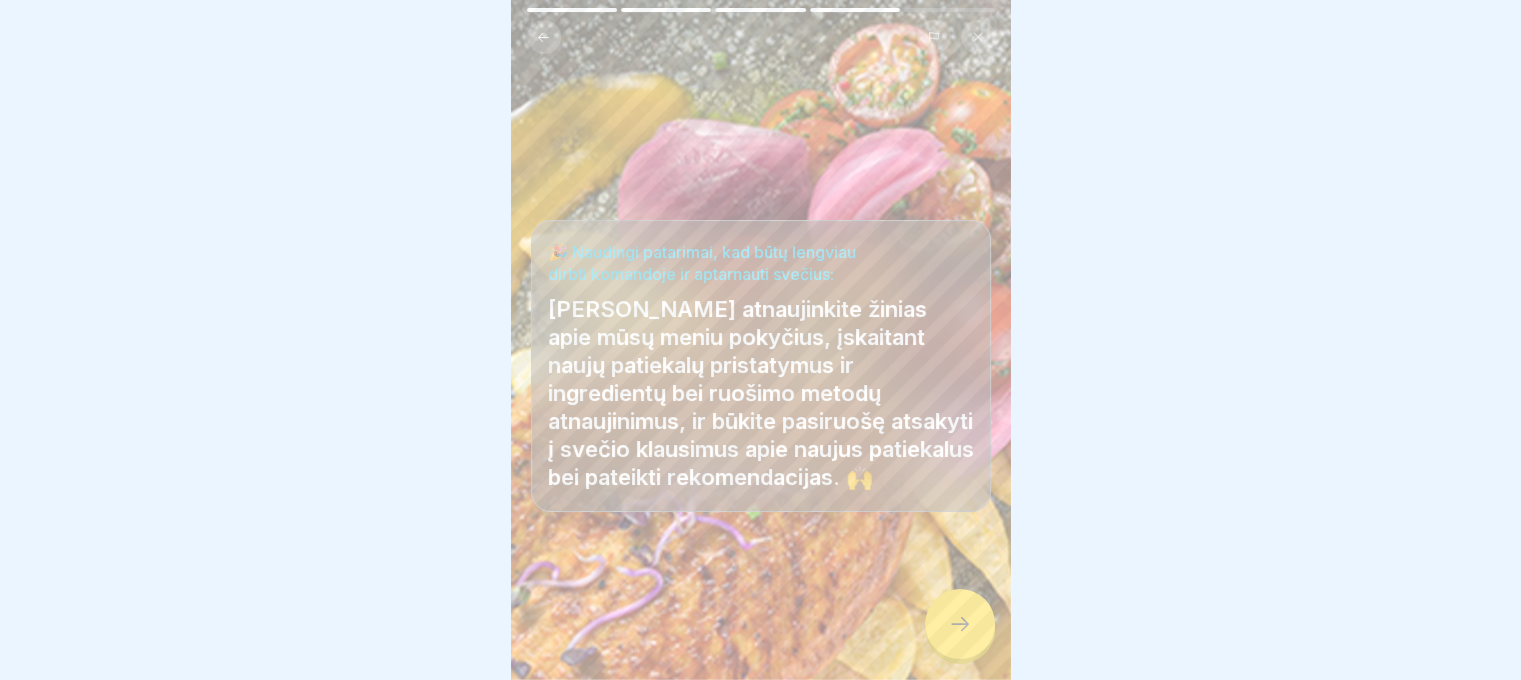 click 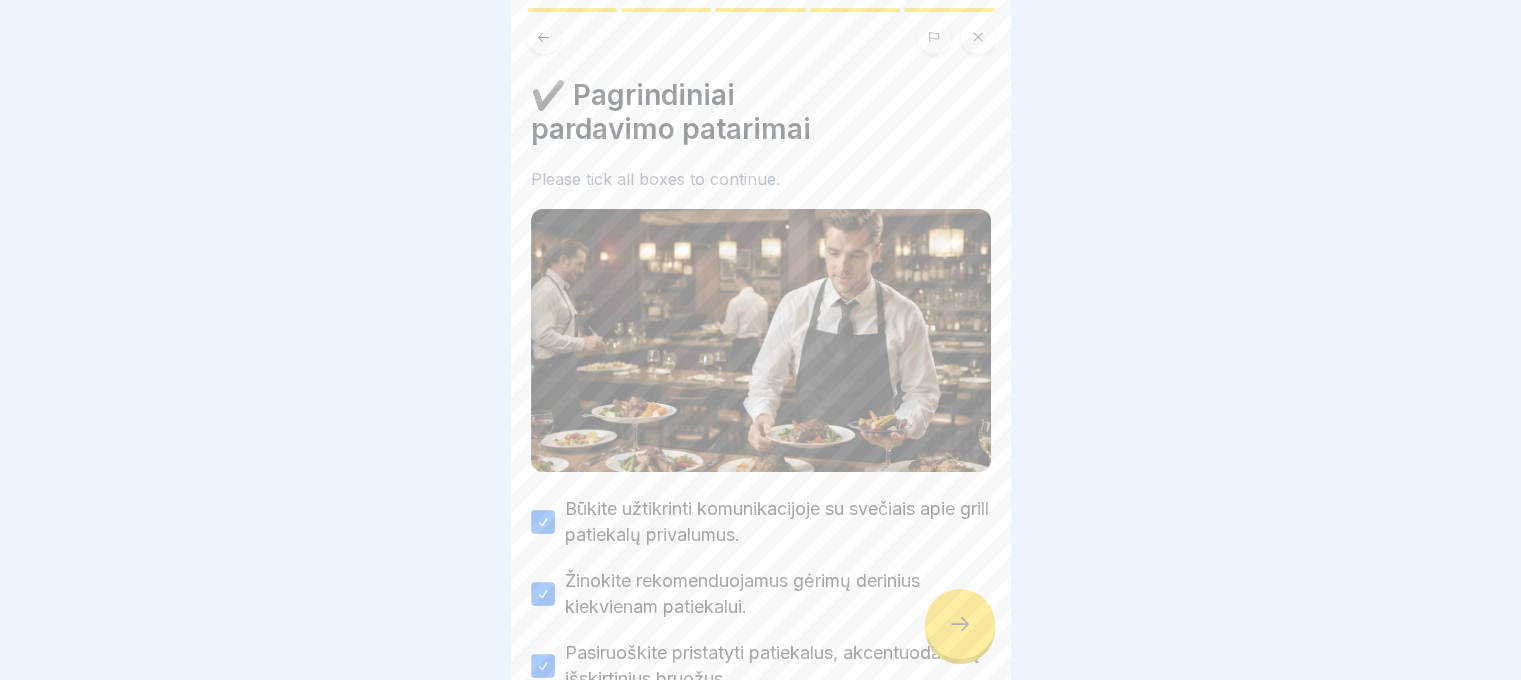 click 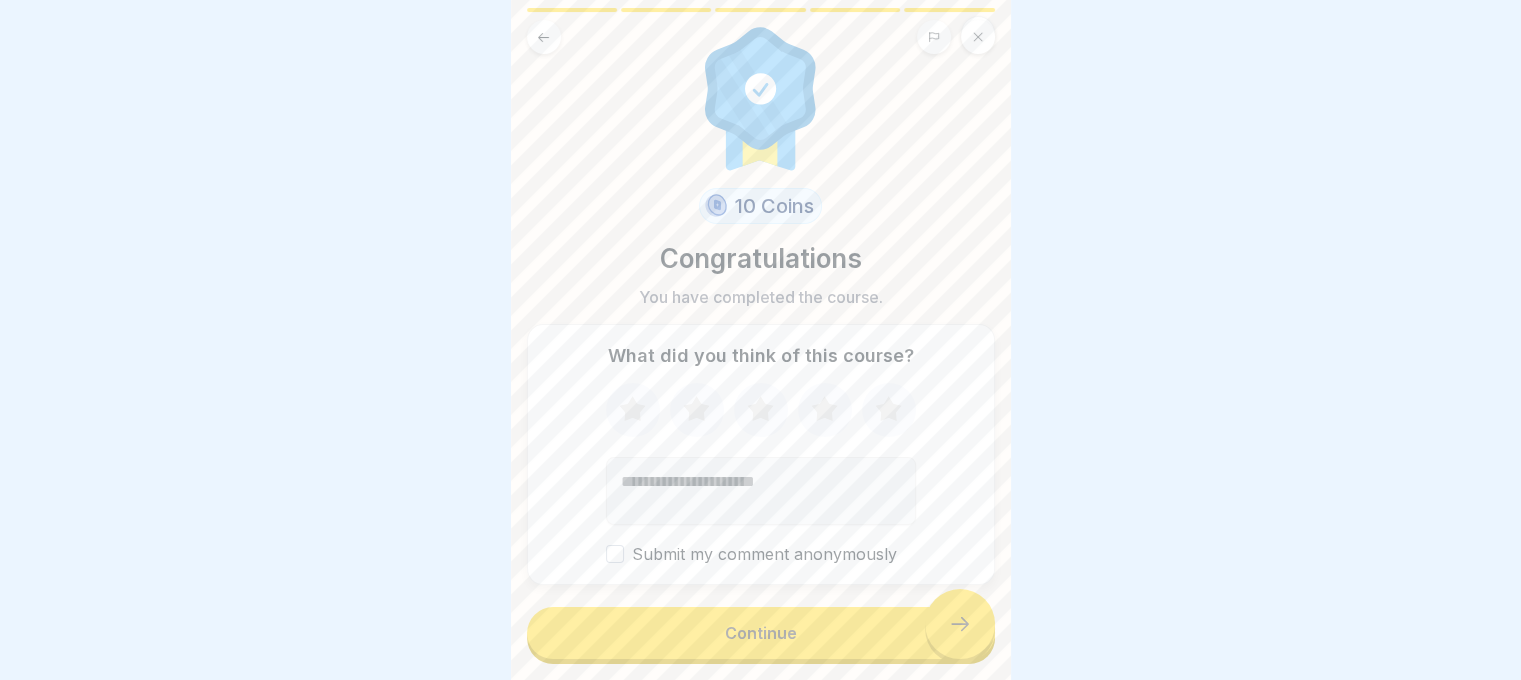 click on "Continue" at bounding box center [761, 633] 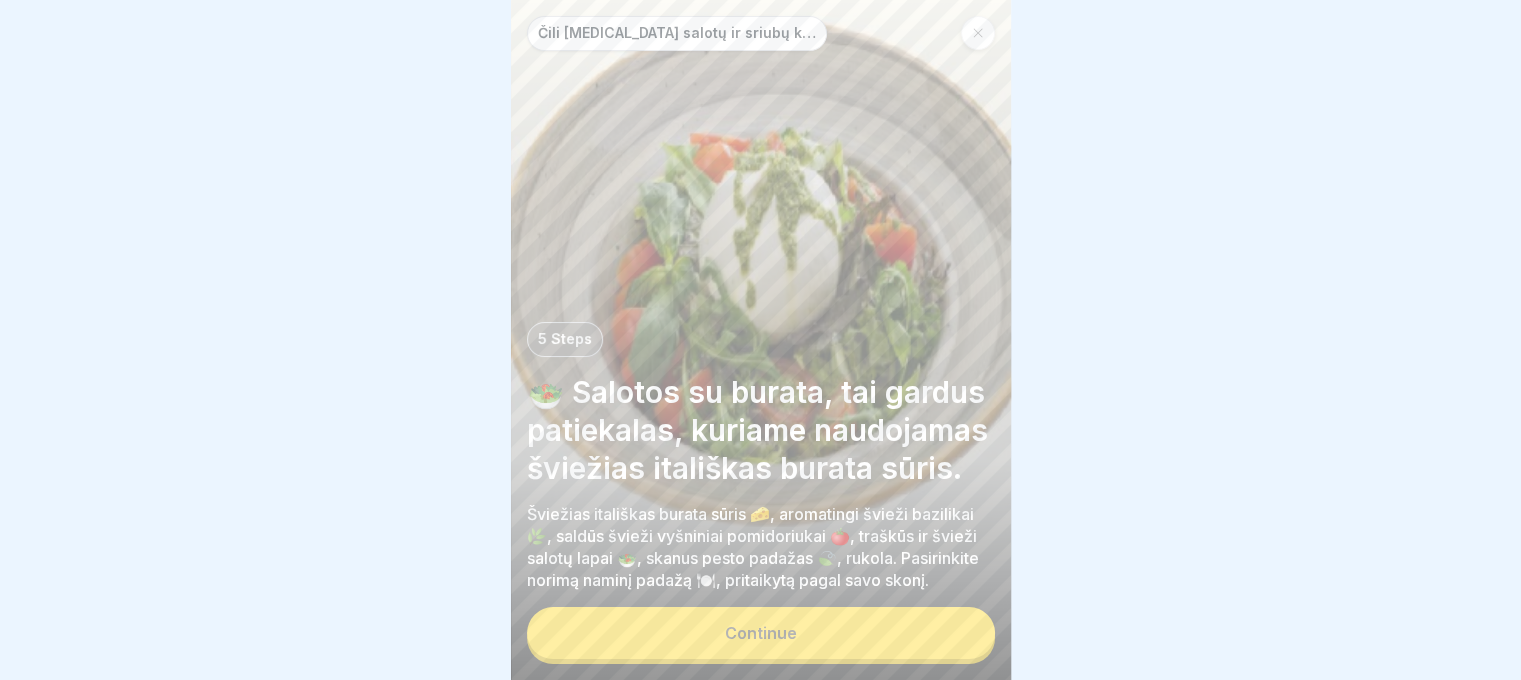 click on "Continue" at bounding box center (761, 633) 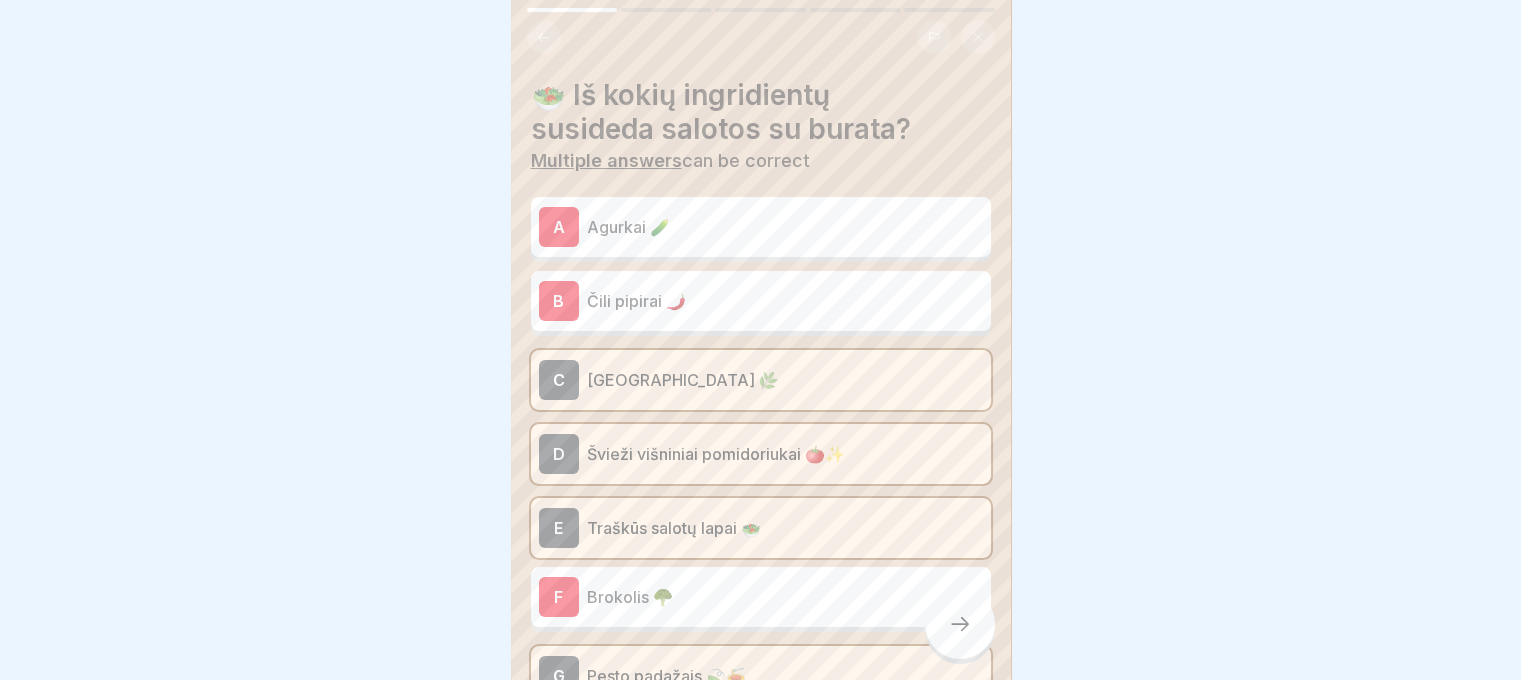 click 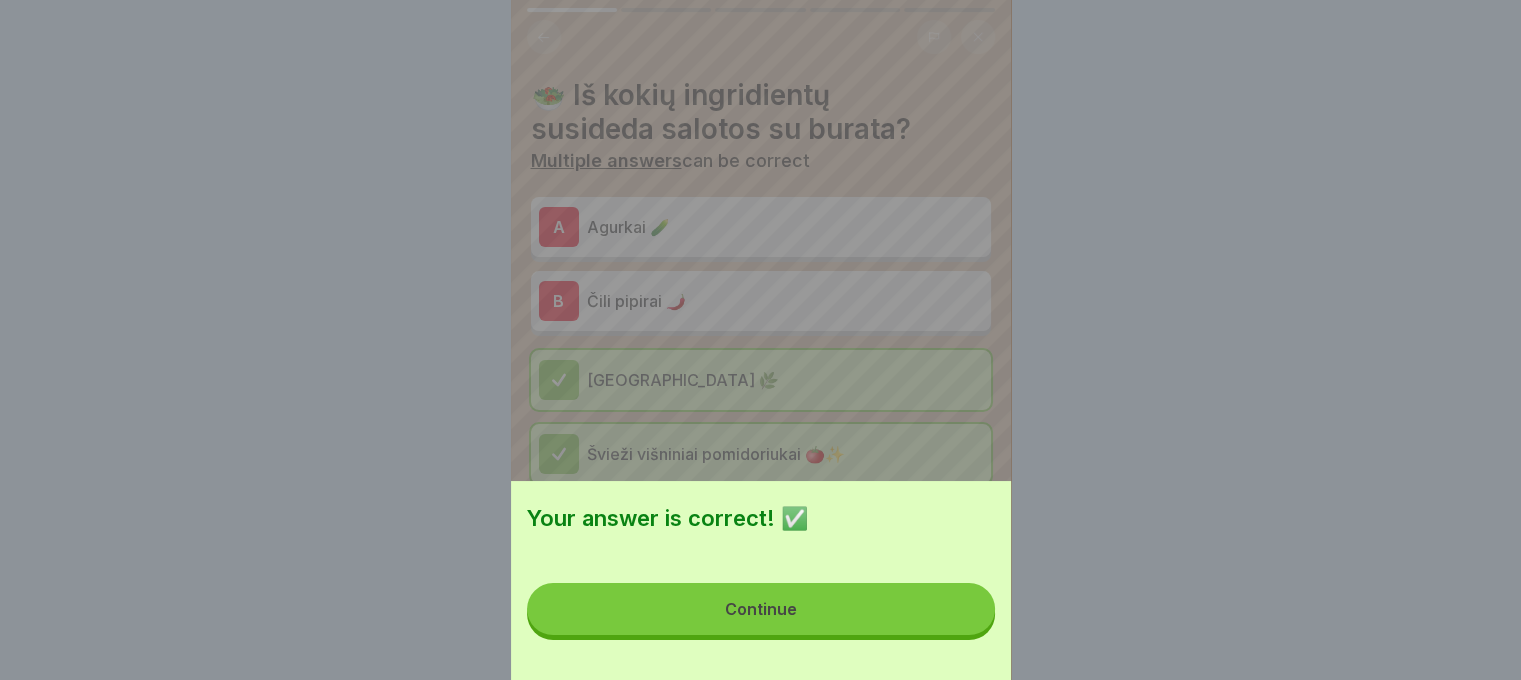 click on "Continue" at bounding box center [761, 609] 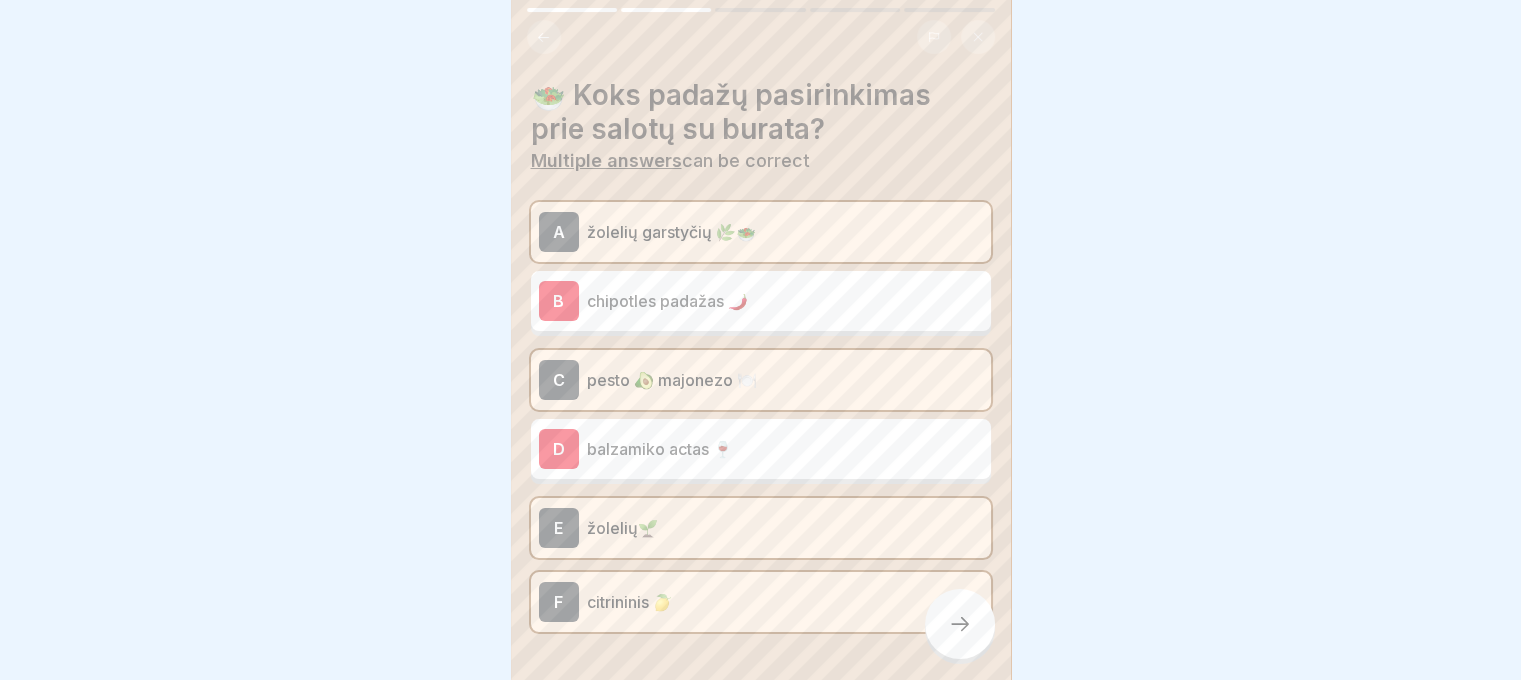 click at bounding box center [960, 624] 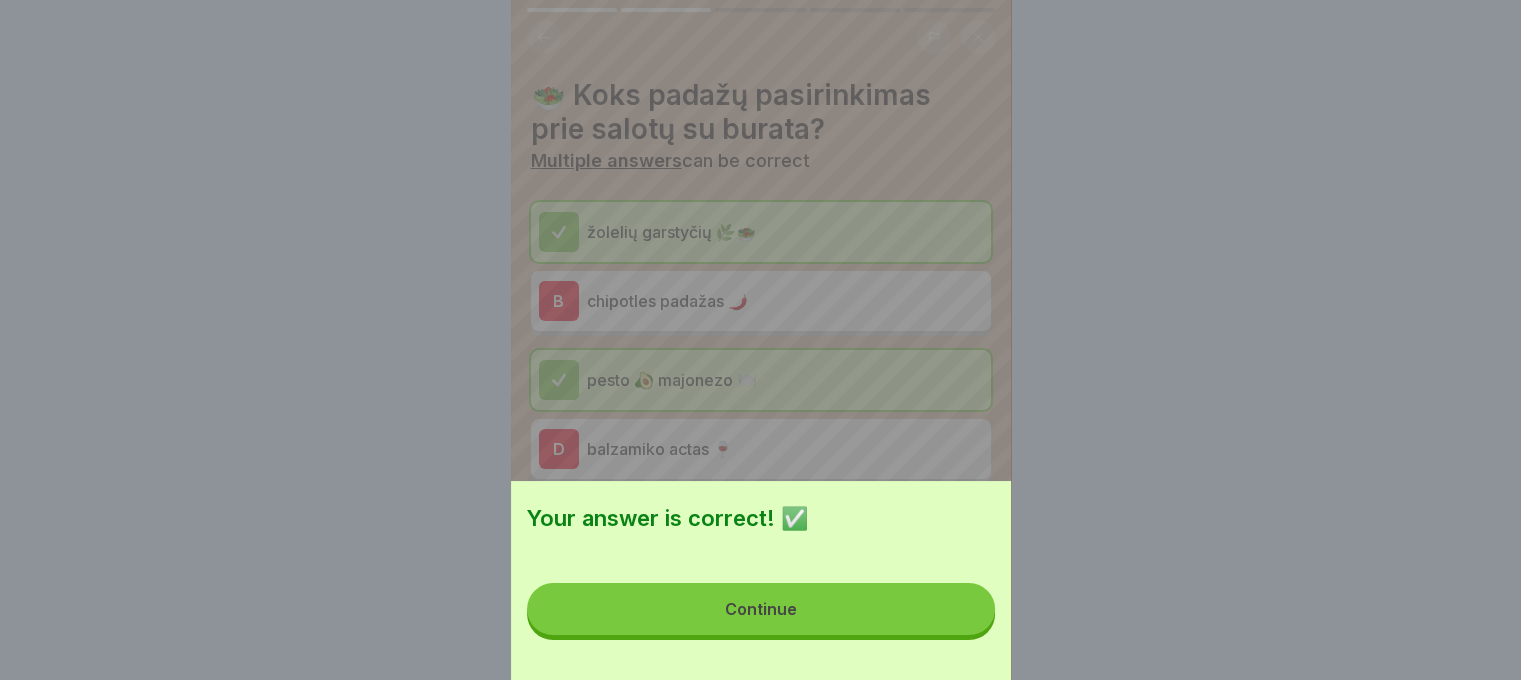 click on "Continue" at bounding box center [761, 609] 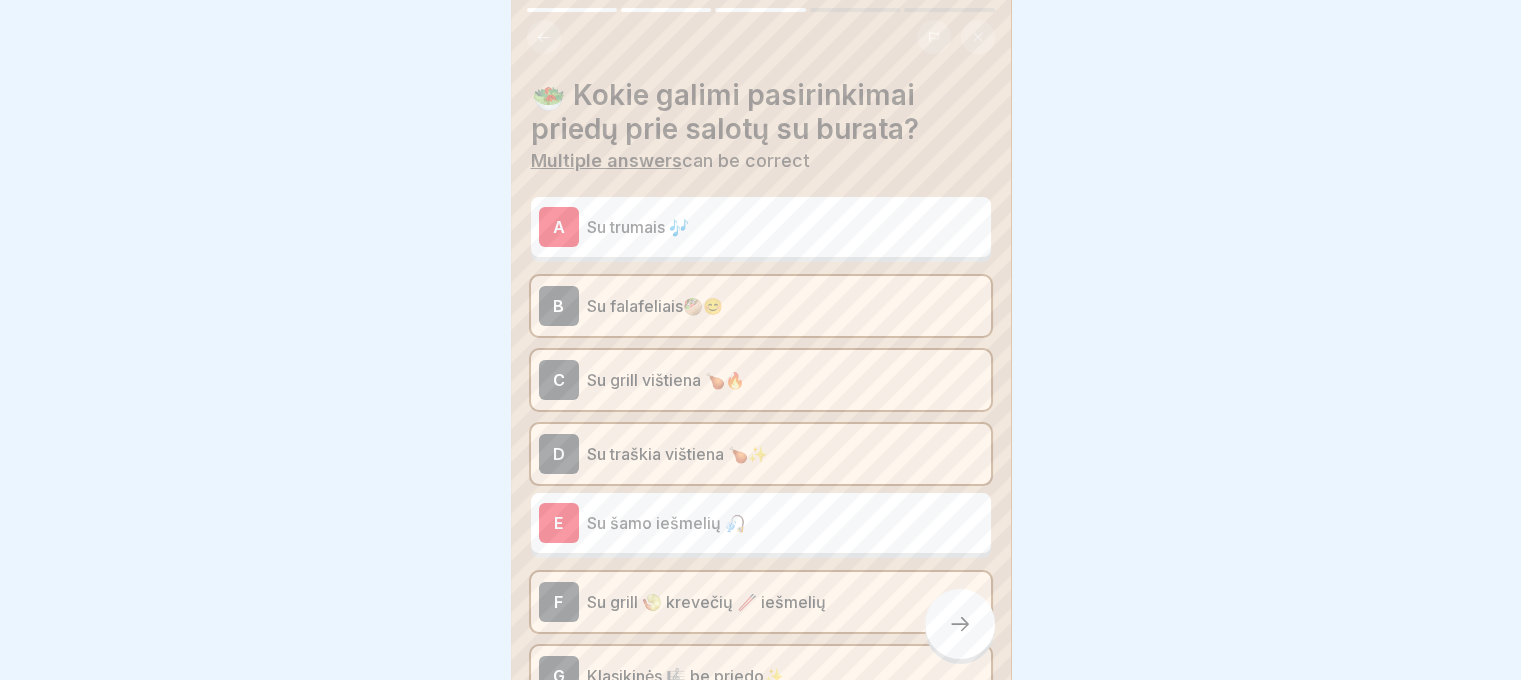 click 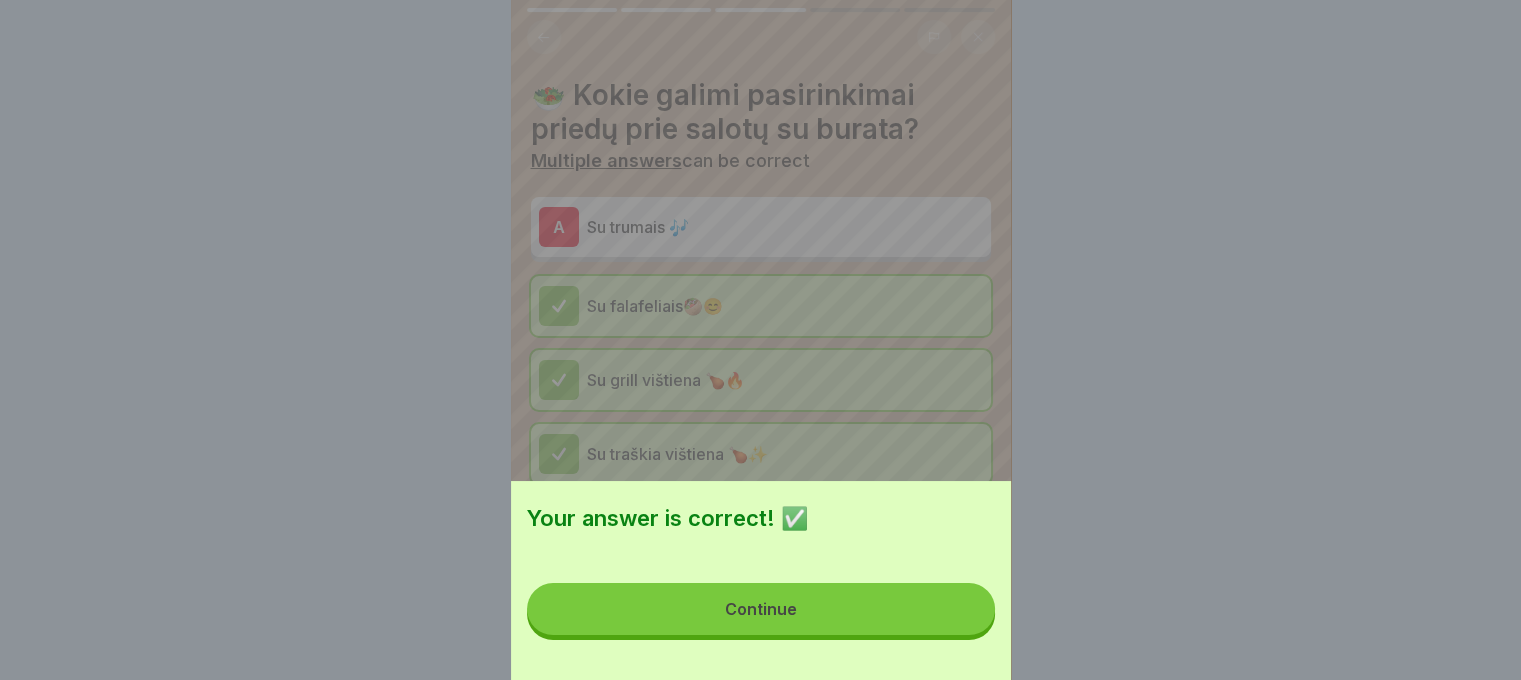 click on "Continue" at bounding box center [761, 609] 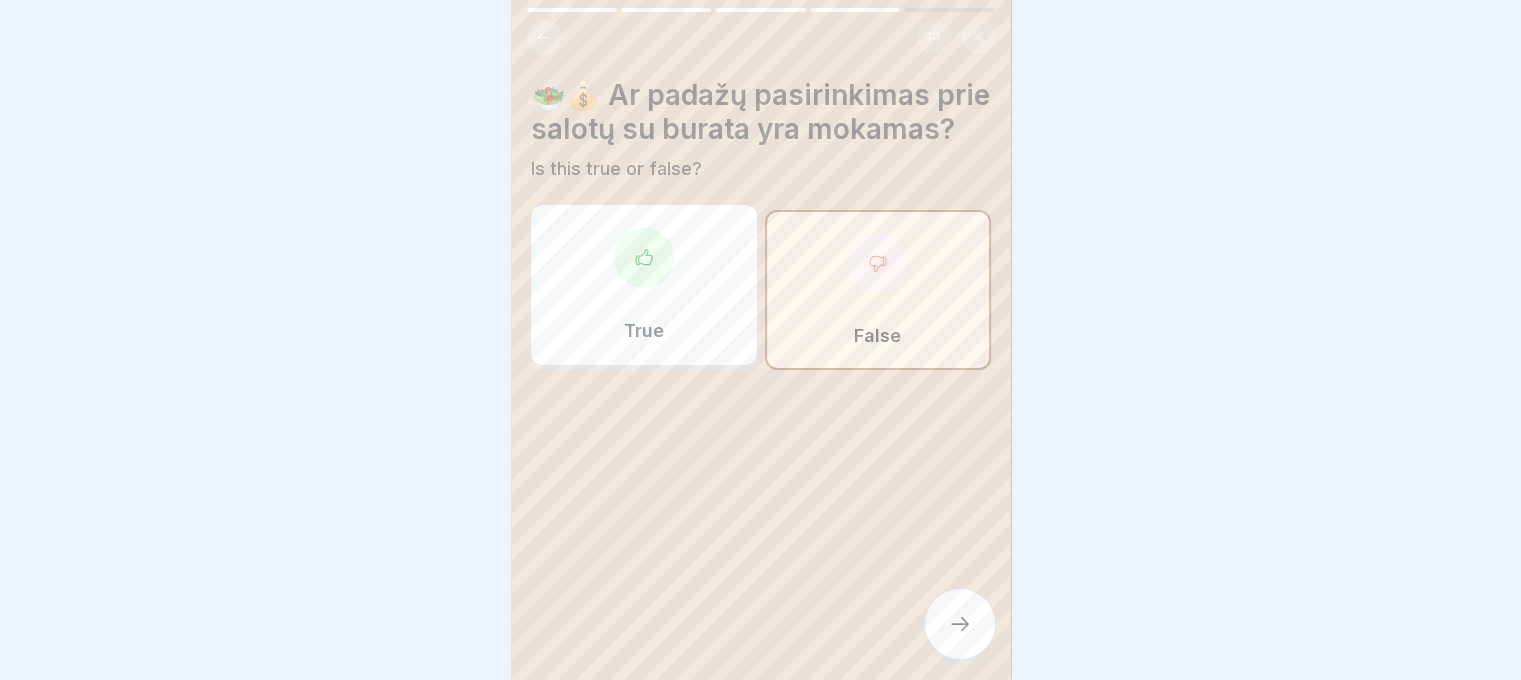 click 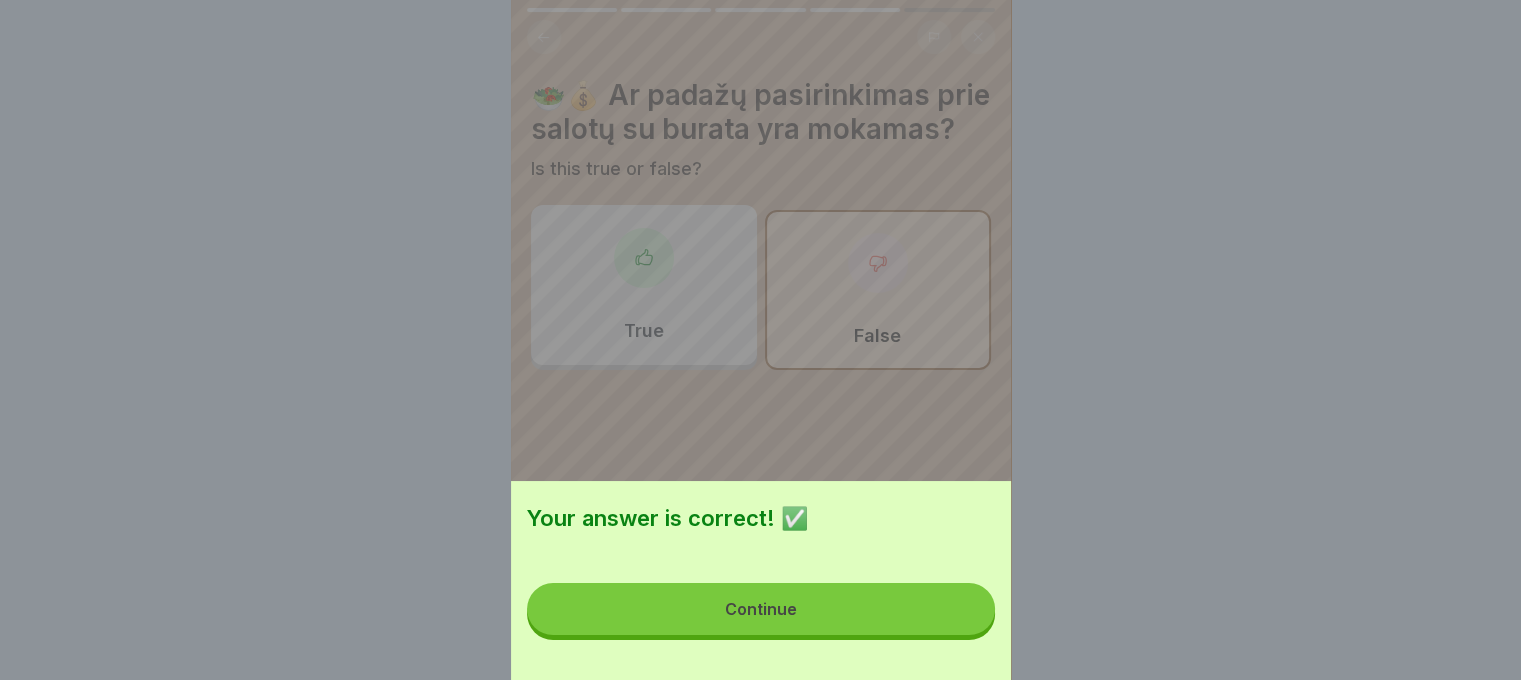 click on "Continue" at bounding box center [761, 609] 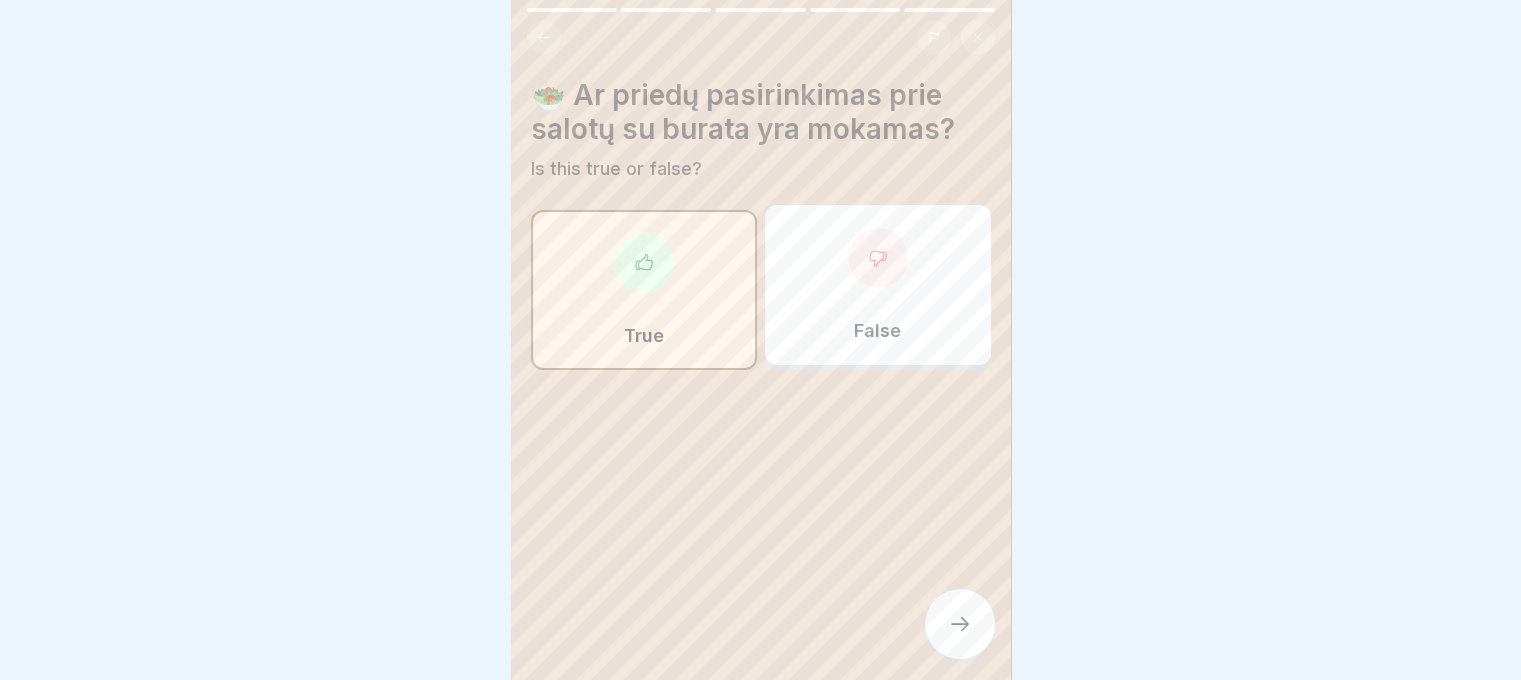 click at bounding box center (960, 624) 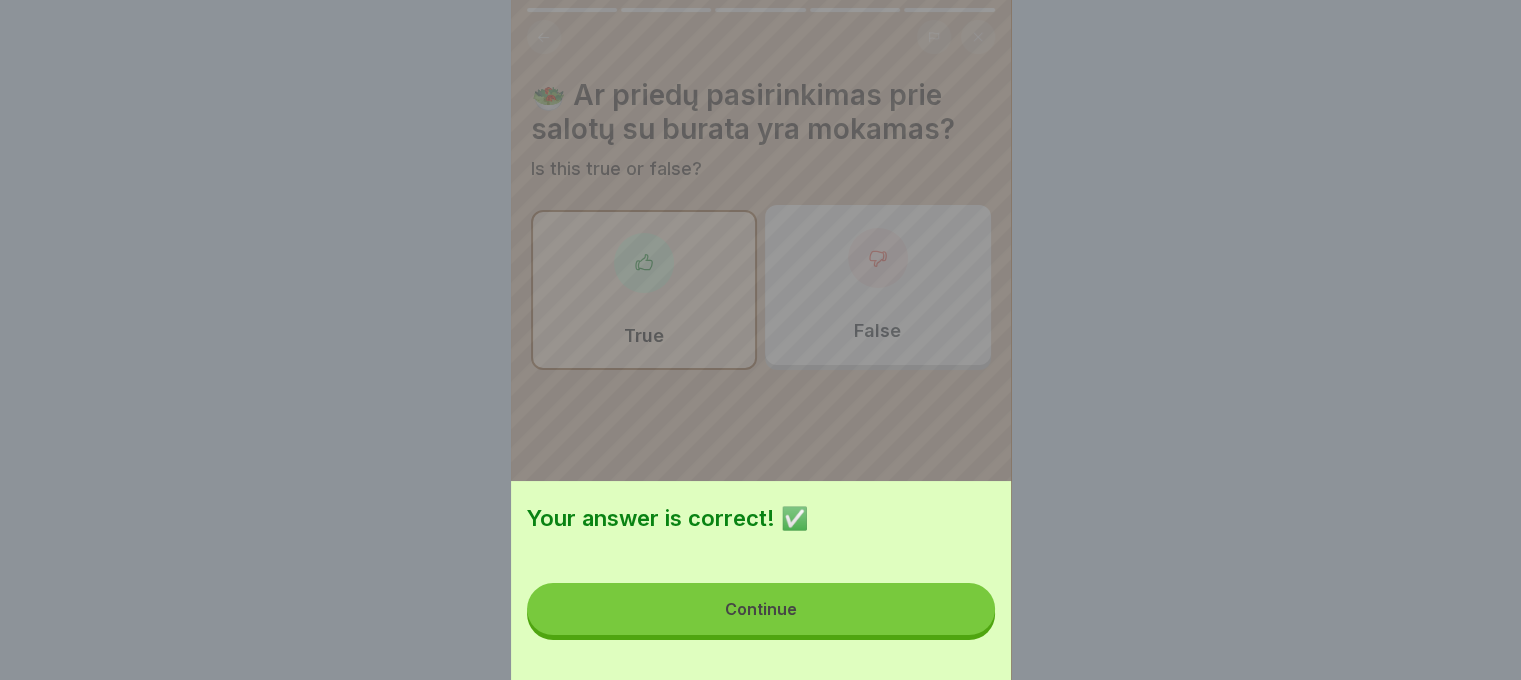 click on "Continue" at bounding box center (761, 609) 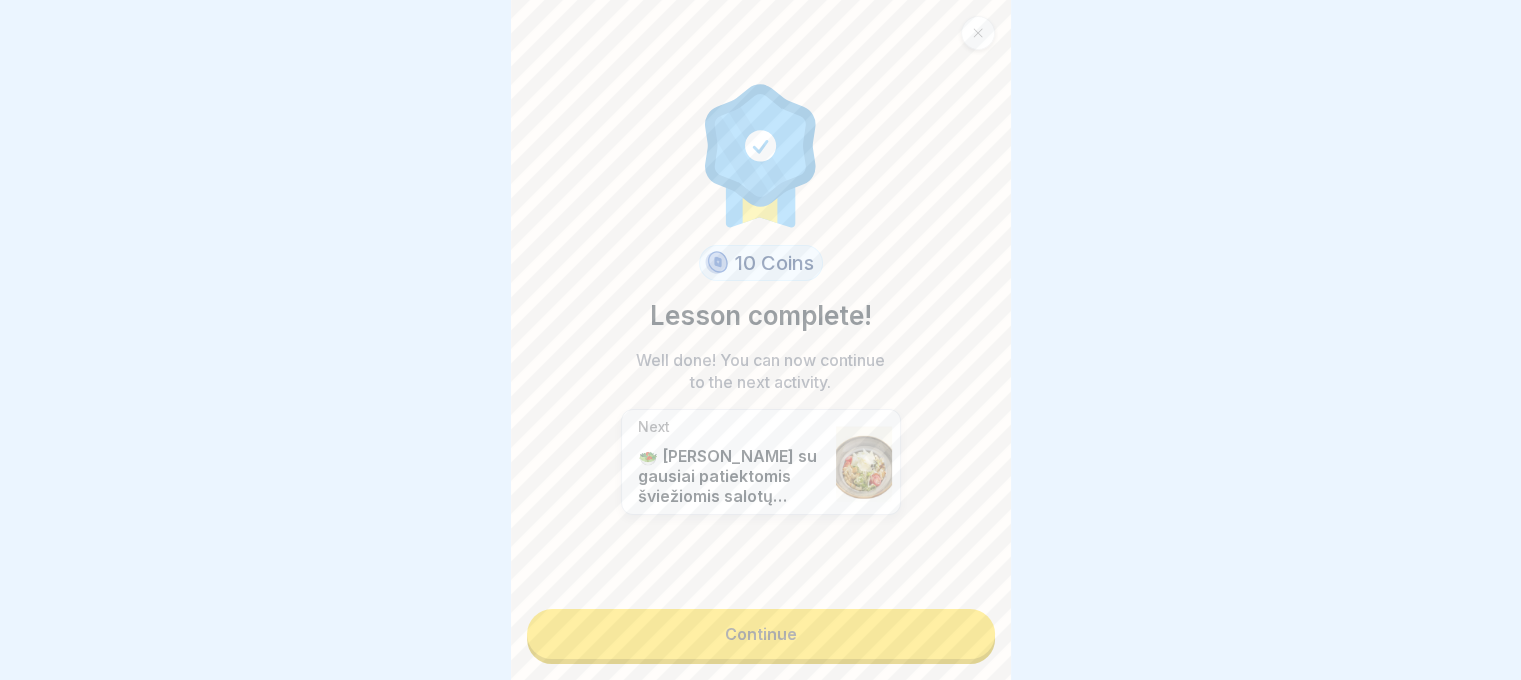click on "Continue" at bounding box center (761, 634) 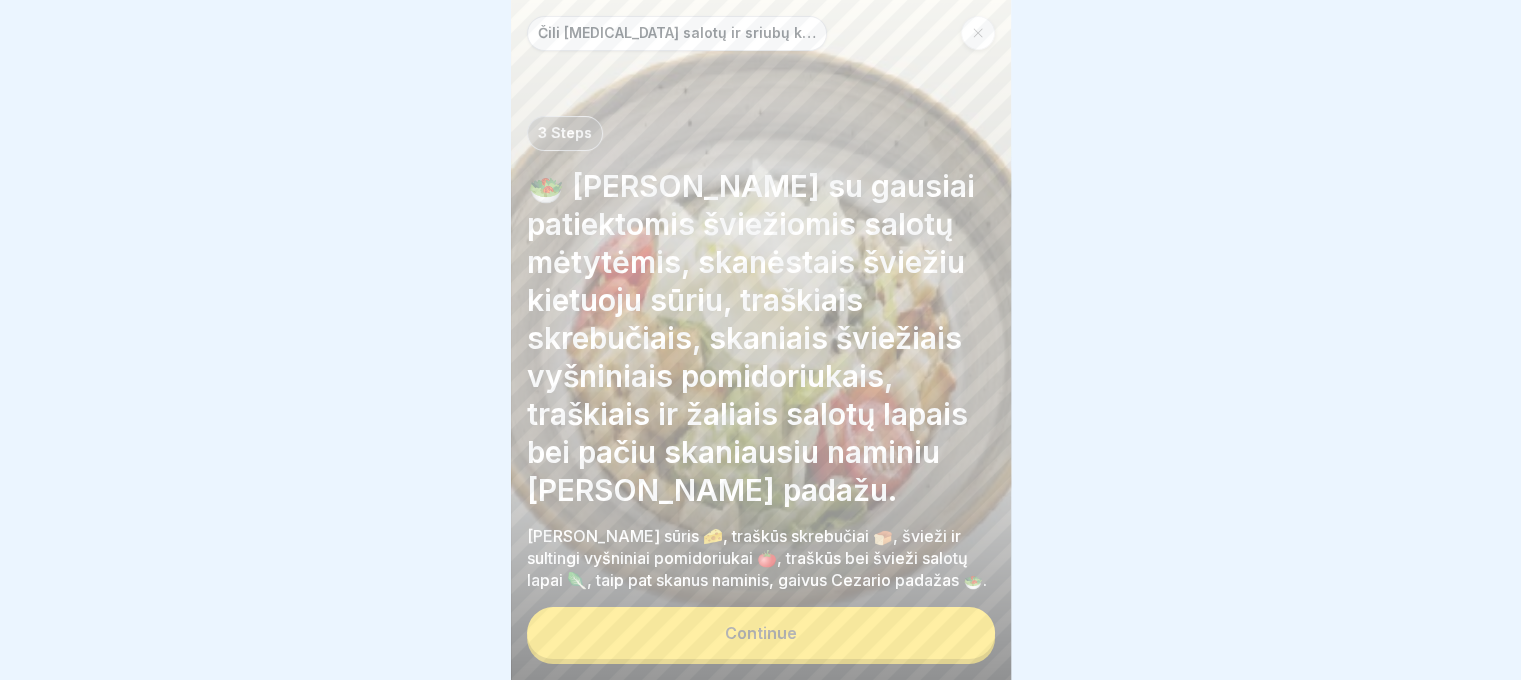 click on "Continue" at bounding box center (761, 633) 